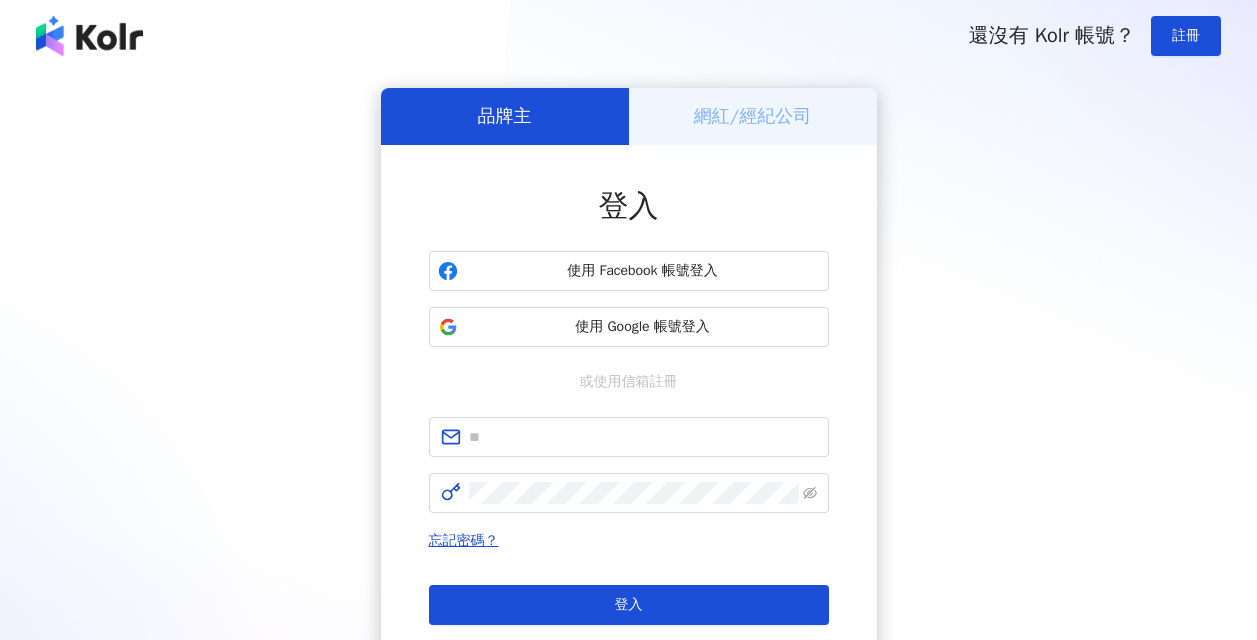 scroll, scrollTop: 0, scrollLeft: 0, axis: both 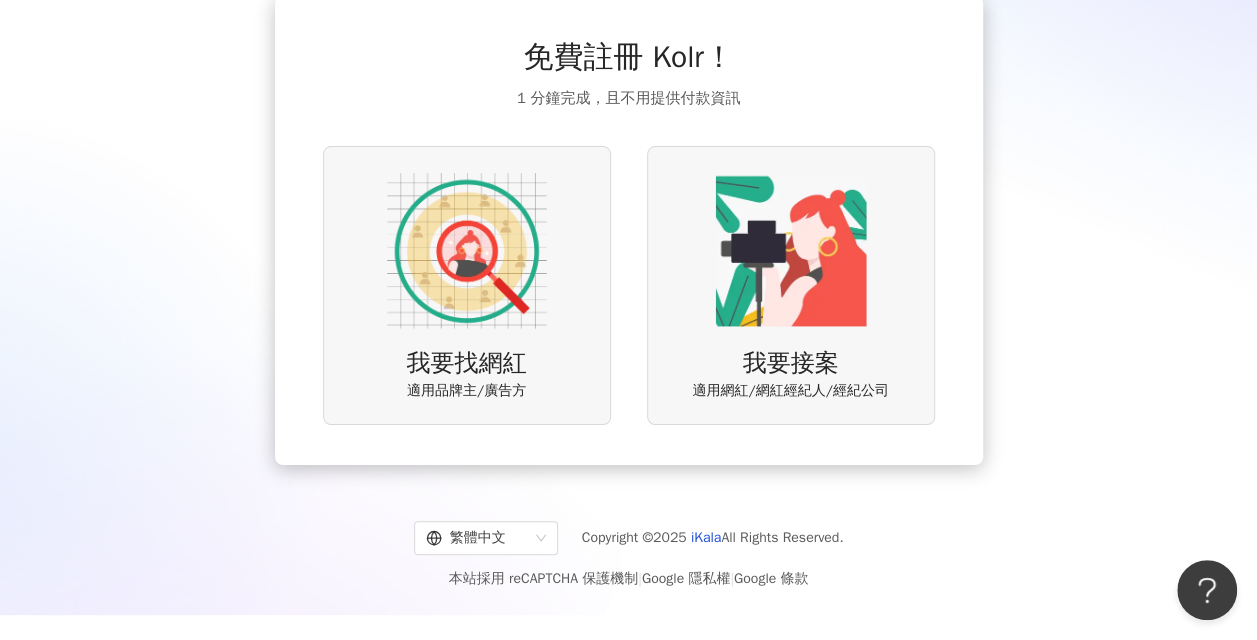 click at bounding box center [467, 251] 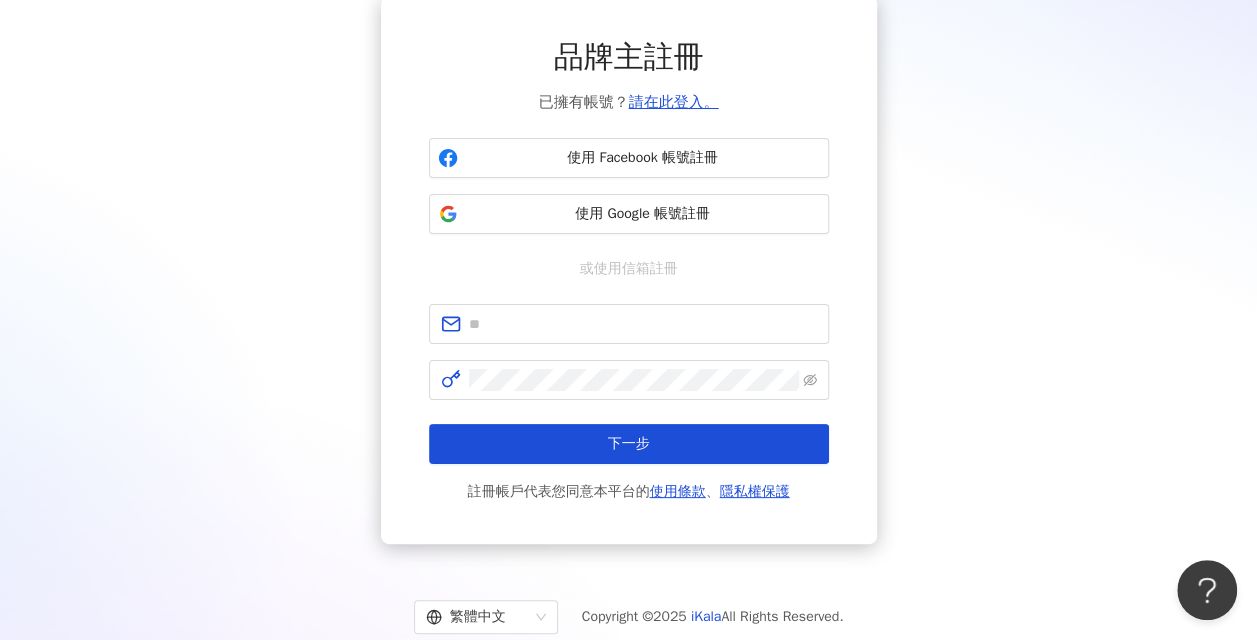 scroll, scrollTop: 0, scrollLeft: 0, axis: both 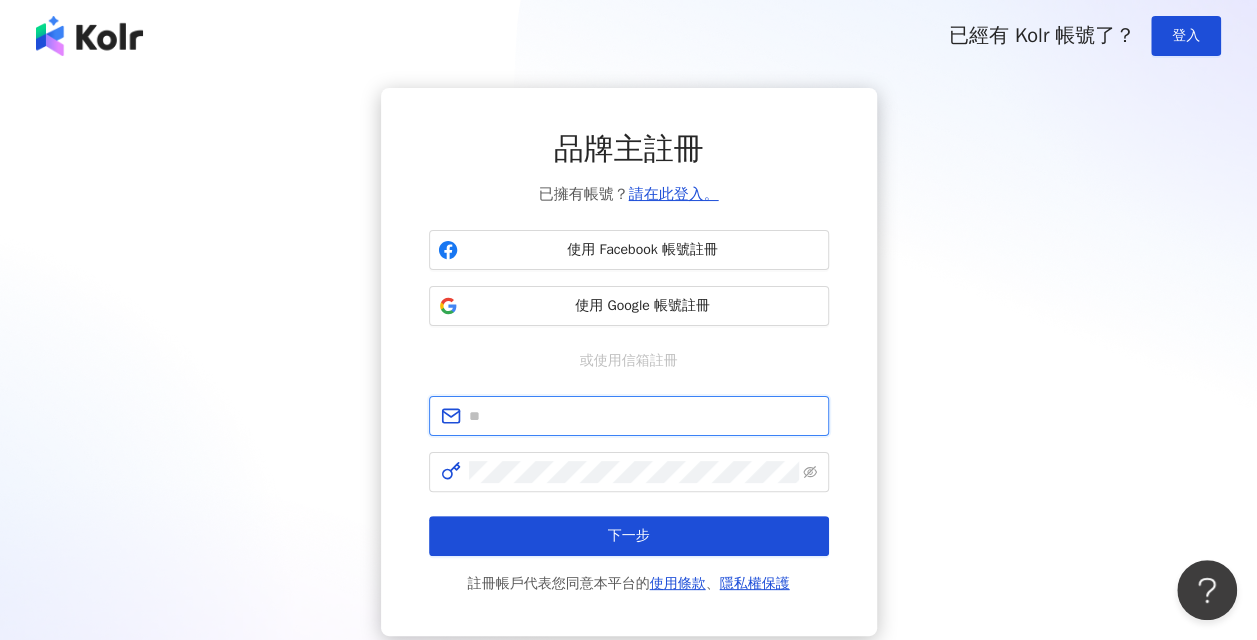 click at bounding box center (643, 416) 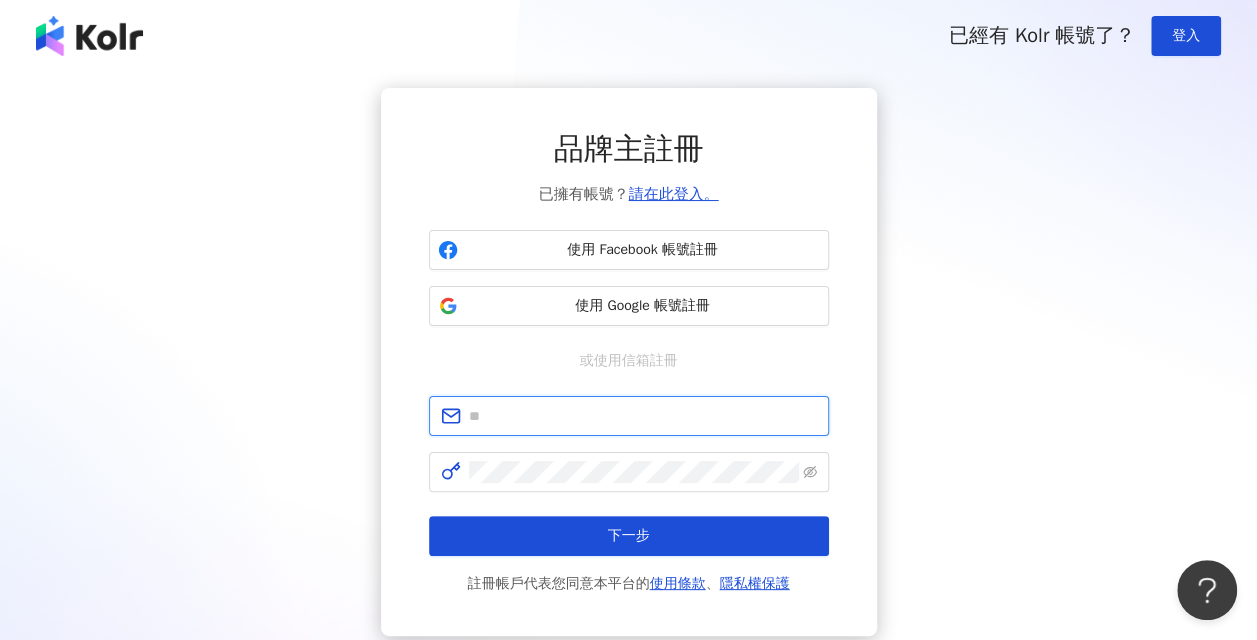 type on "**********" 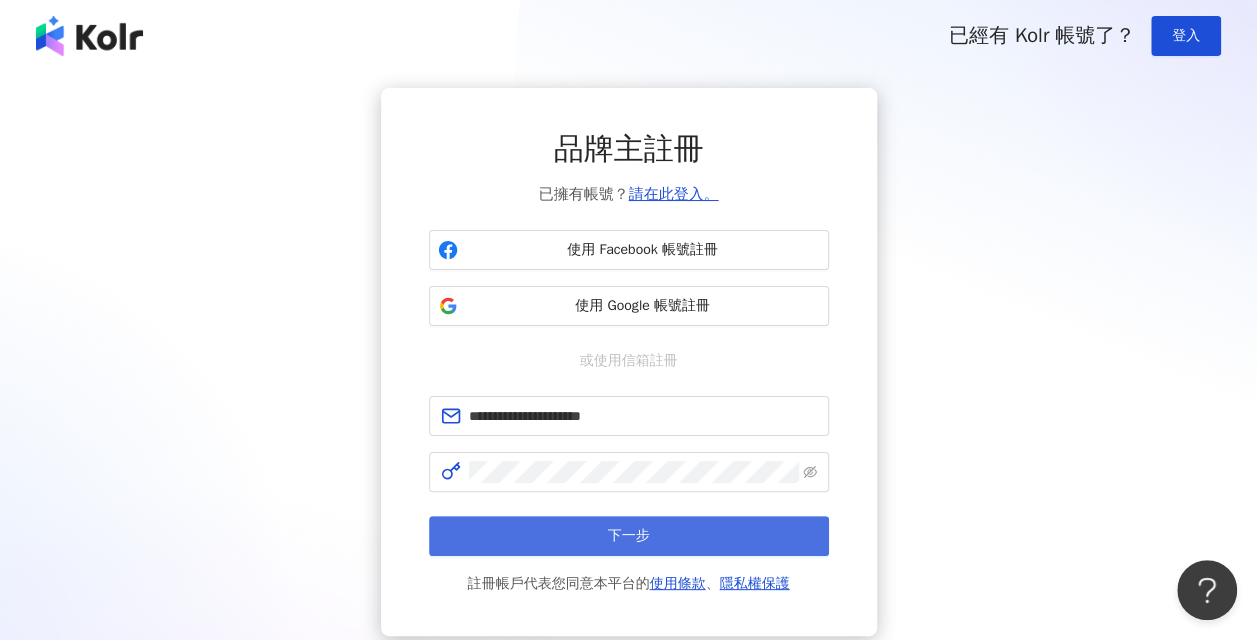 click on "下一步" at bounding box center [629, 536] 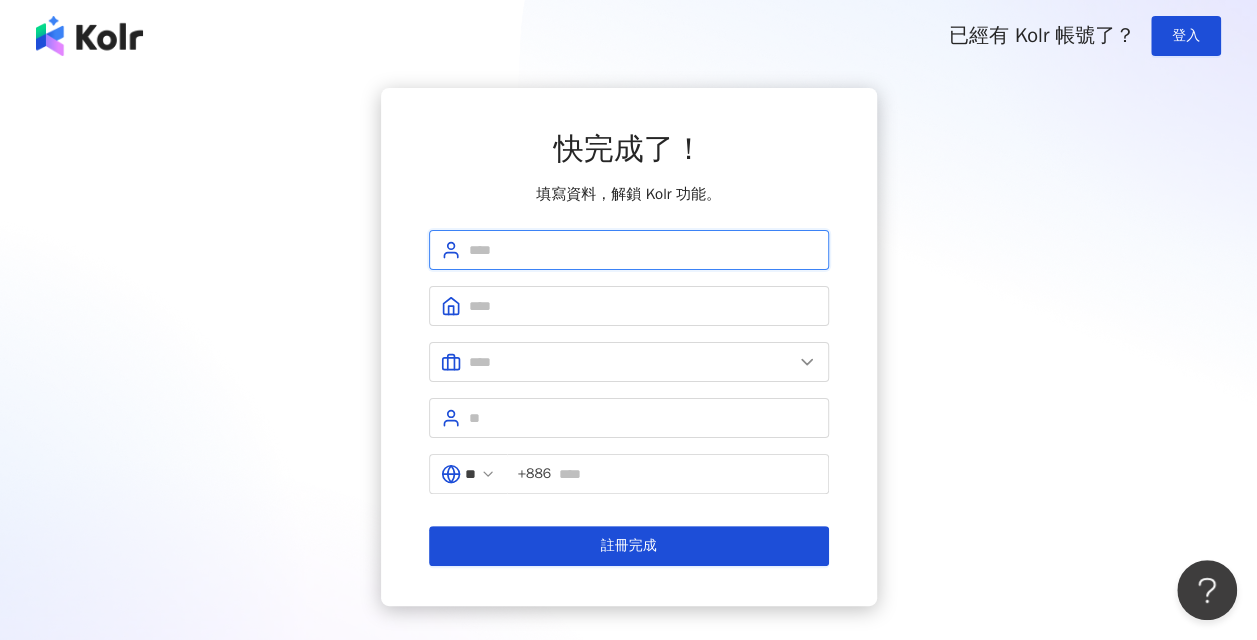 click at bounding box center [643, 250] 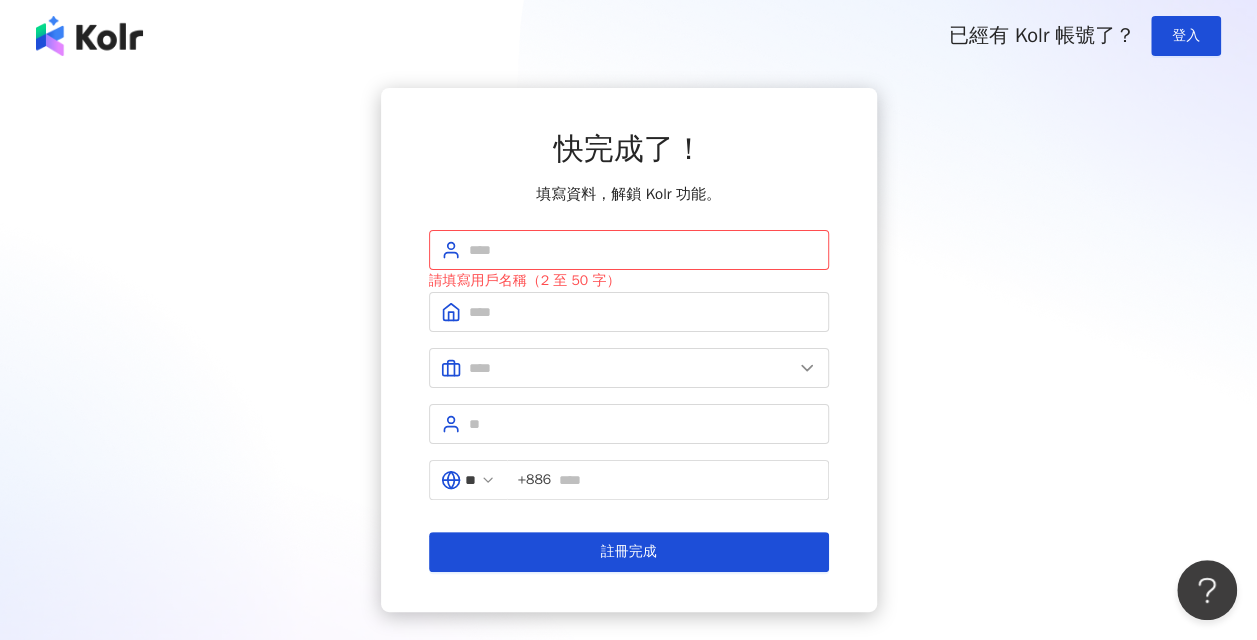 click on "快完成了！ 填寫資料，解鎖 Kolr 功能。 請填寫用戶名稱（2 至 50 字） ** +886 註冊完成" at bounding box center (629, 350) 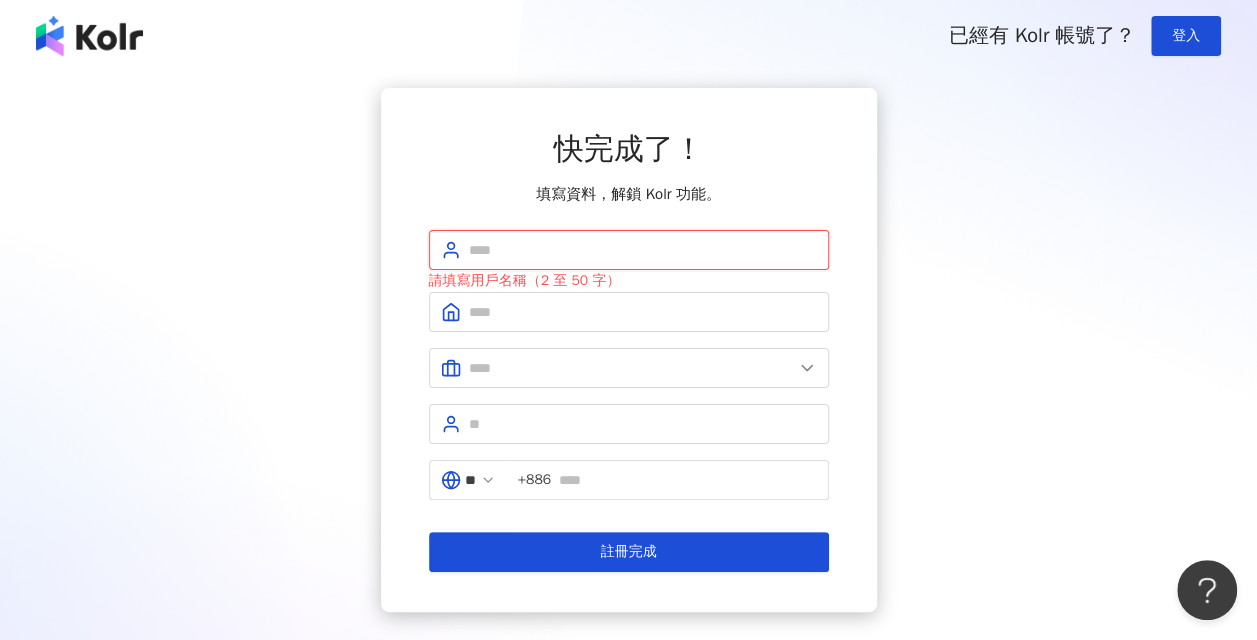 click at bounding box center (643, 250) 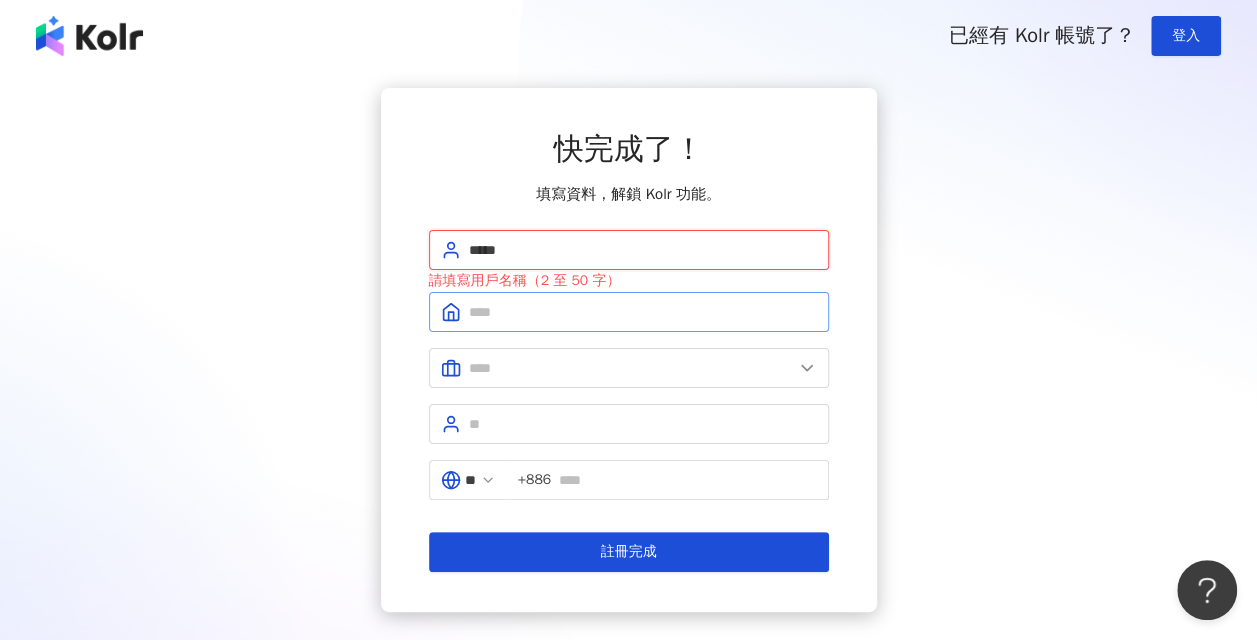 type on "*****" 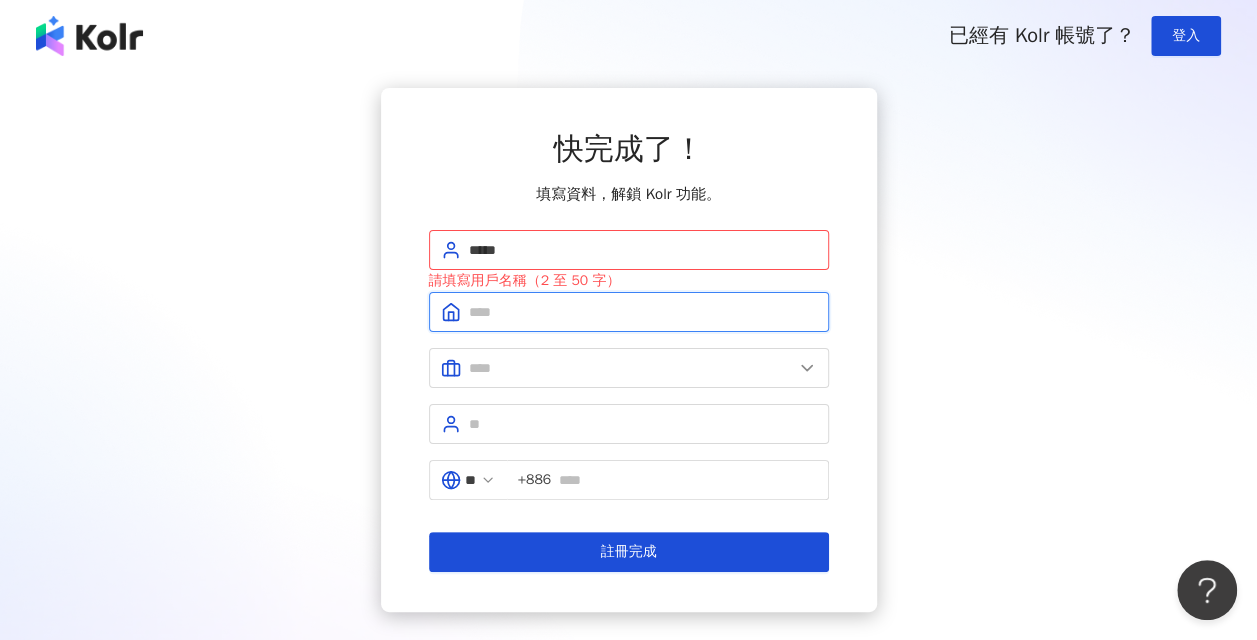 click at bounding box center (643, 312) 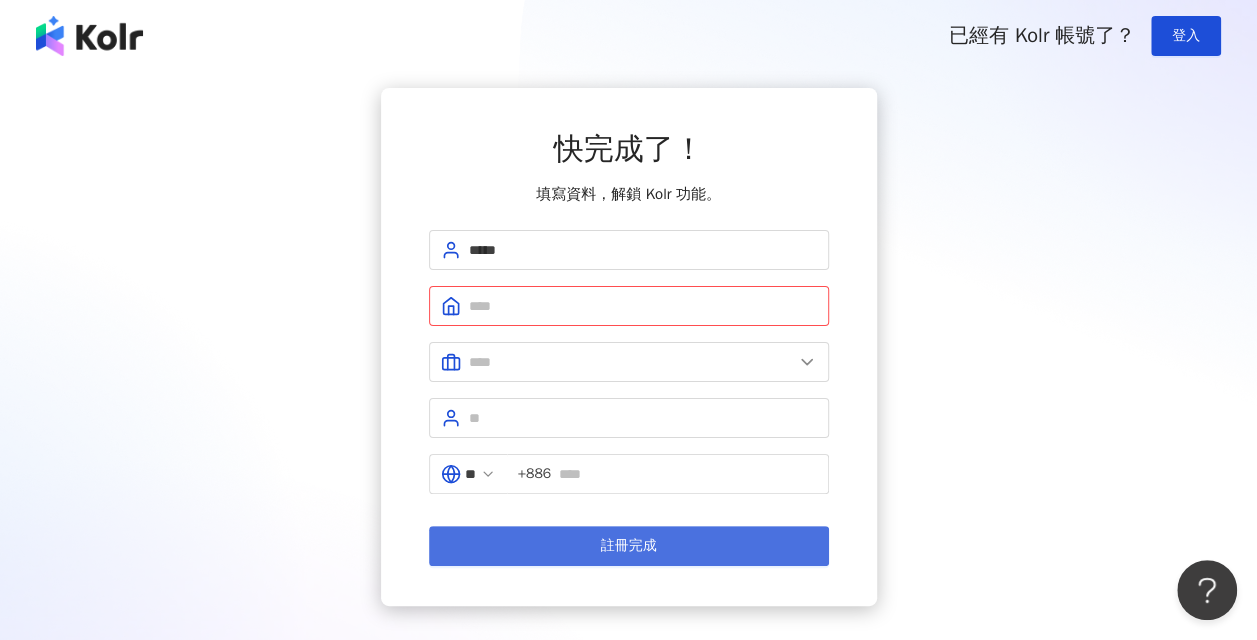 click on "註冊完成" at bounding box center [629, 546] 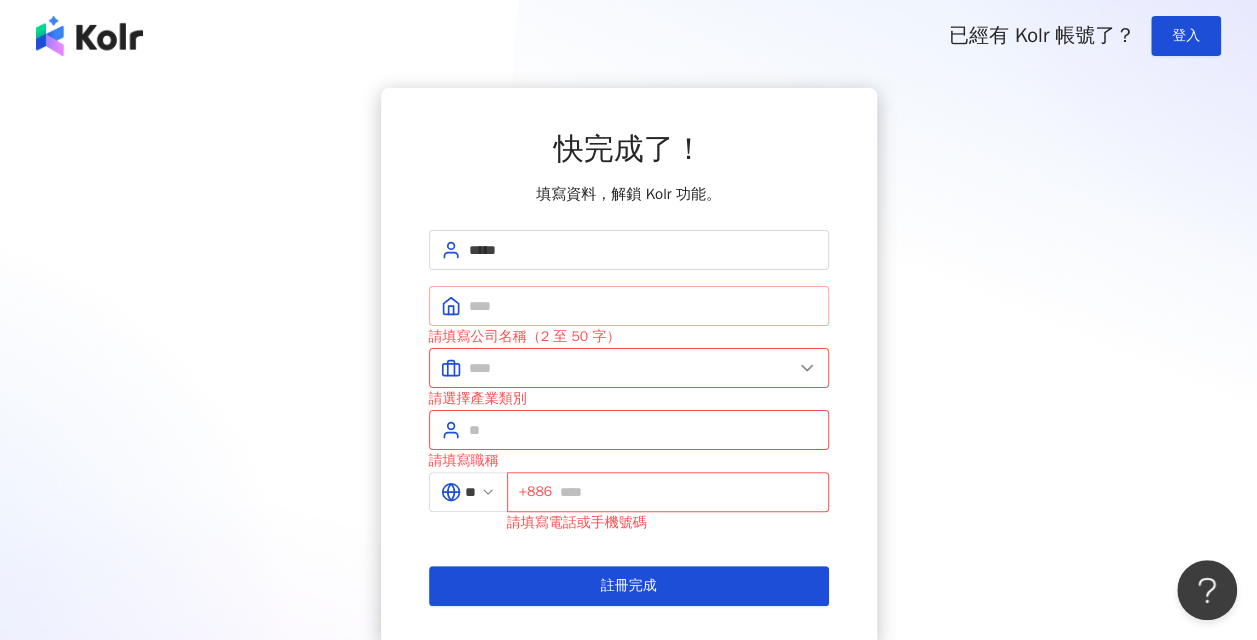 click at bounding box center [629, 306] 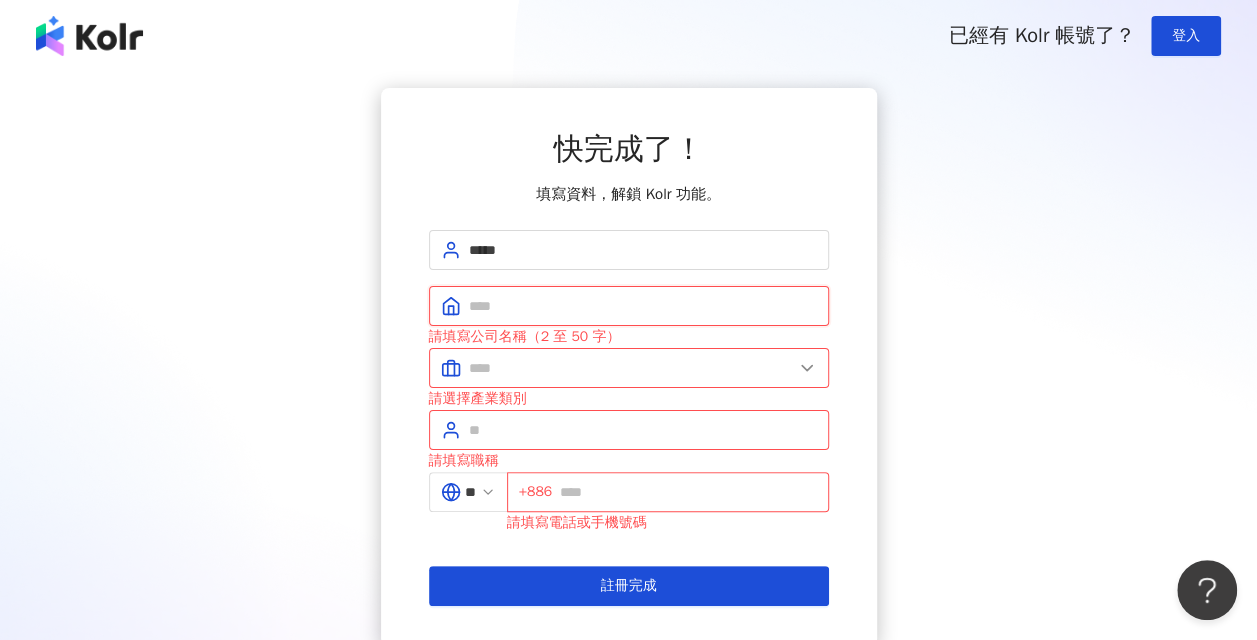 click at bounding box center (643, 306) 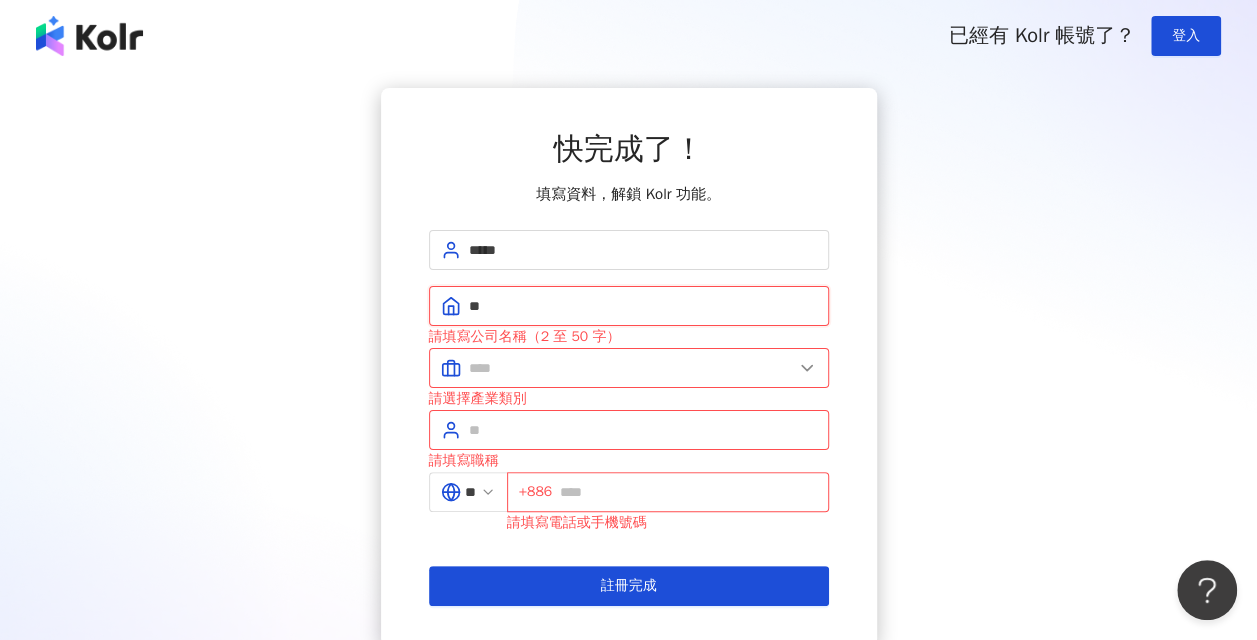 type on "*" 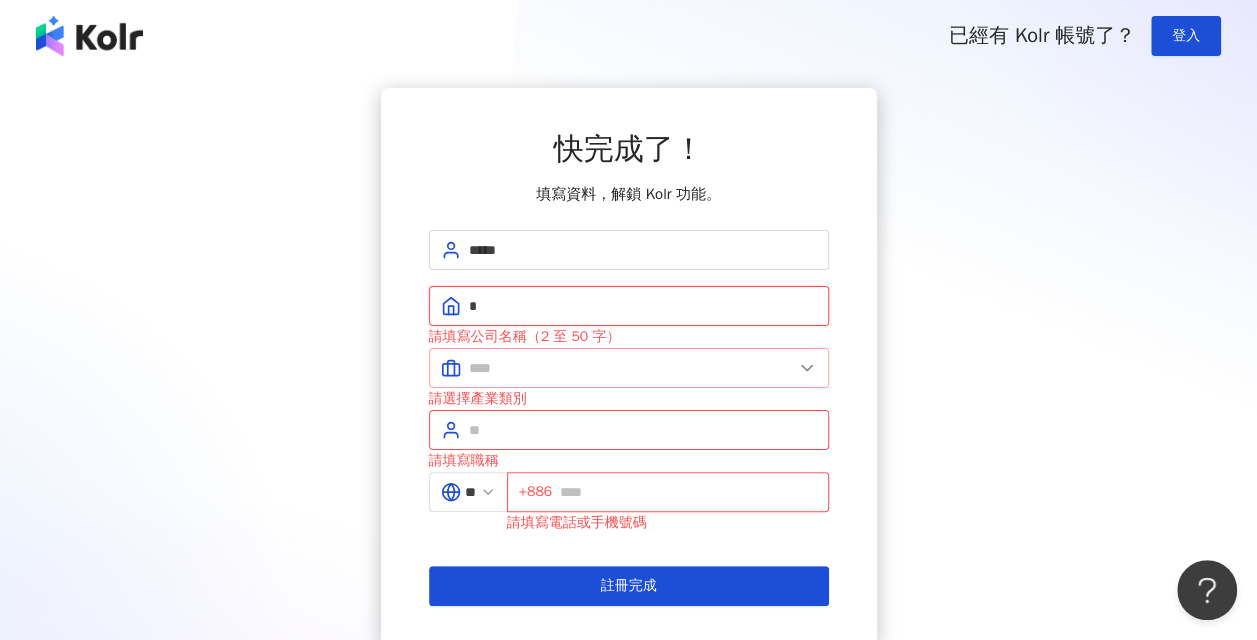 type on "*" 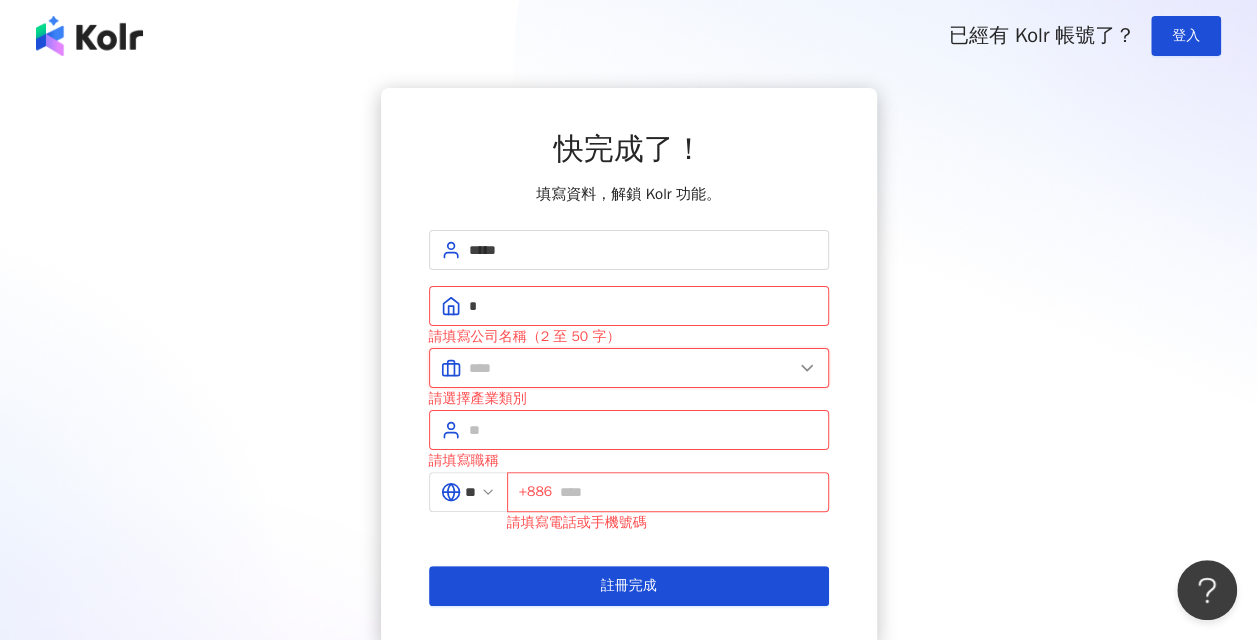 click at bounding box center [631, 368] 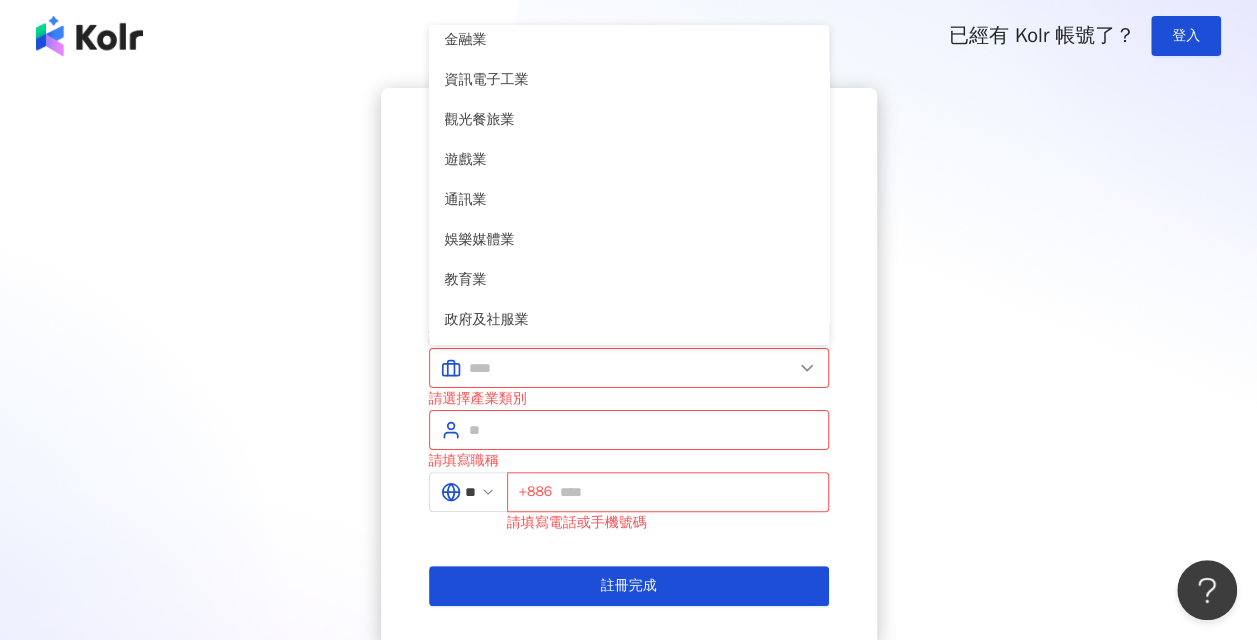 scroll, scrollTop: 408, scrollLeft: 0, axis: vertical 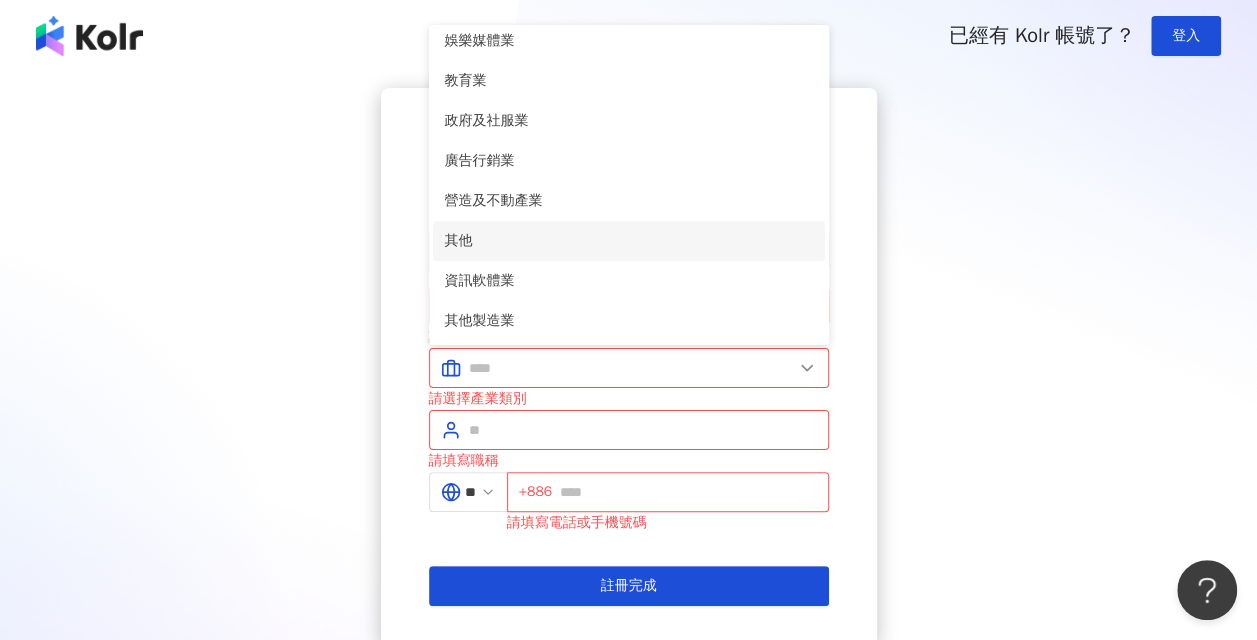 click on "其他" at bounding box center (629, 241) 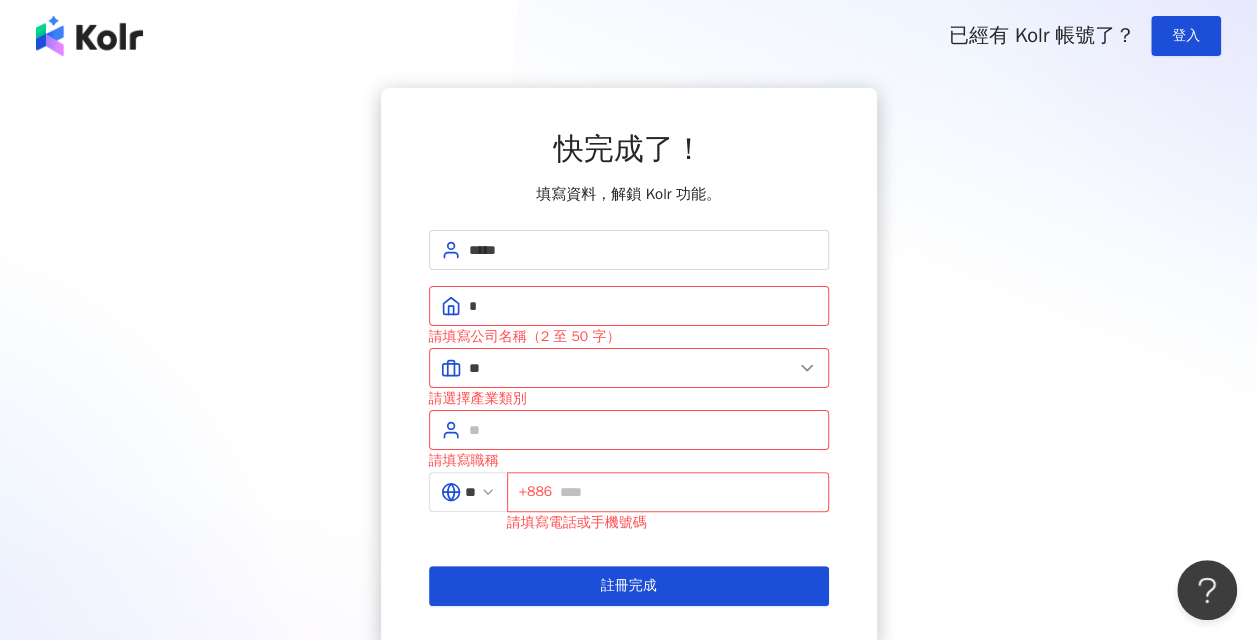 click on "快完成了！ 填寫資料，解鎖 Kolr 功能。 ***** * 請填寫公司名稱（2 至 50 字） ** 美容業 醫療生技及保健業 食品飲料業 批發及零售業 電子商務業 金融業 資訊電子工業 觀光餐旅業 遊戲業 通訊業 娛樂媒體業 教育業 政府及社服業 廣告行銷業 營造及不動產業 其他 資訊軟體業 其他製造業 請選擇產業類別 請填寫職稱 ** +886 請填寫電話或手機號碼 註冊完成" at bounding box center (628, 367) 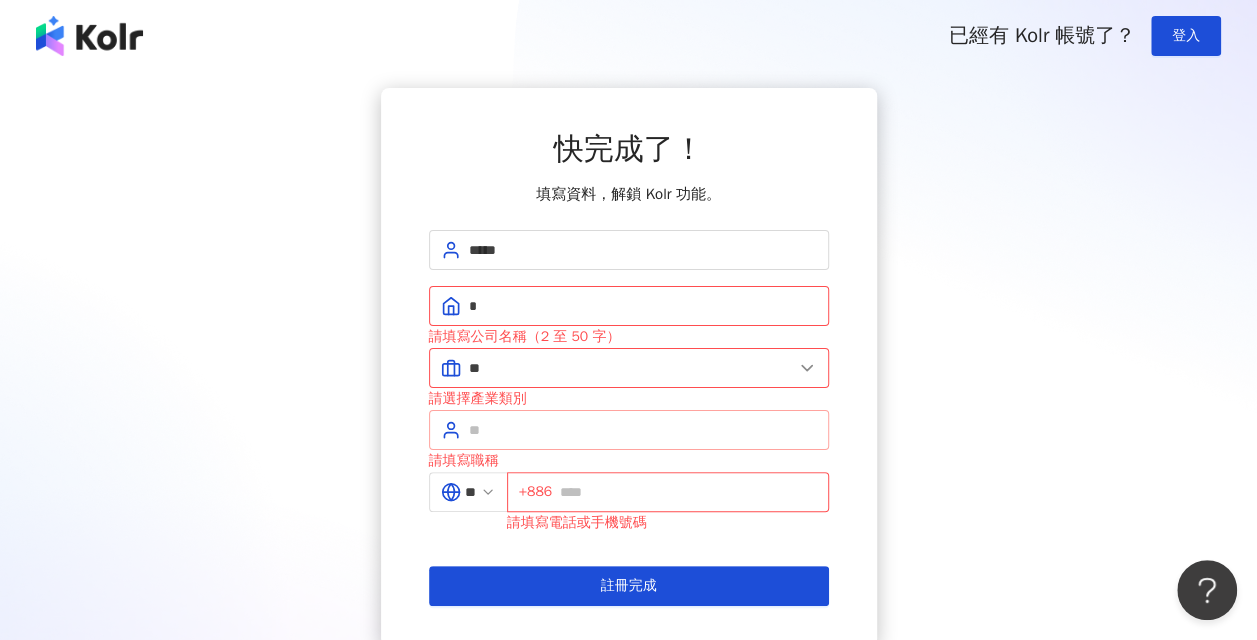 click at bounding box center (629, 430) 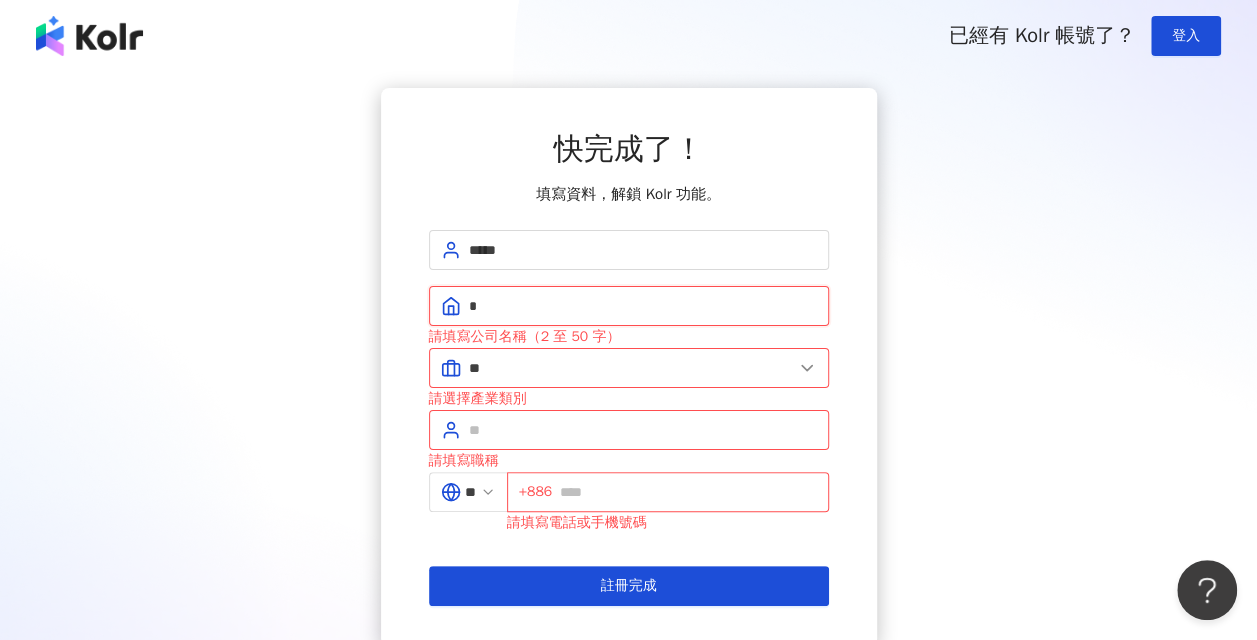 click on "*" at bounding box center (643, 306) 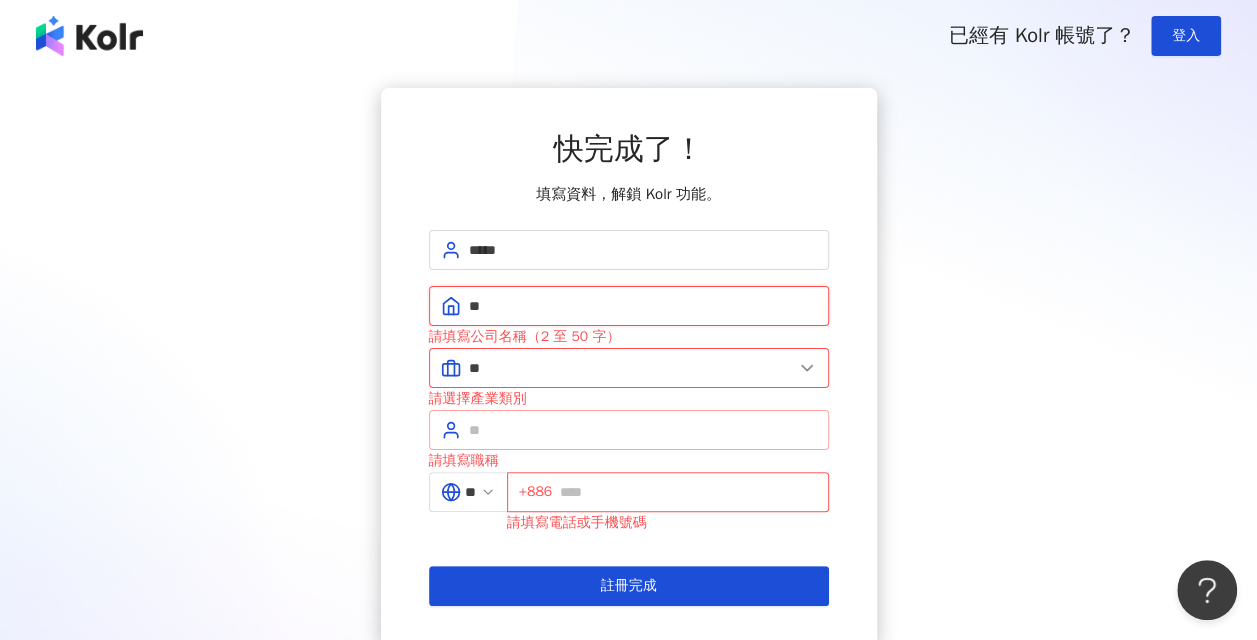 type on "**" 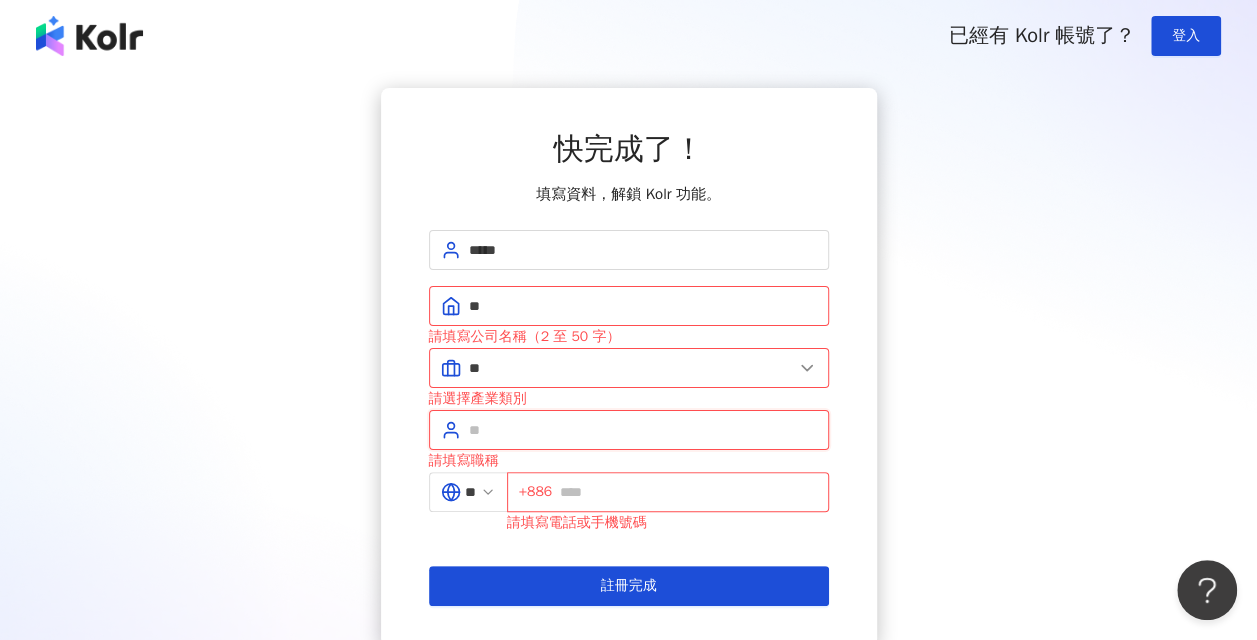 click at bounding box center [643, 430] 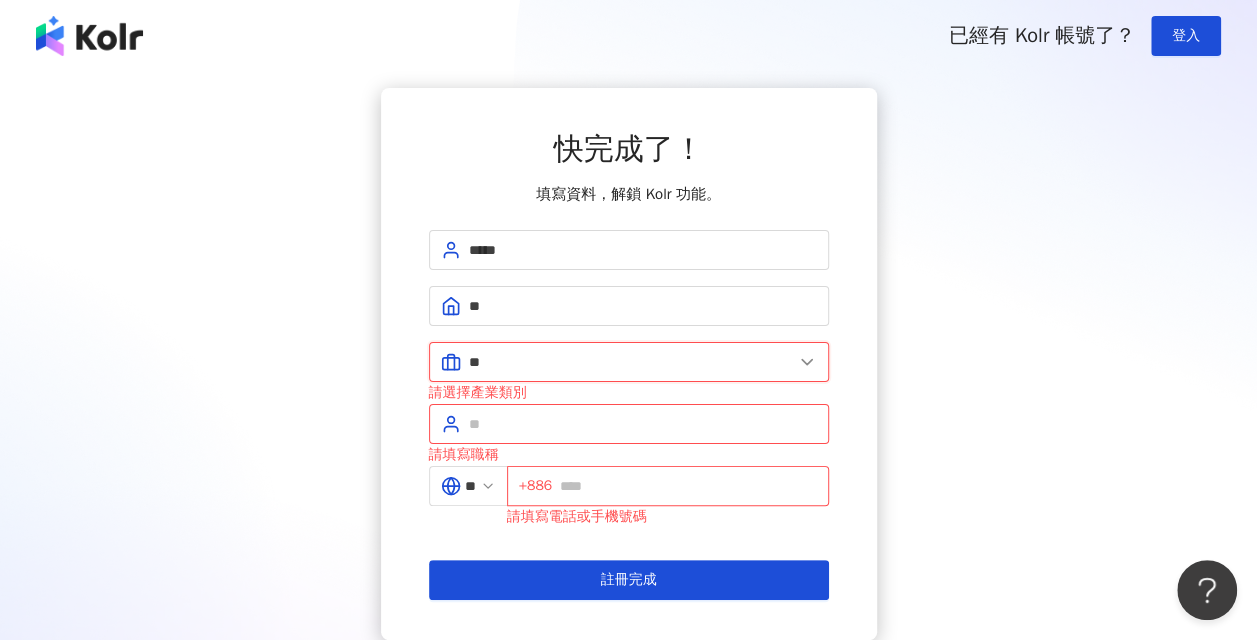 click on "**" at bounding box center (631, 362) 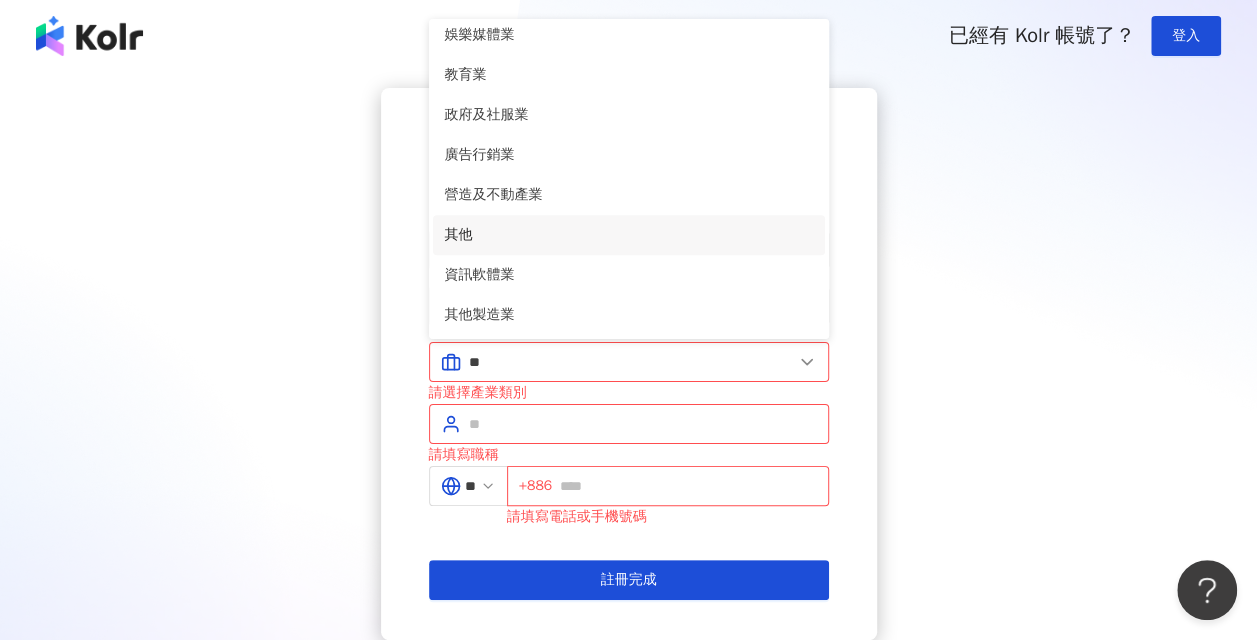 click on "其他" at bounding box center (629, 235) 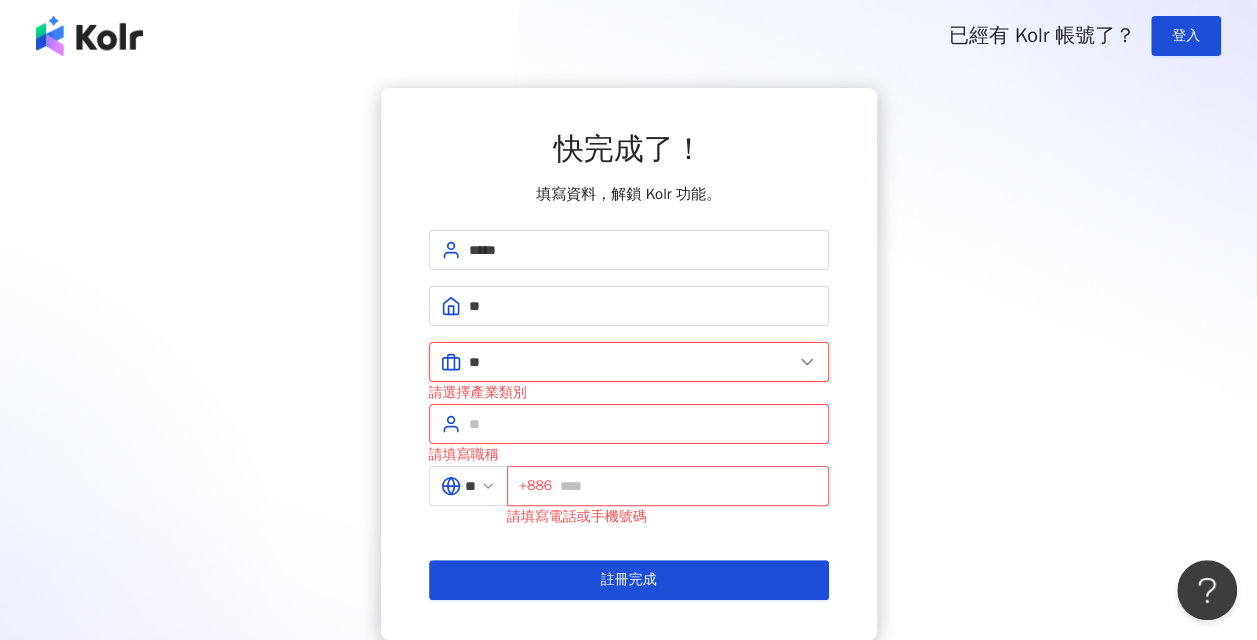 click on "**" at bounding box center [631, 362] 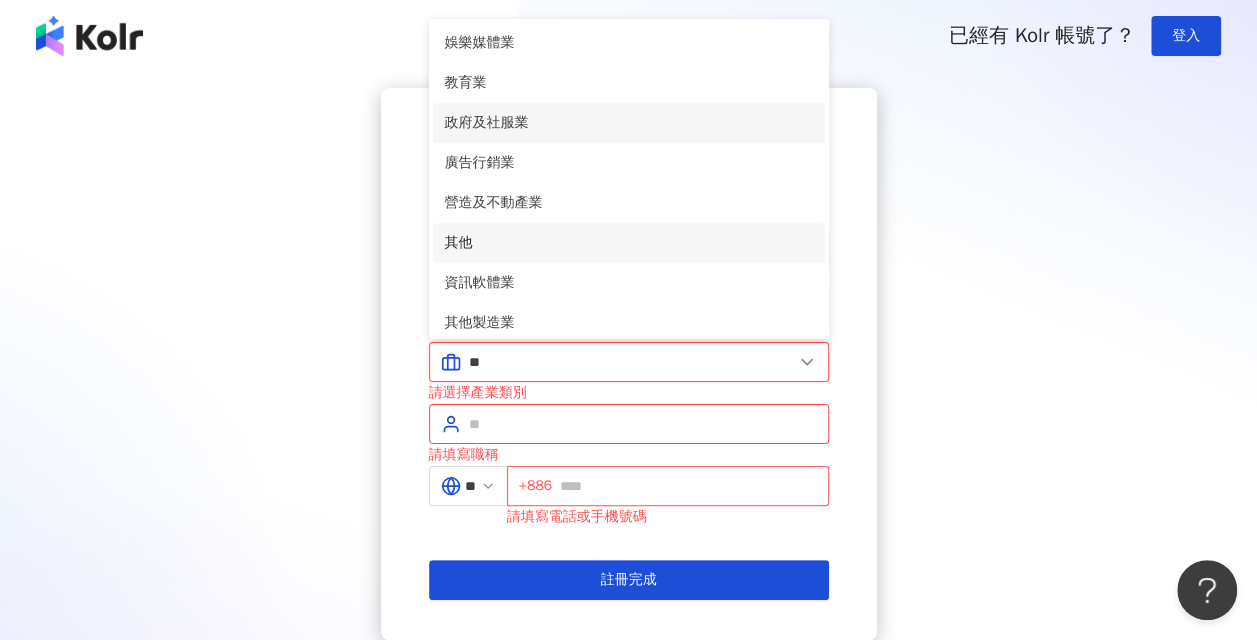 scroll, scrollTop: 408, scrollLeft: 0, axis: vertical 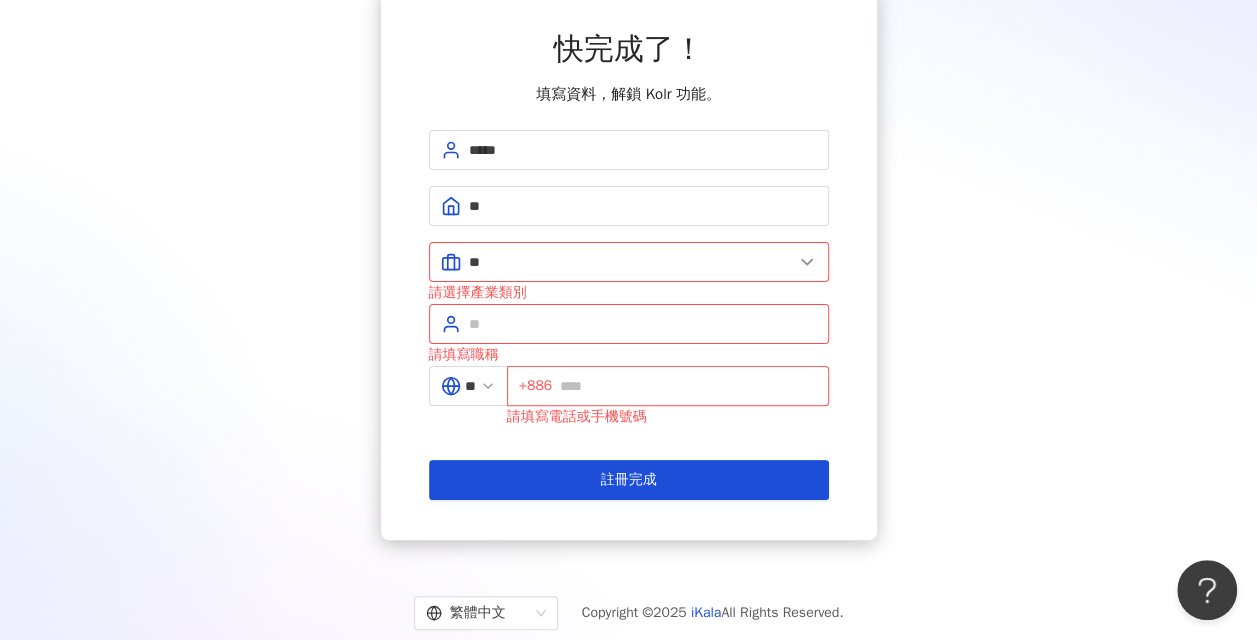 click on "快完成了！ 填寫資料，解鎖 Kolr 功能。 ***** ** ** 美容業 醫療生技及保健業 食品飲料業 批發及零售業 電子商務業 金融業 資訊電子工業 觀光餐旅業 遊戲業 通訊業 娛樂媒體業 教育業 政府及社服業 廣告行銷業 營造及不動產業 其他 資訊軟體業 其他製造業 請選擇產業類別 請填寫職稱 ** +886 請填寫電話或手機號碼 註冊完成" at bounding box center [628, 264] 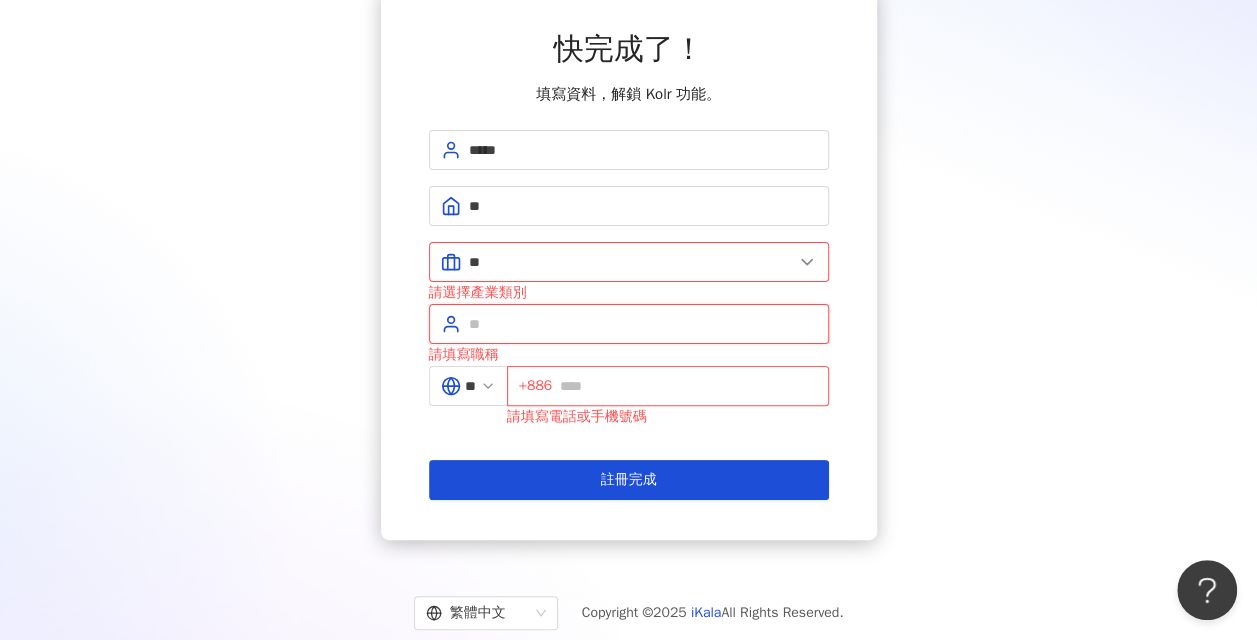 click at bounding box center (643, 324) 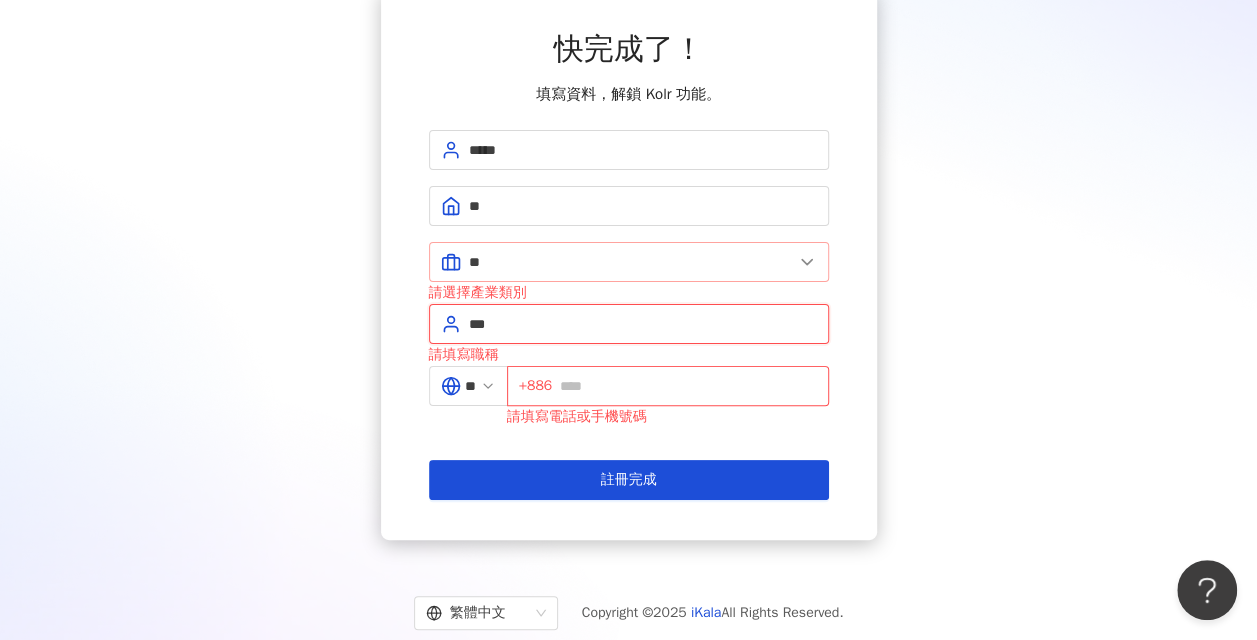 type on "***" 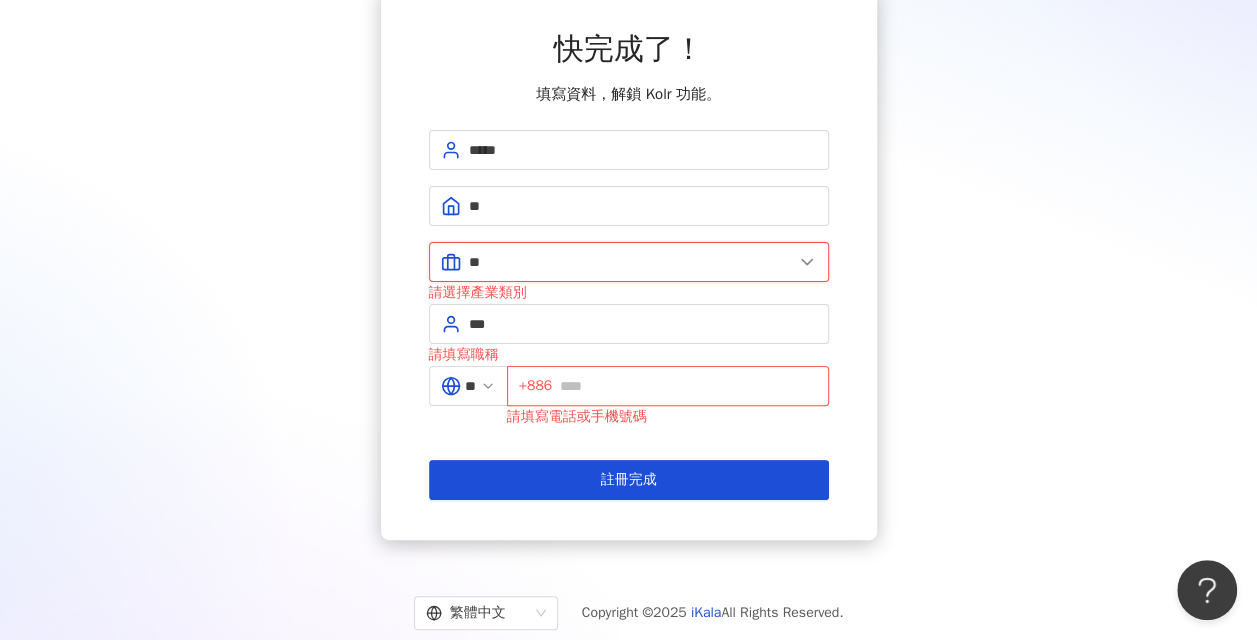 click on "**" at bounding box center [631, 262] 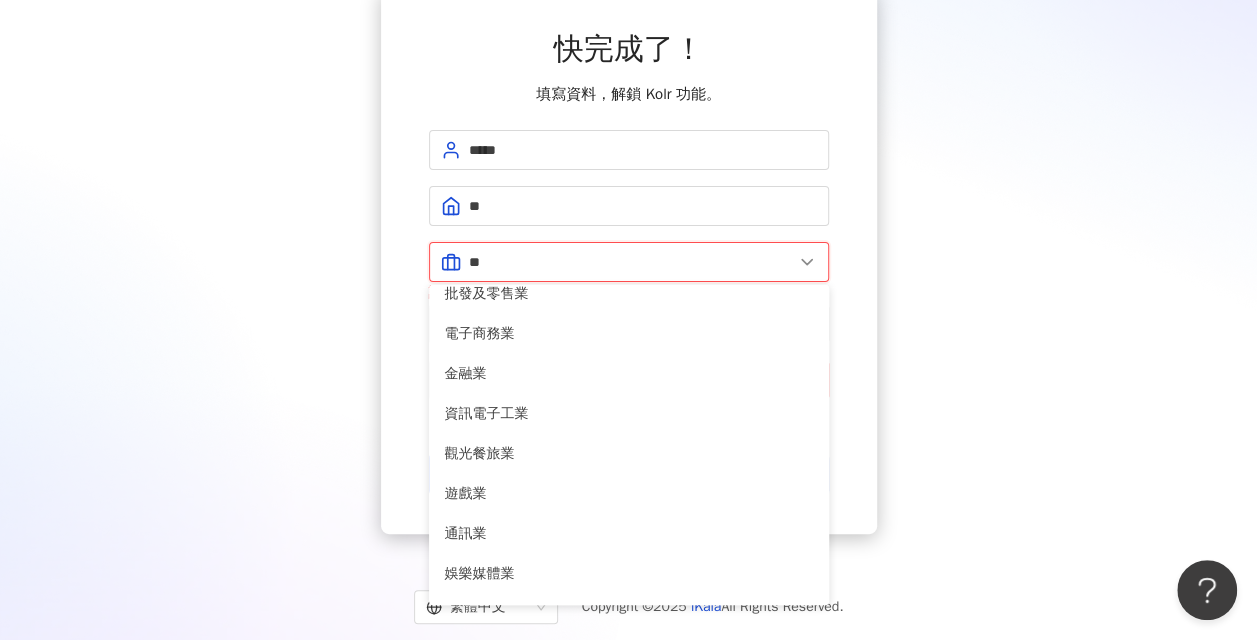 scroll, scrollTop: 108, scrollLeft: 0, axis: vertical 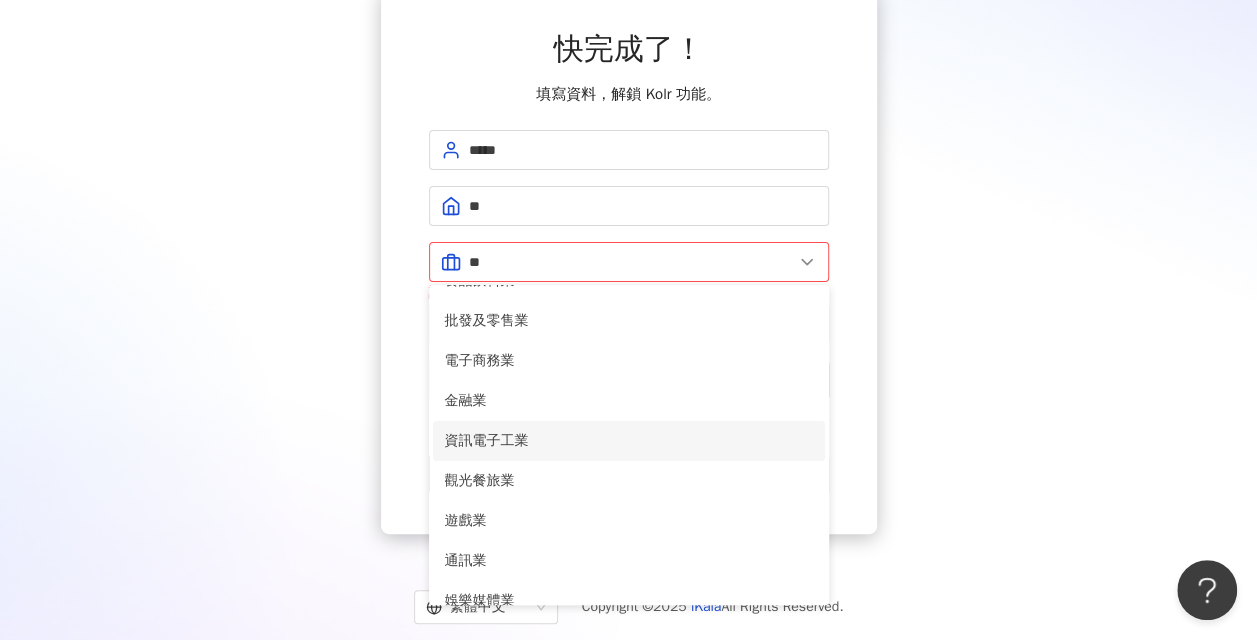 click on "資訊電子工業" at bounding box center (629, 441) 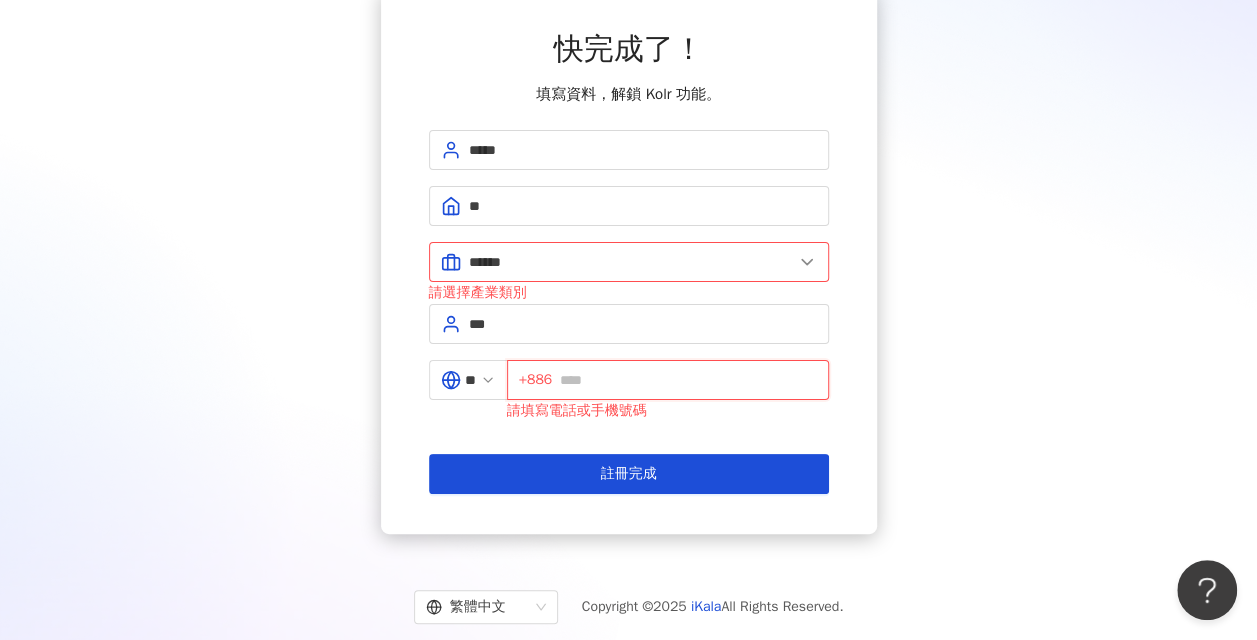 click at bounding box center (688, 380) 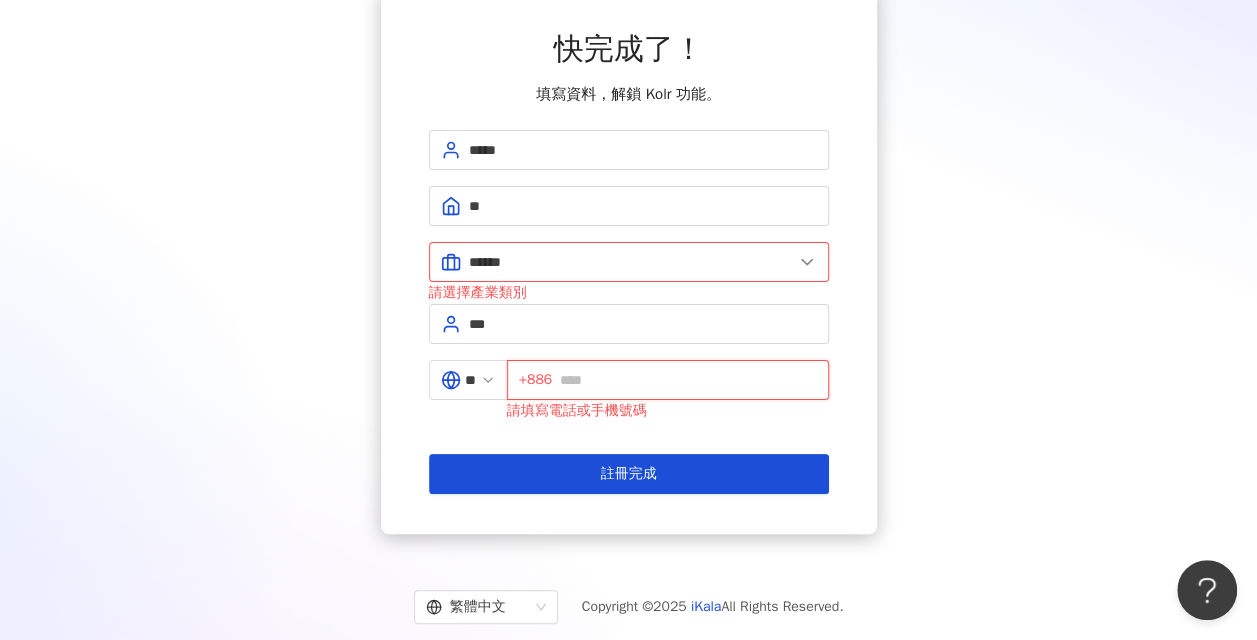 type on "**********" 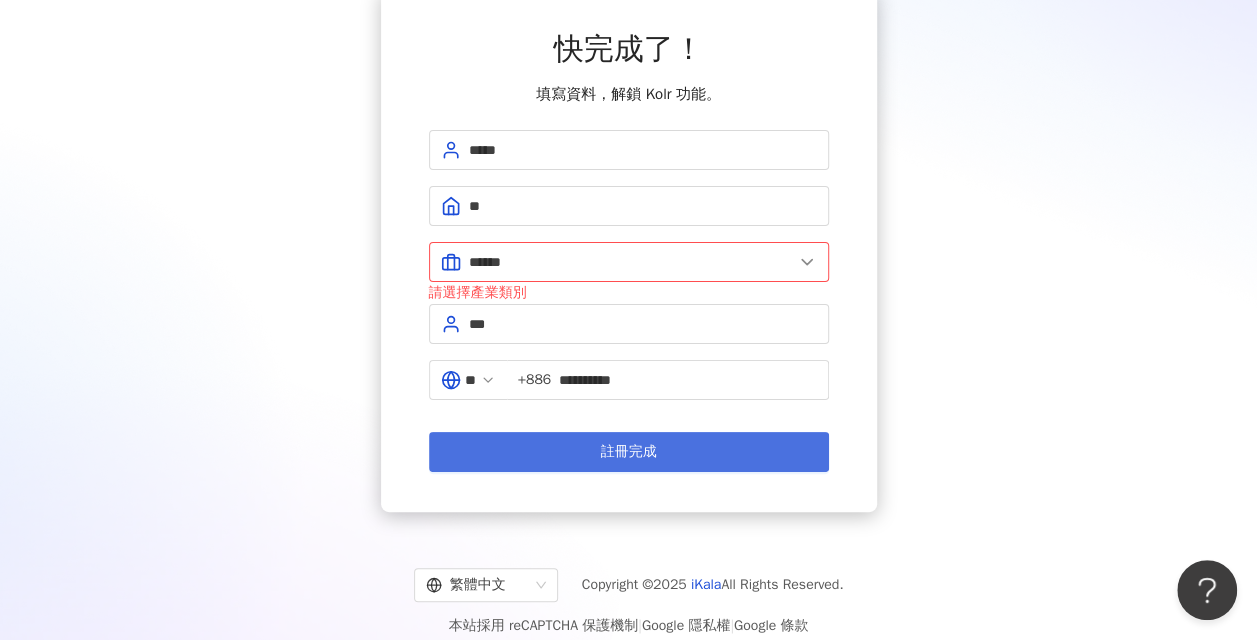 click on "註冊完成" at bounding box center (629, 452) 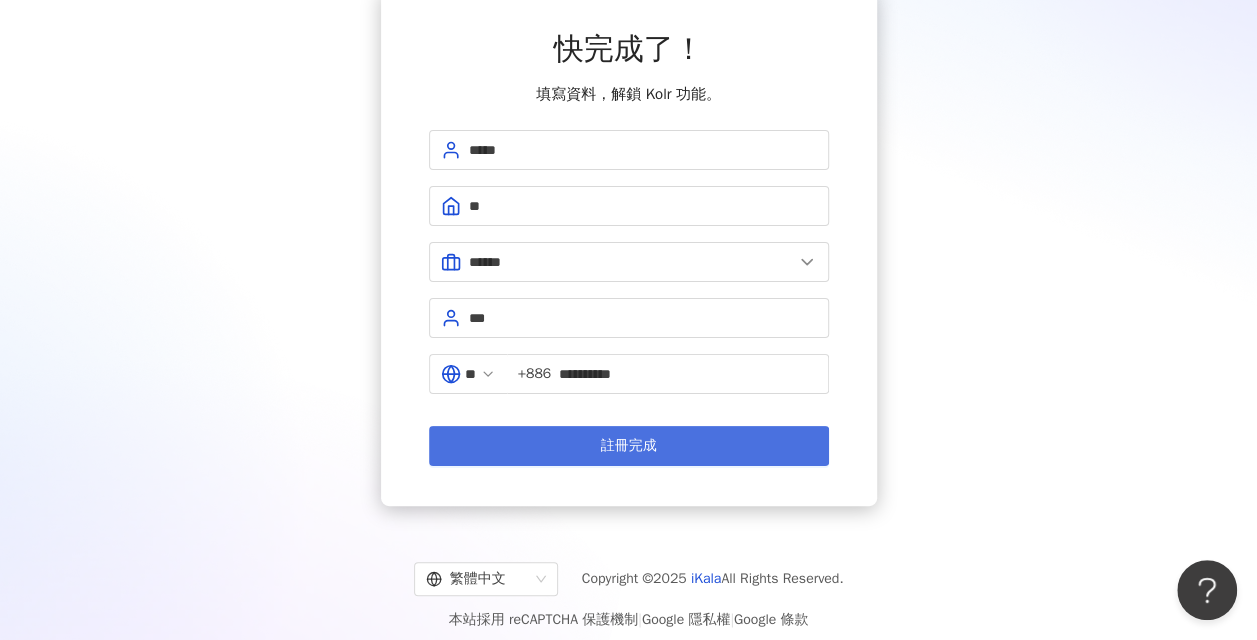 scroll, scrollTop: 0, scrollLeft: 0, axis: both 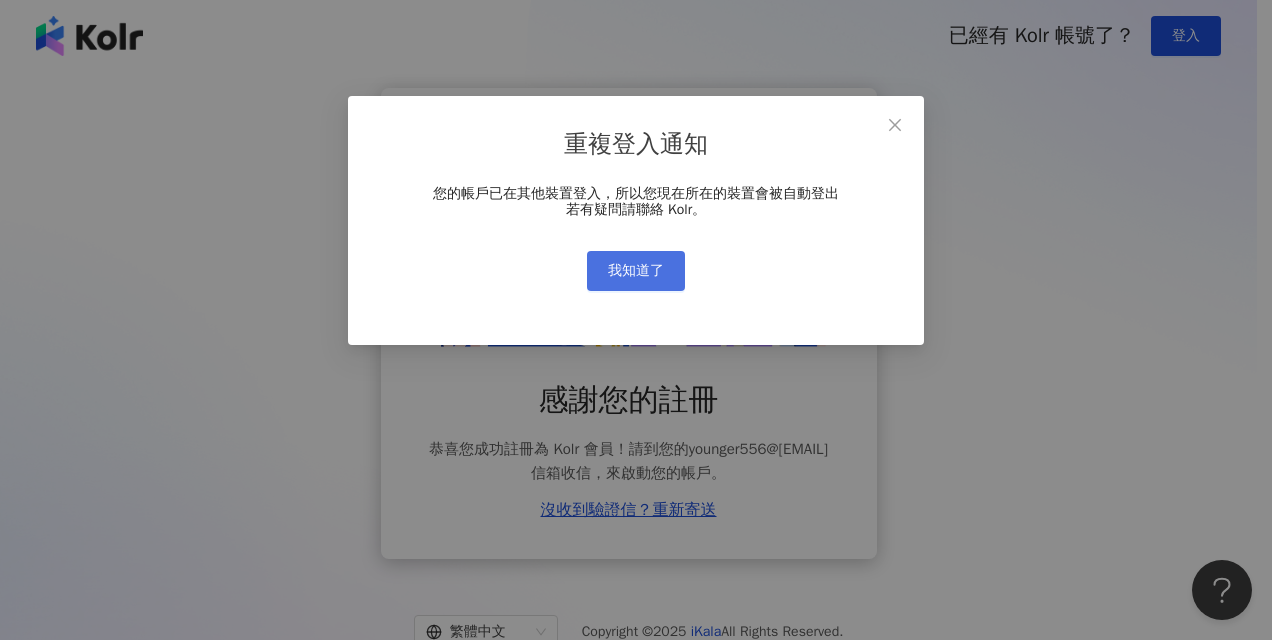 click on "我知道了" at bounding box center (636, 271) 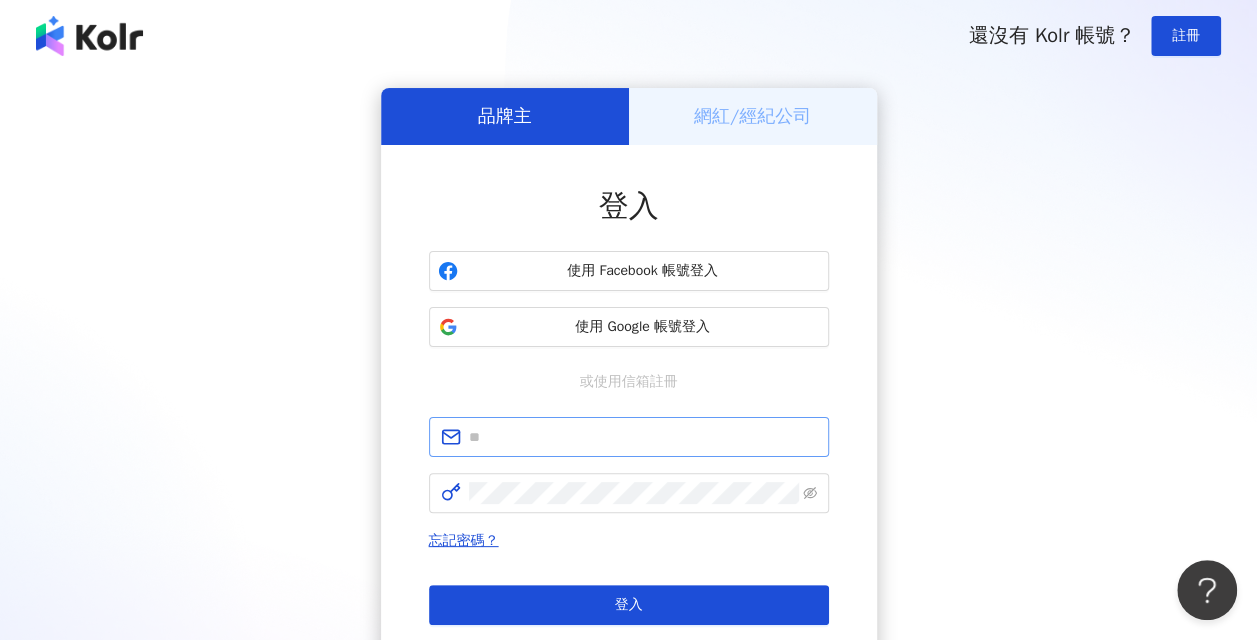 click at bounding box center (629, 437) 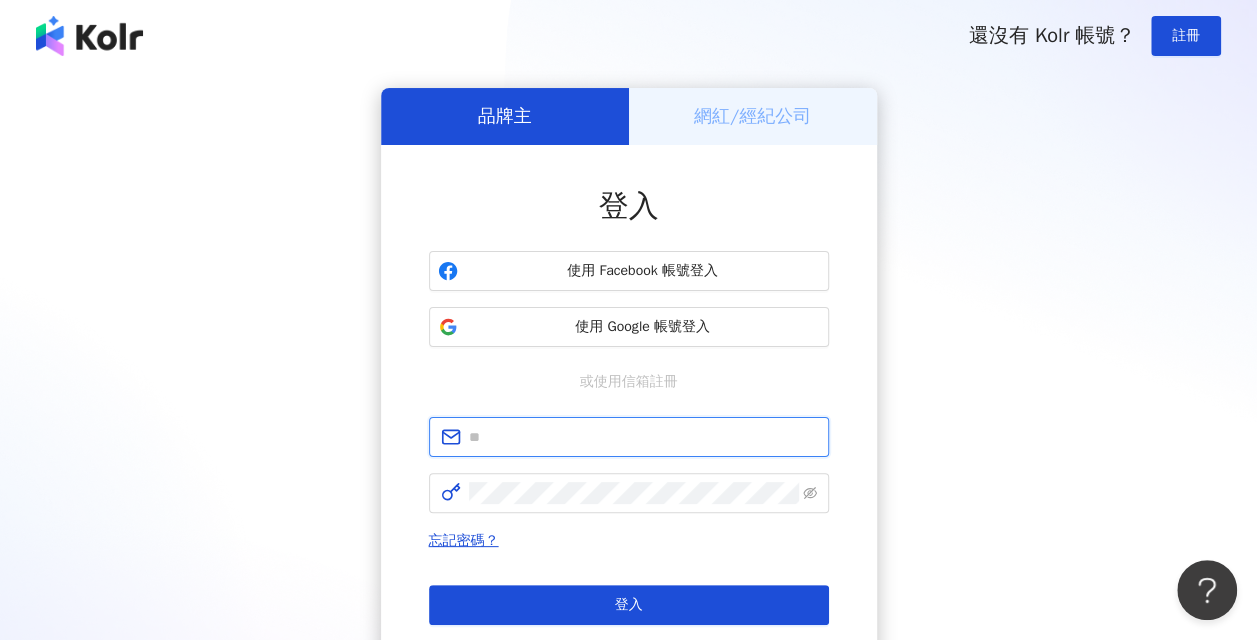 click at bounding box center [643, 437] 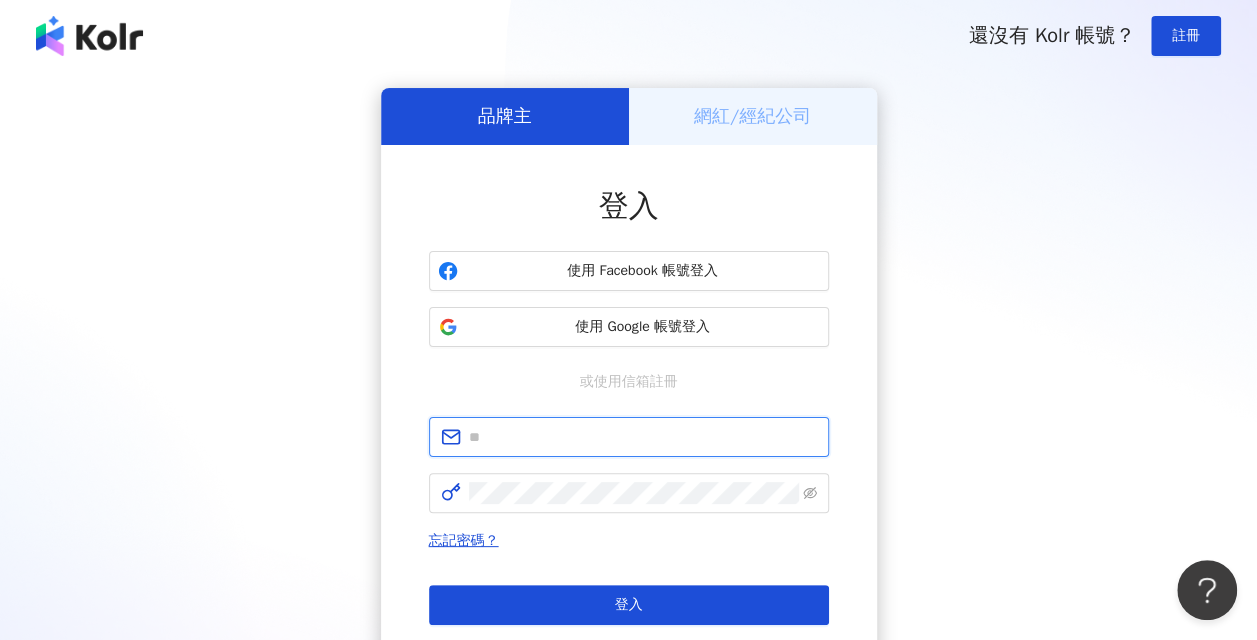 type on "**********" 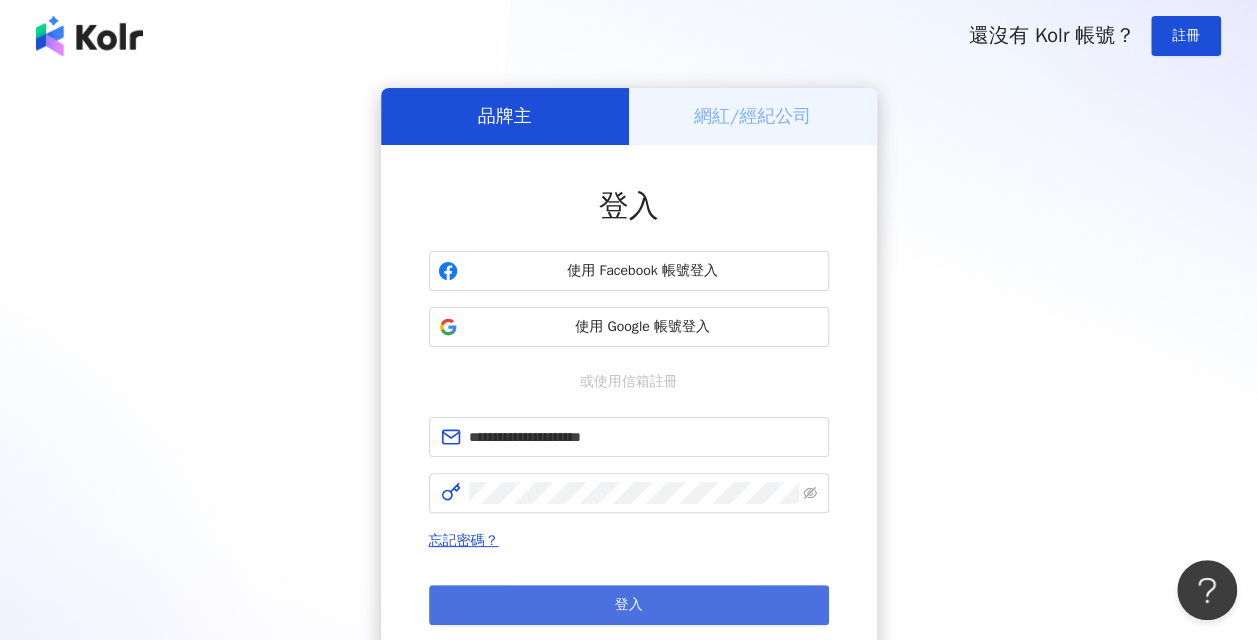 click on "登入" at bounding box center (629, 605) 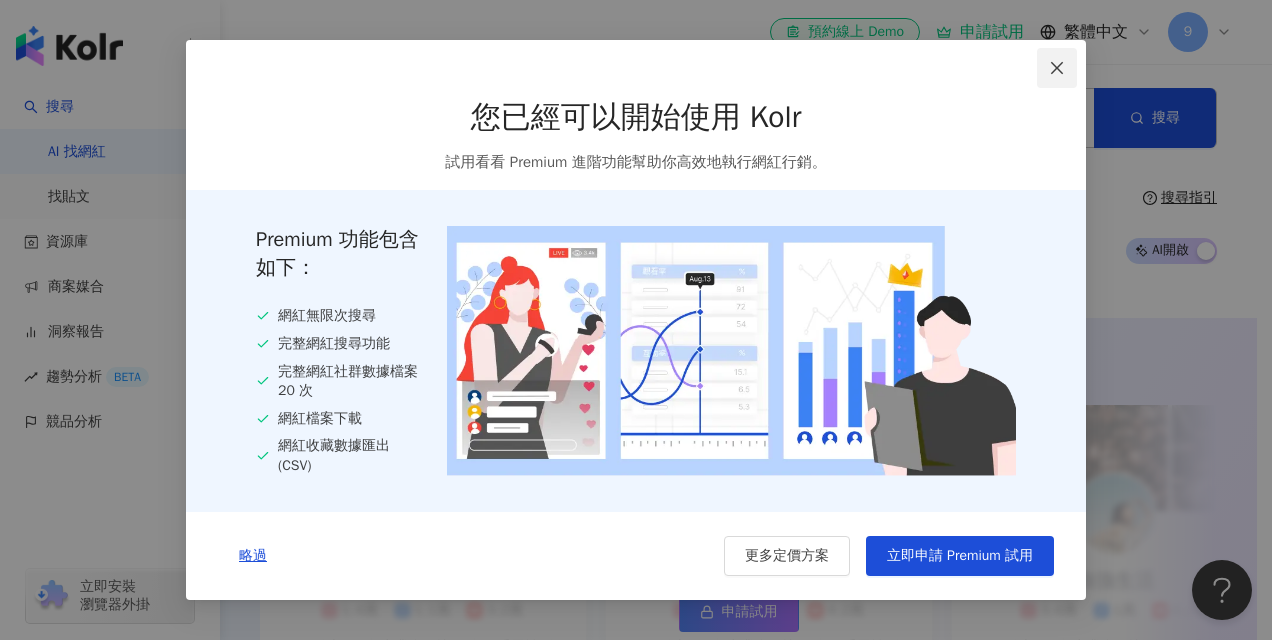 click 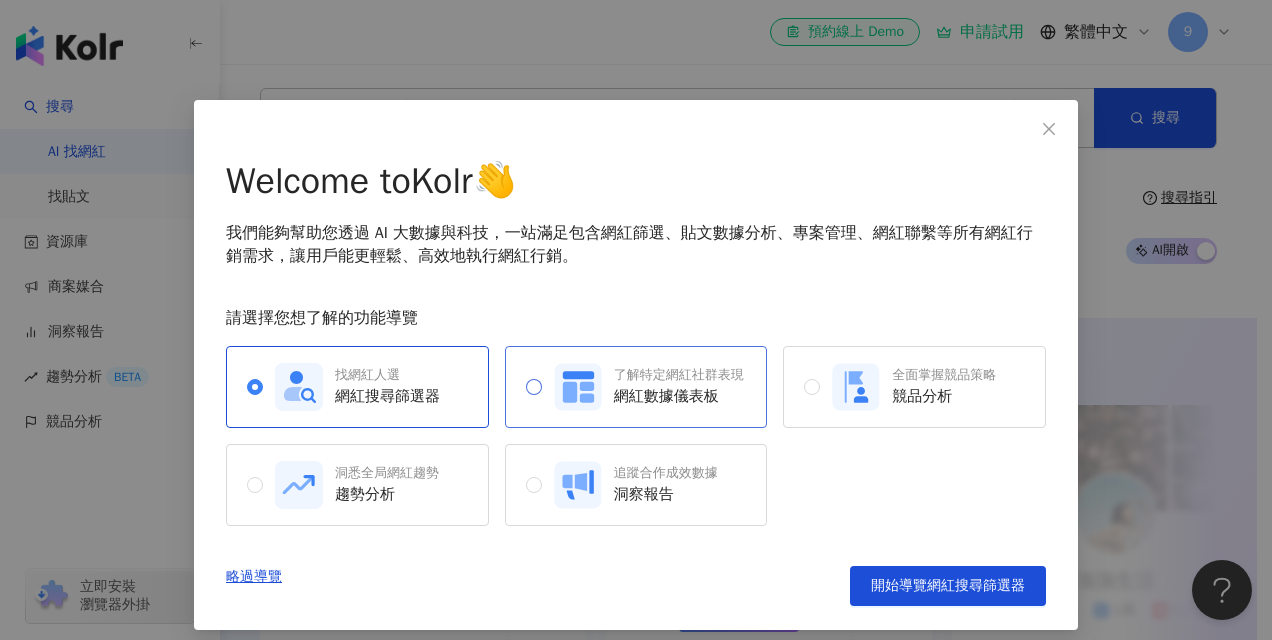 click on "了解特定網紅社群表現 網紅數據儀表板" at bounding box center [643, 387] 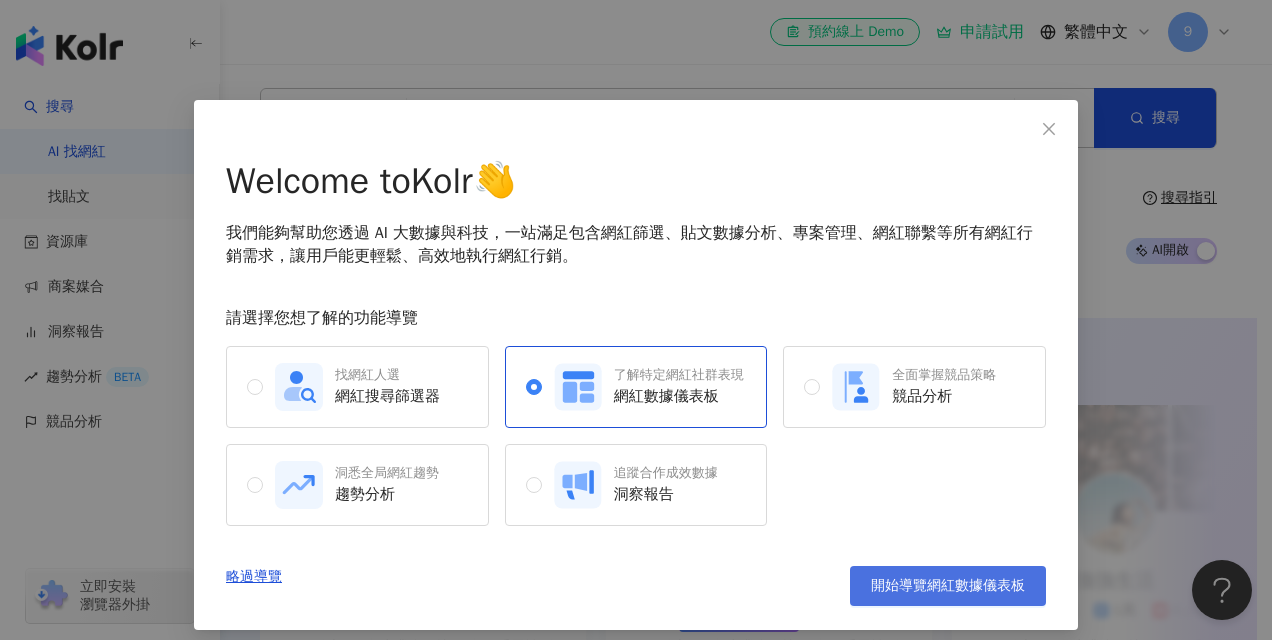 click on "開始導覽網紅數據儀表板" at bounding box center (948, 586) 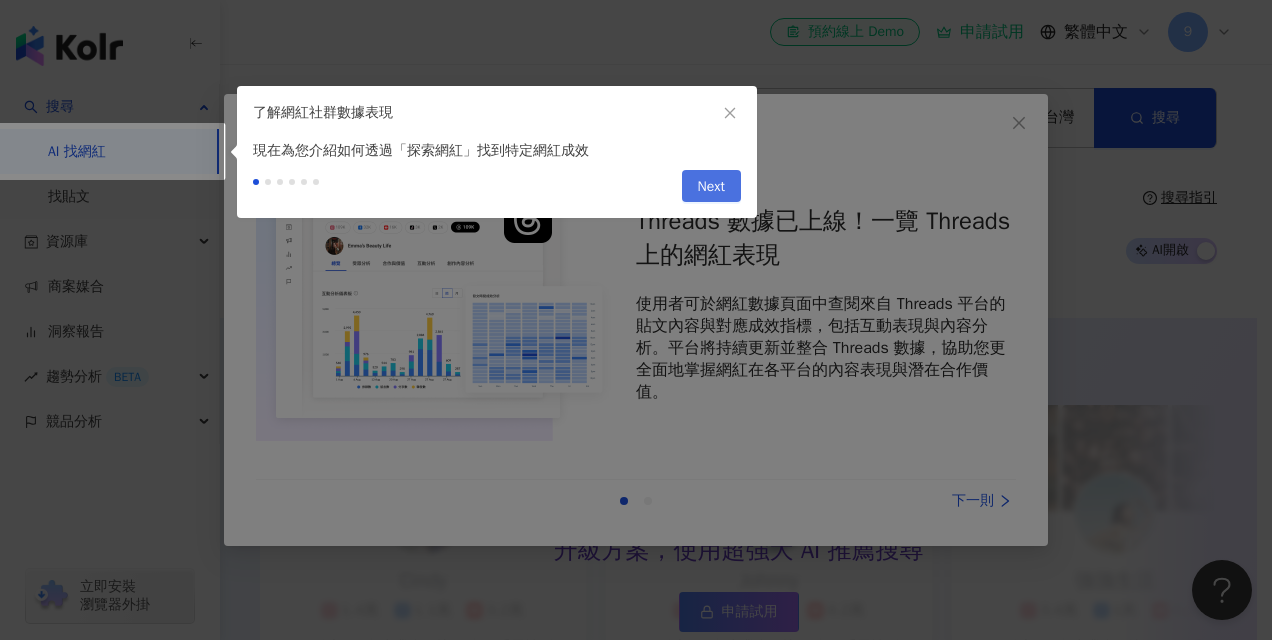 click on "Next" at bounding box center (711, 187) 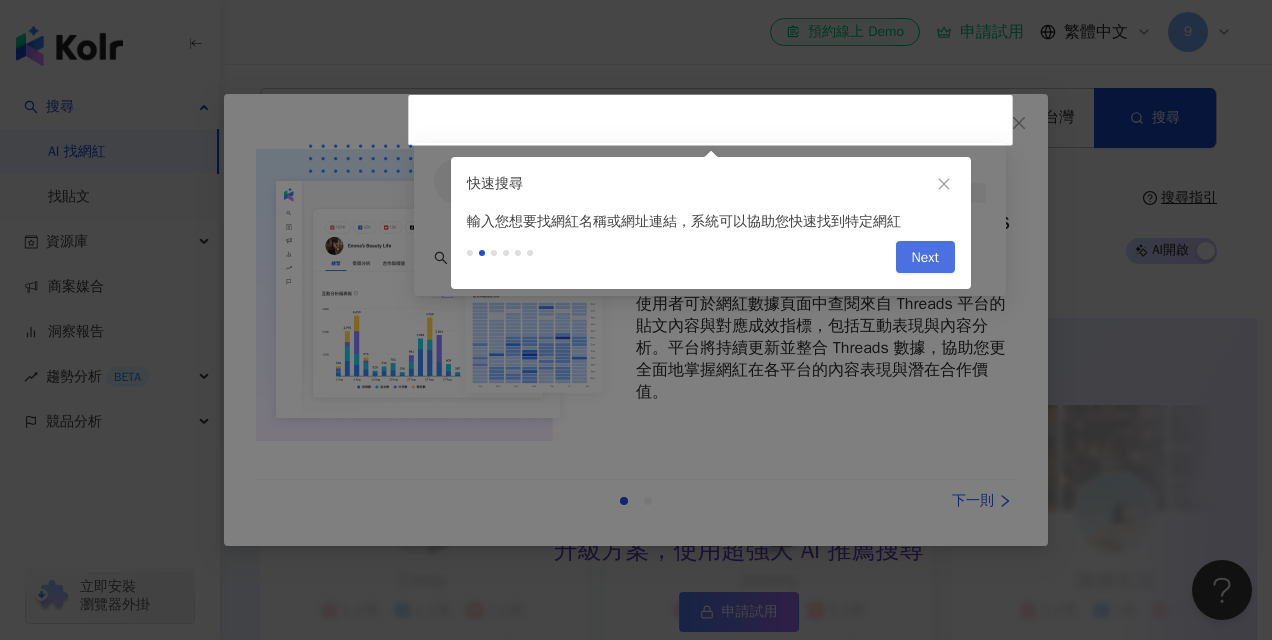 click on "Next" at bounding box center [925, 258] 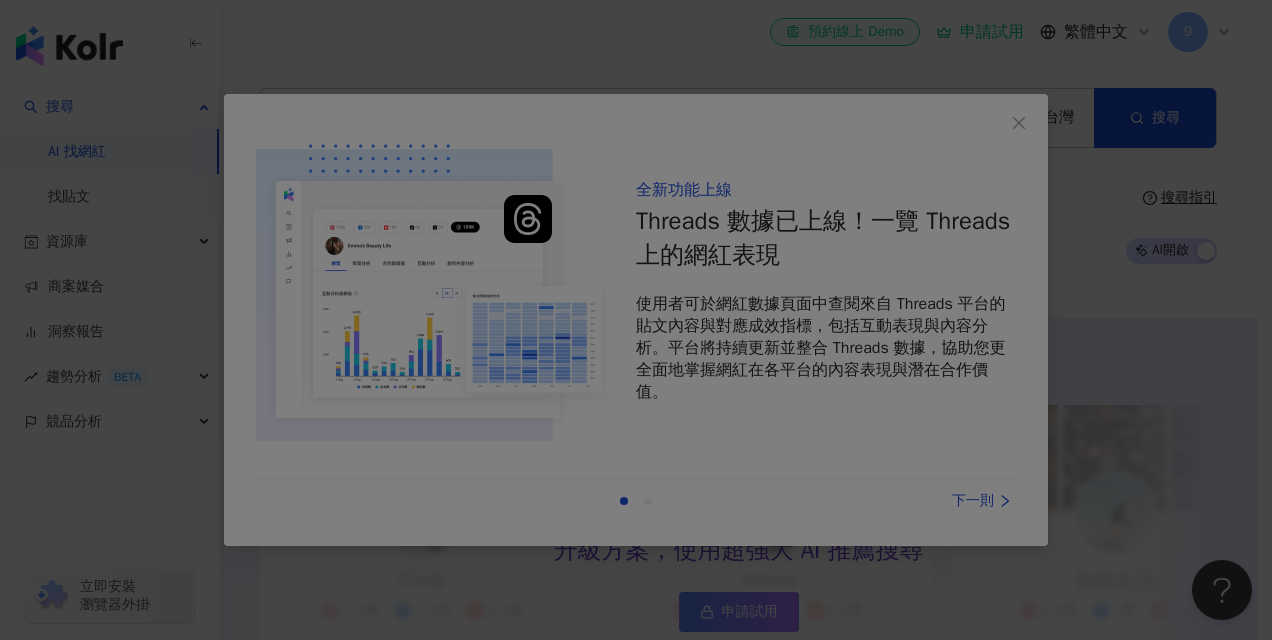 click at bounding box center [636, 320] 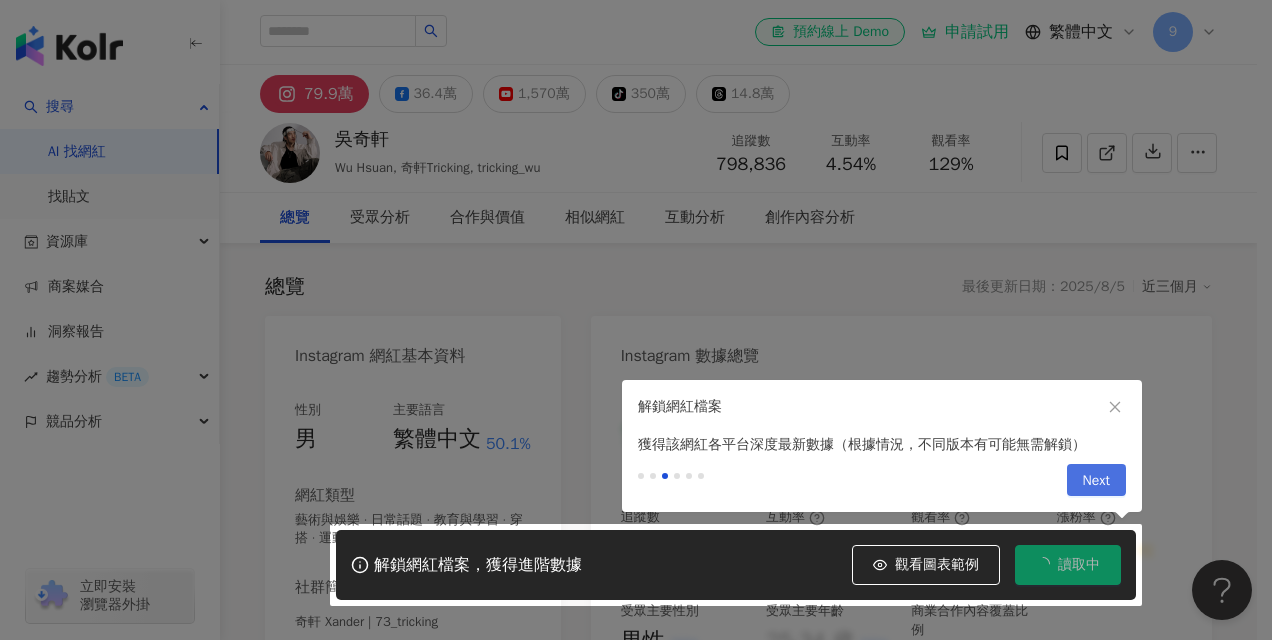 click on "Next" at bounding box center [1096, 481] 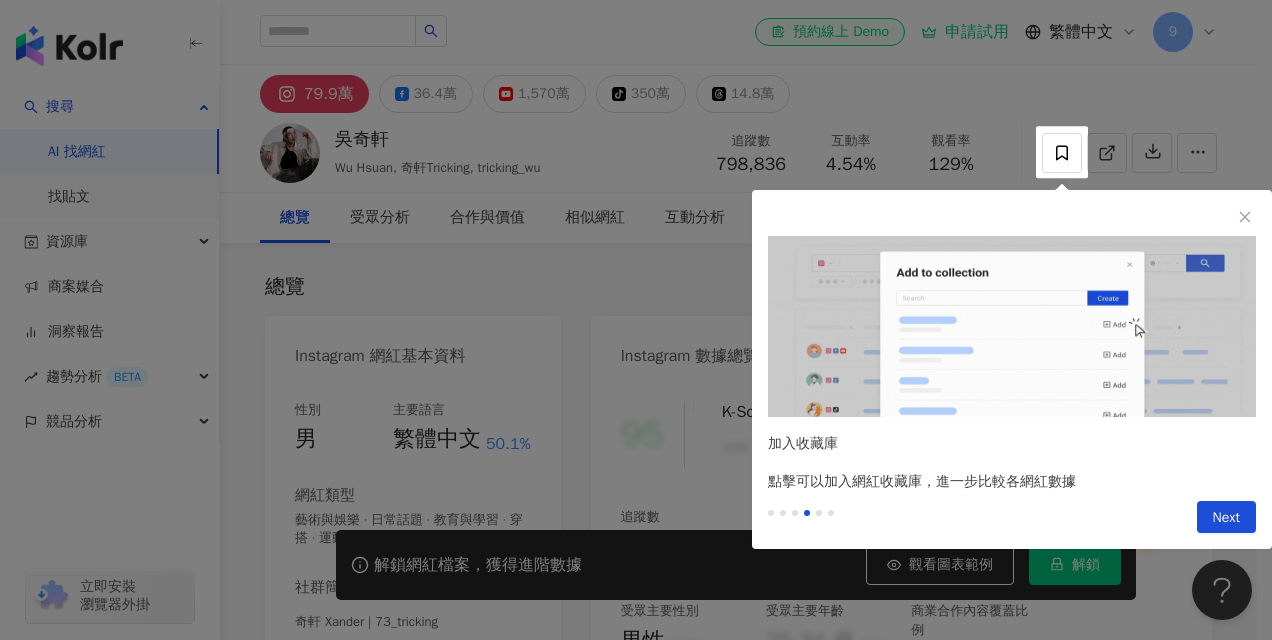 click on "Next" at bounding box center (1226, 518) 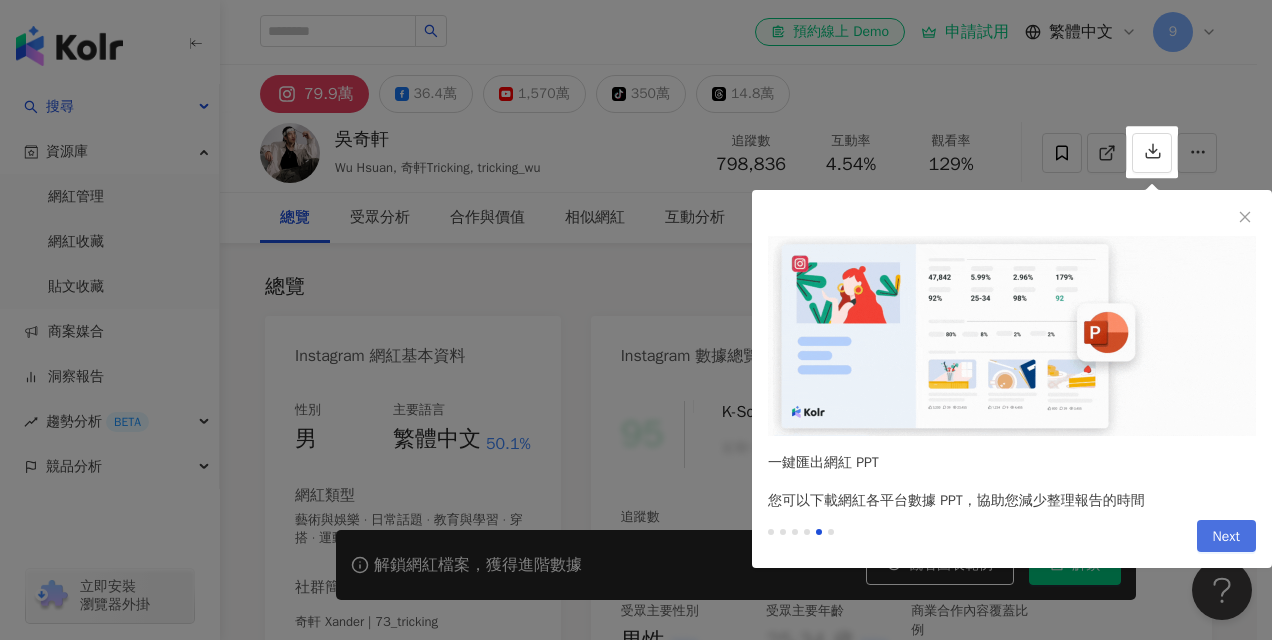 click on "Next" at bounding box center [1226, 537] 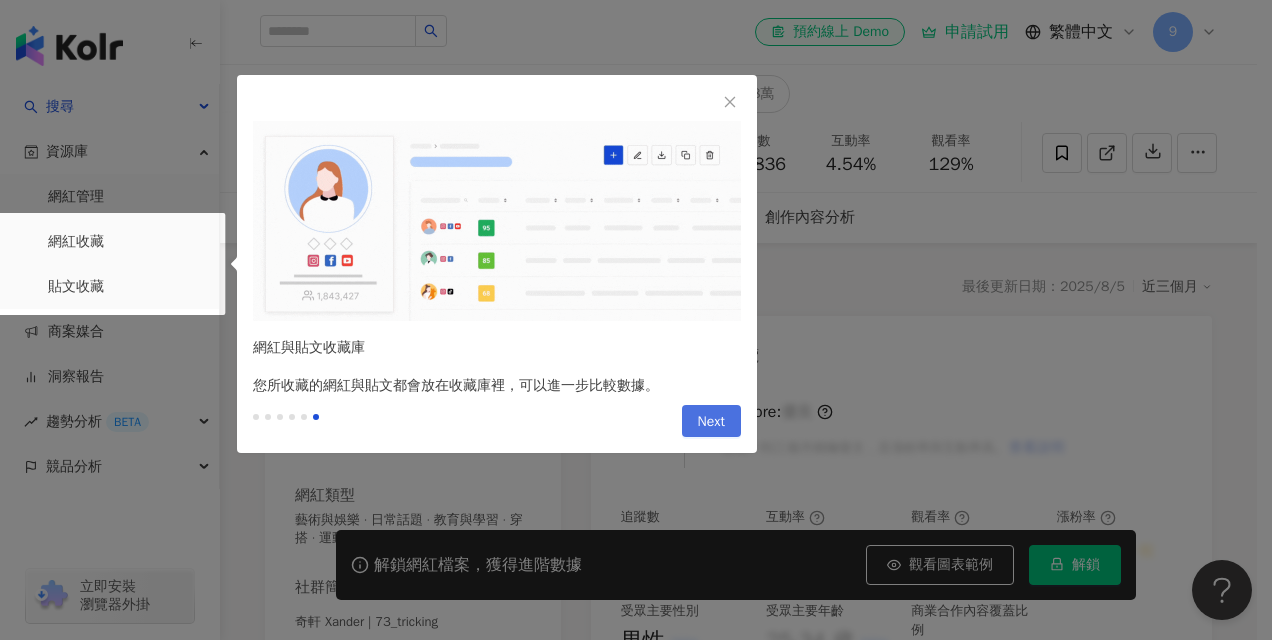click on "Next" at bounding box center (711, 422) 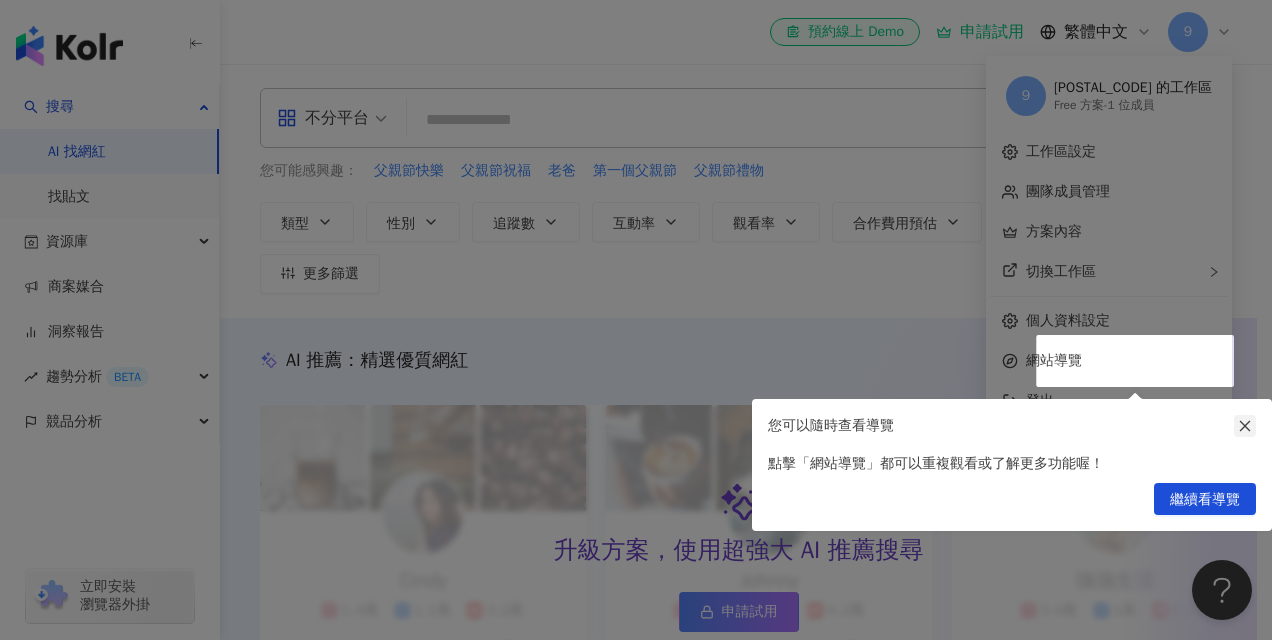 click 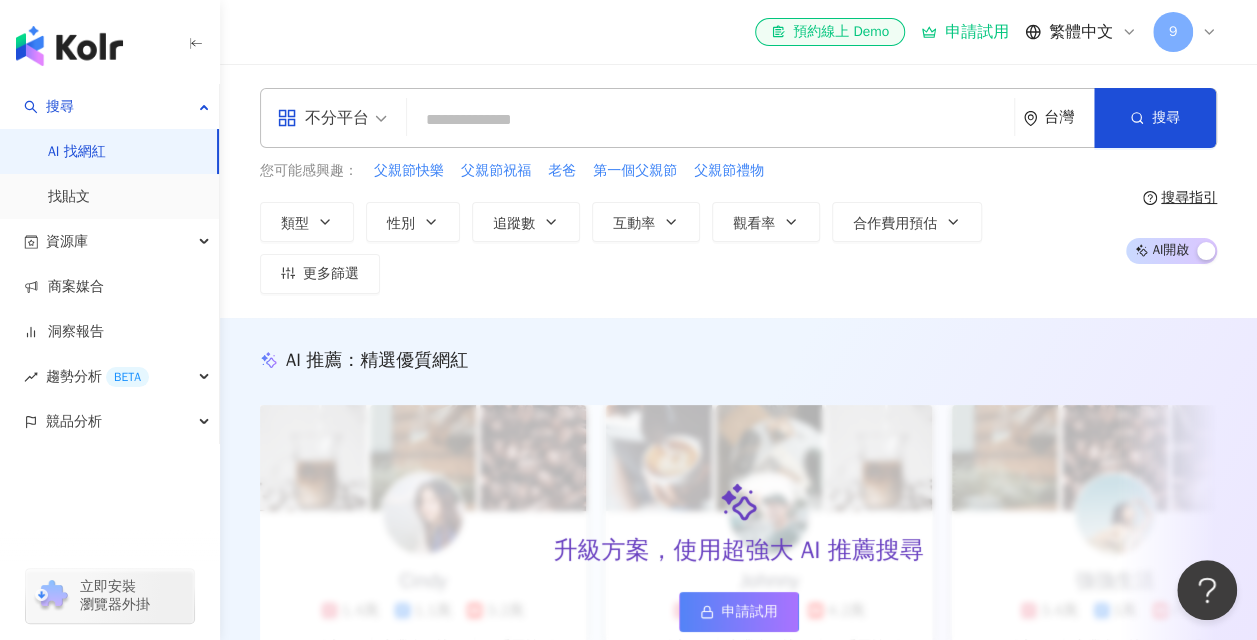 click on "AI 找網紅" at bounding box center (77, 152) 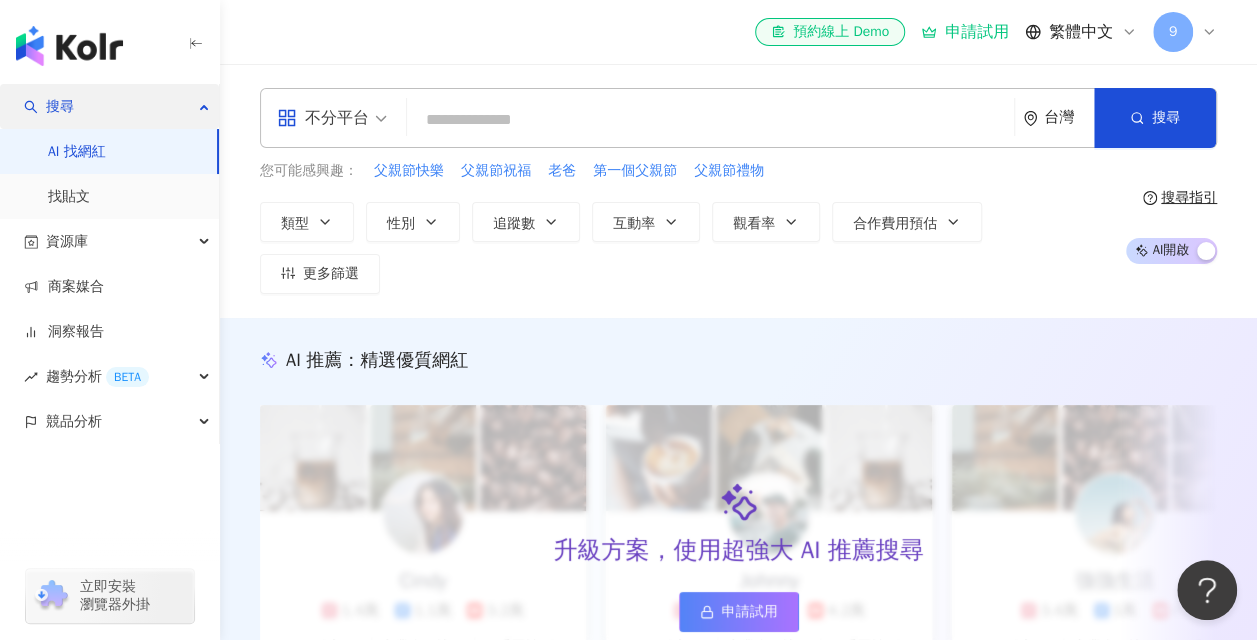 click on "搜尋" at bounding box center [60, 106] 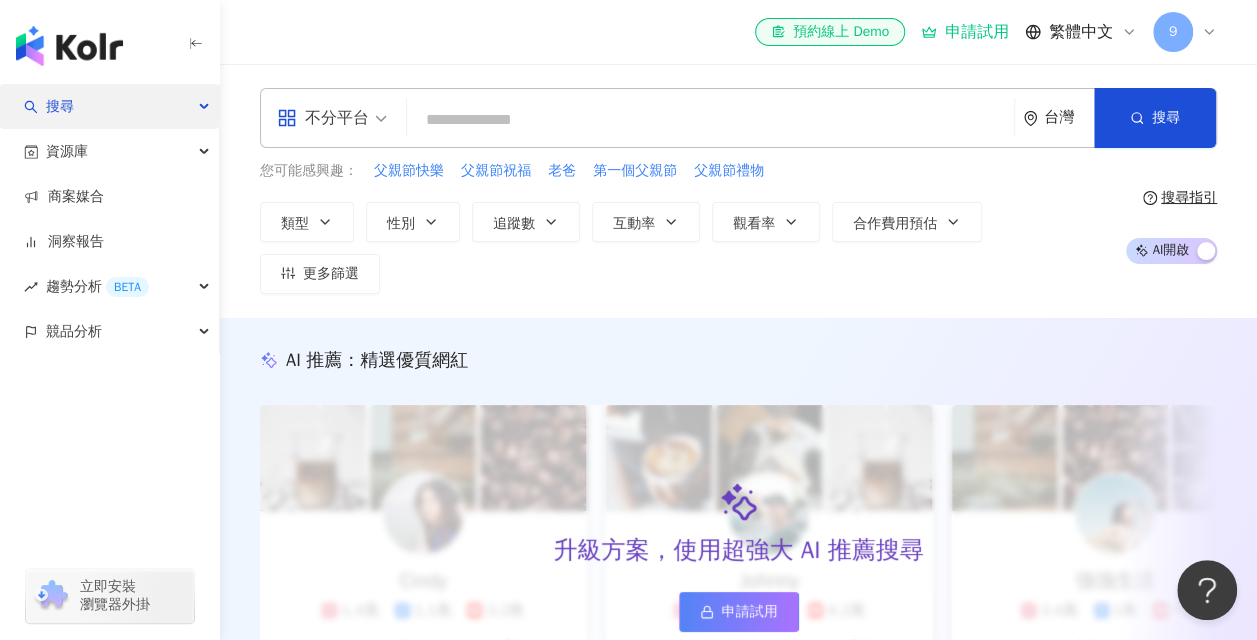 click on "搜尋" at bounding box center [60, 106] 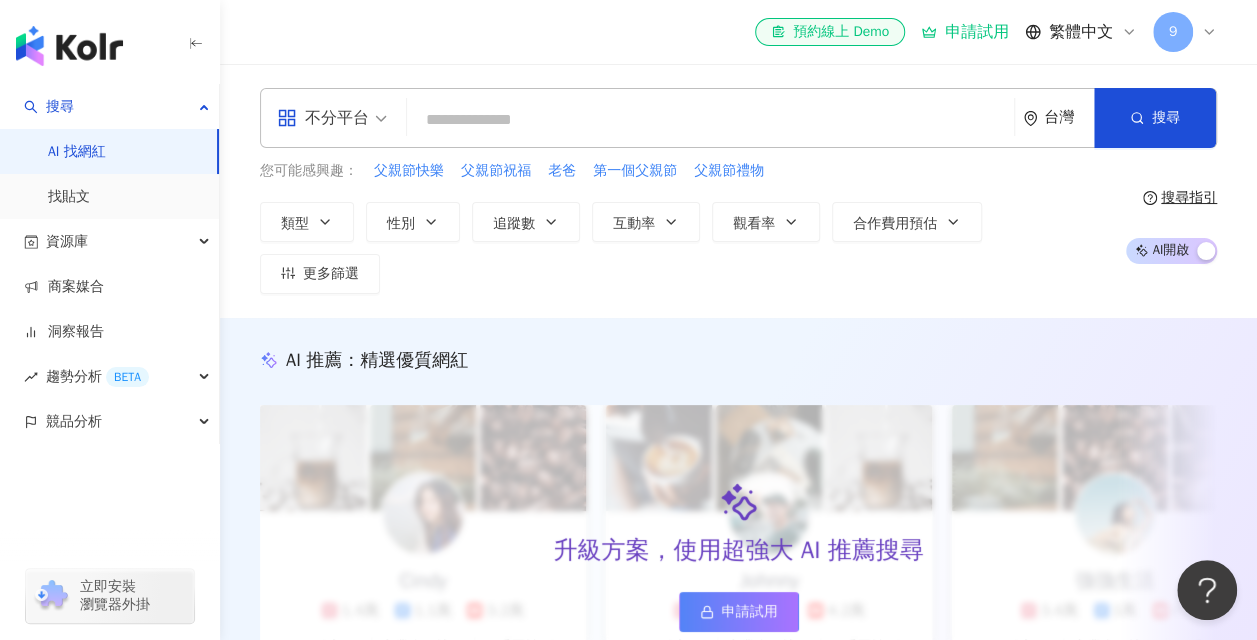click on "不分平台" at bounding box center (332, 118) 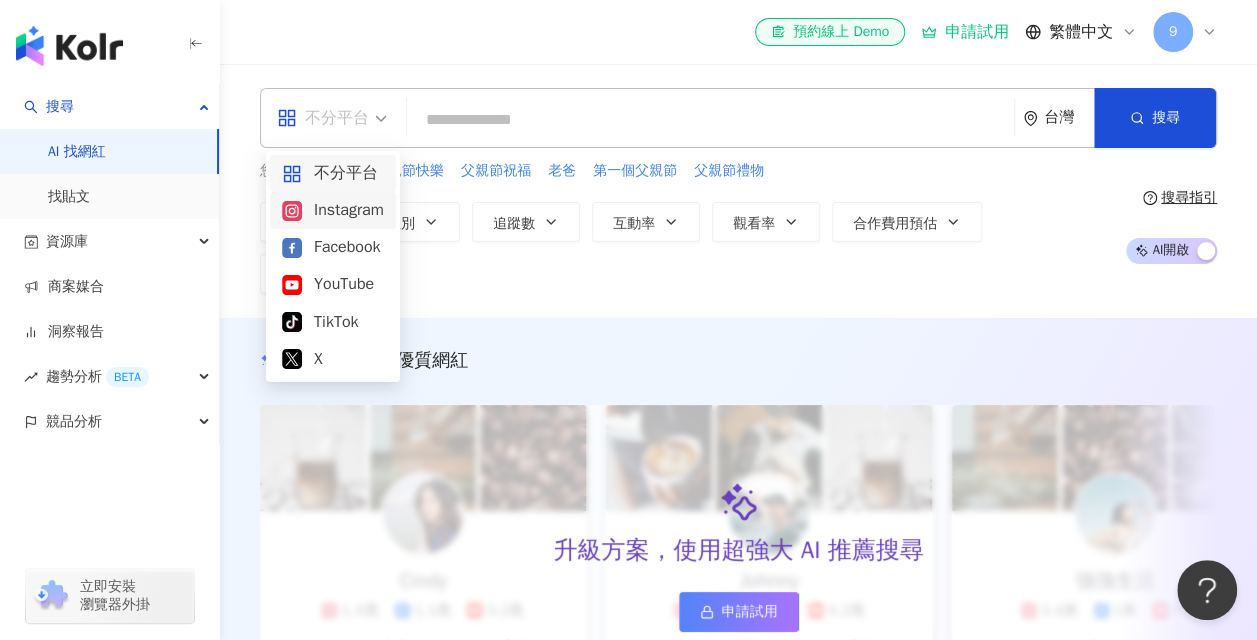 click on "Instagram" at bounding box center [333, 210] 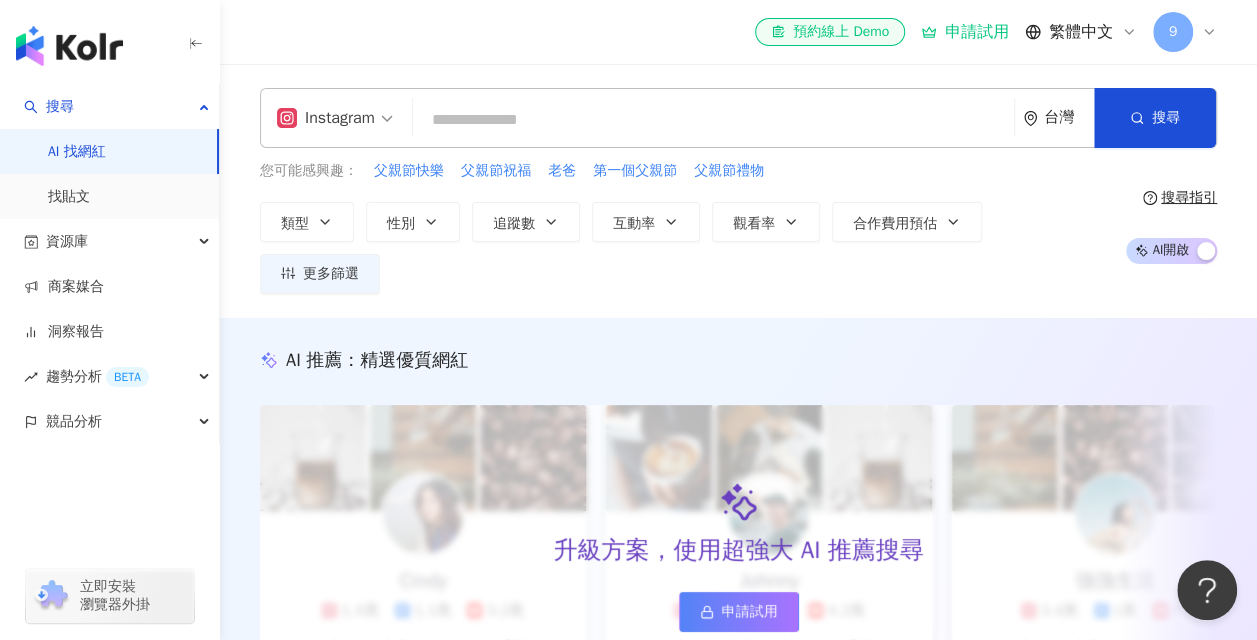 click at bounding box center (713, 120) 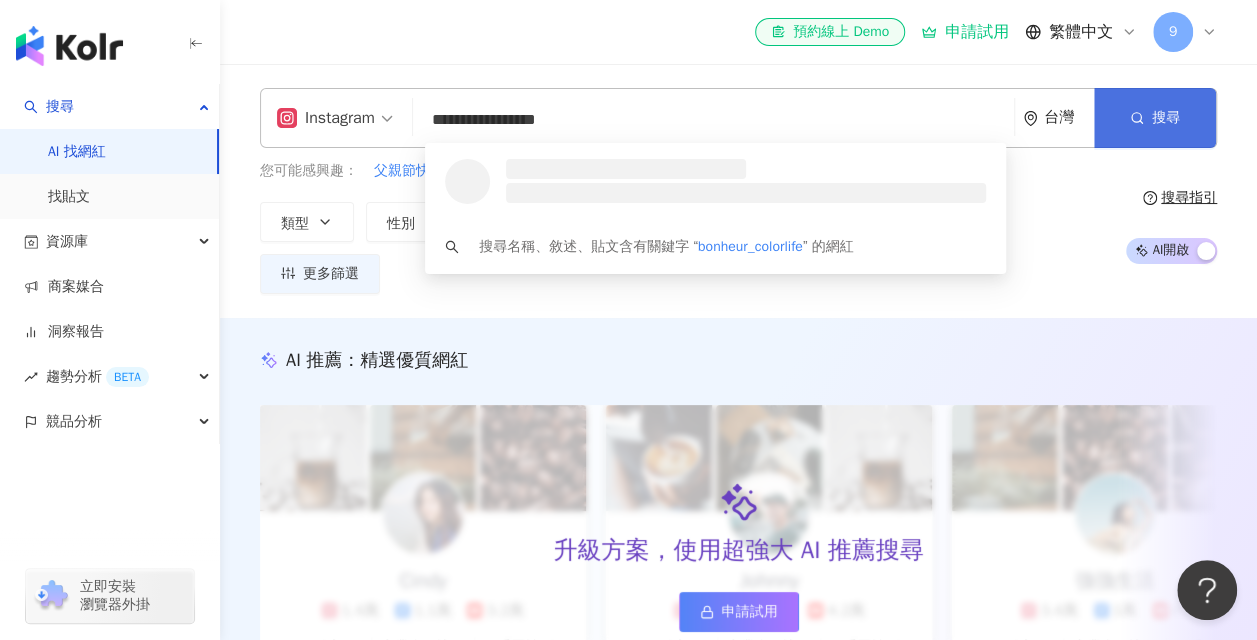 type on "**********" 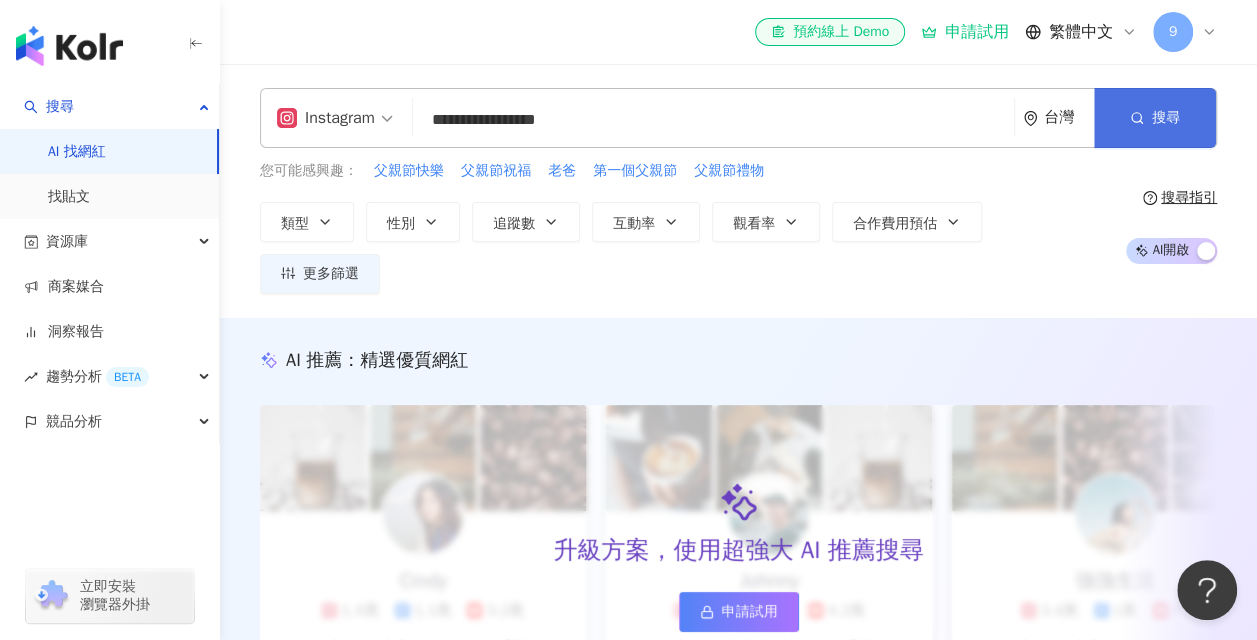 click on "搜尋" at bounding box center [1155, 118] 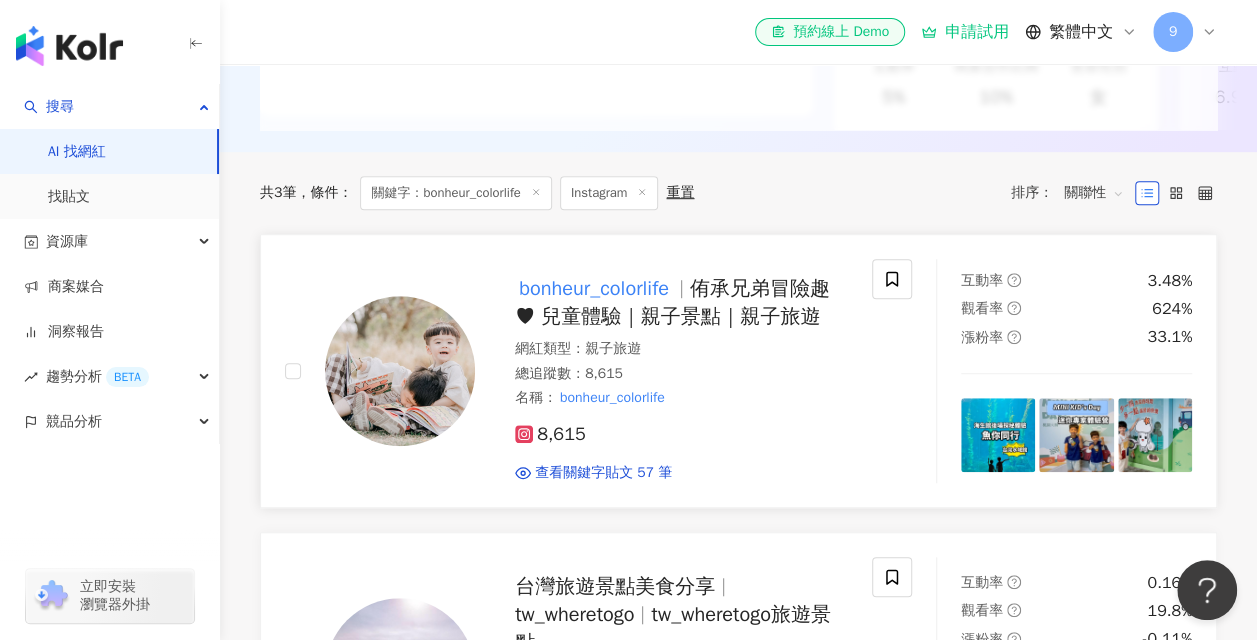 scroll, scrollTop: 500, scrollLeft: 0, axis: vertical 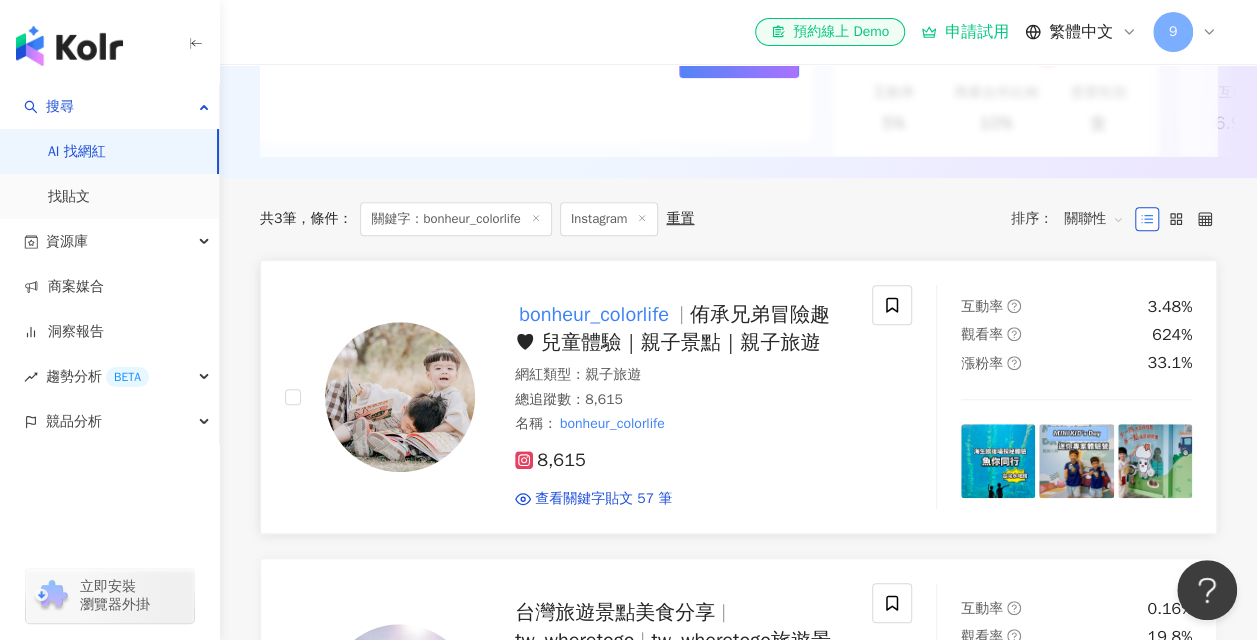 click on "侑承兄弟冒險趣♥ 兒童體驗｜親子景點｜親子旅遊" at bounding box center [672, 328] 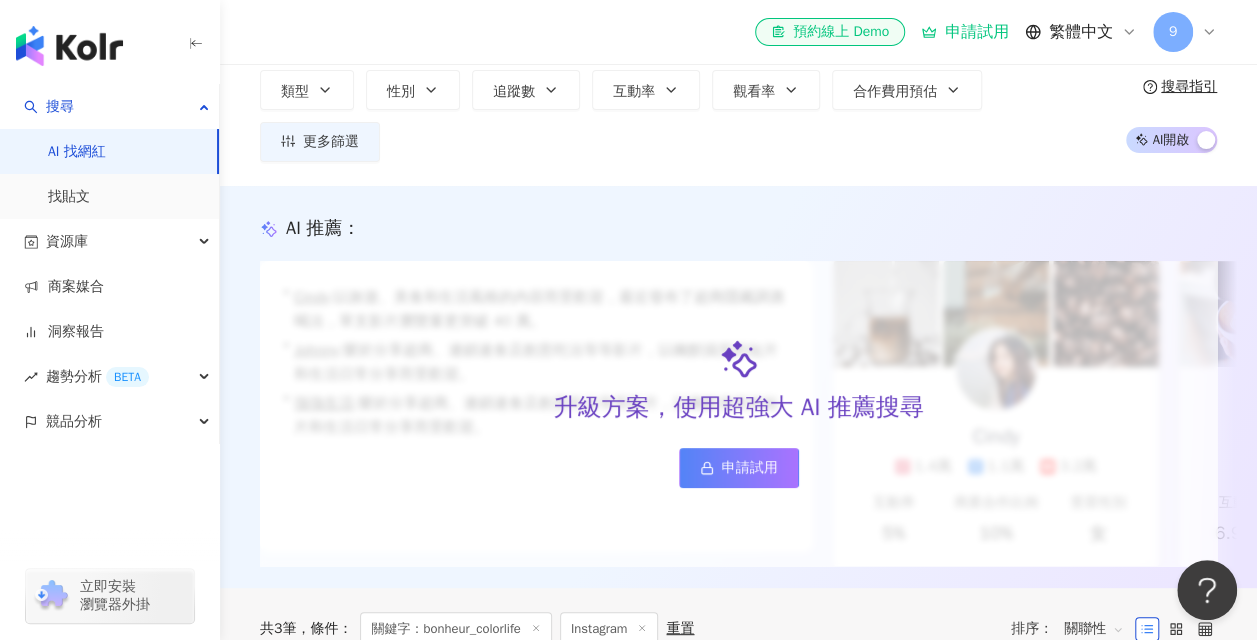 scroll, scrollTop: 0, scrollLeft: 0, axis: both 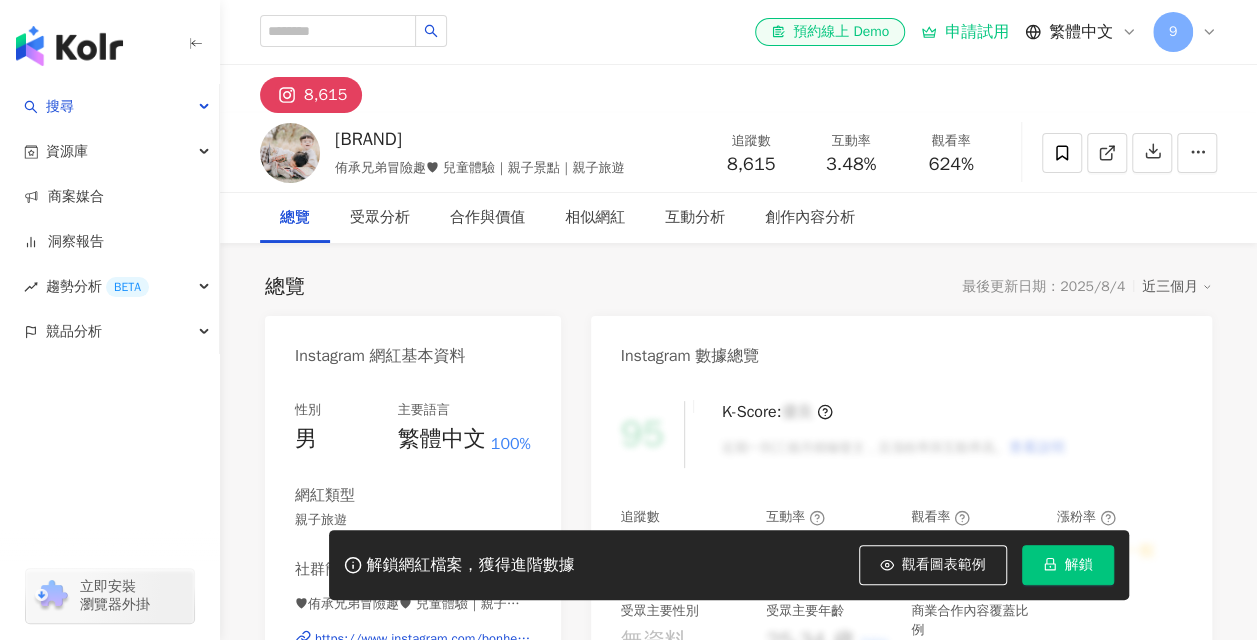 click 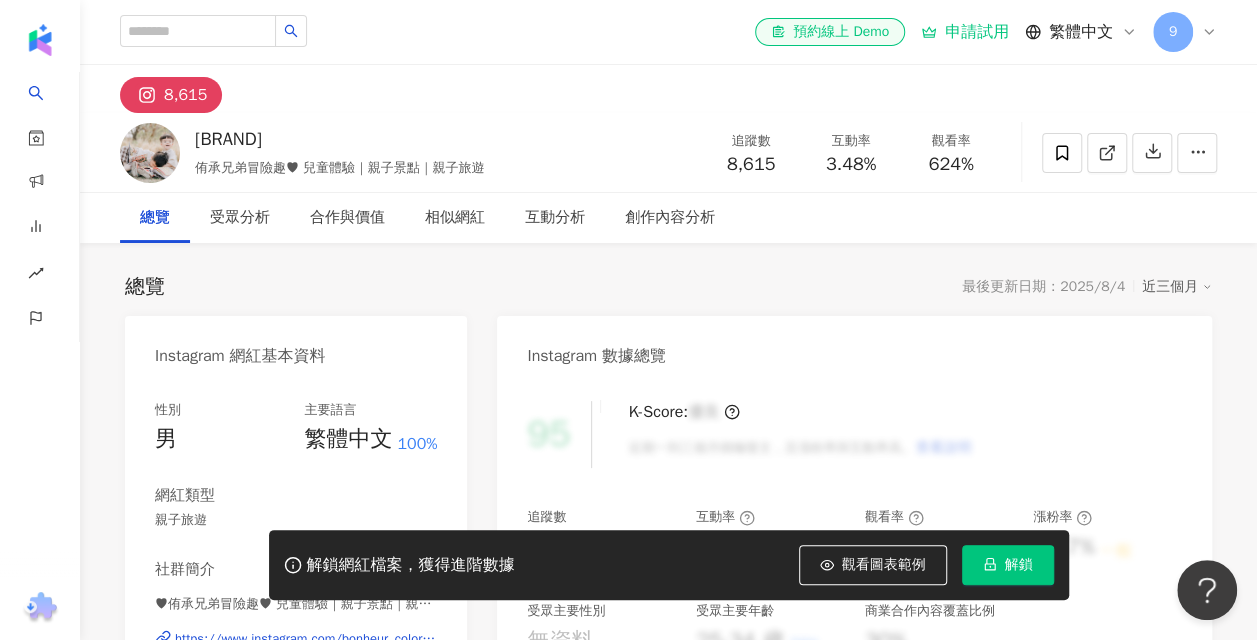 scroll, scrollTop: 0, scrollLeft: 0, axis: both 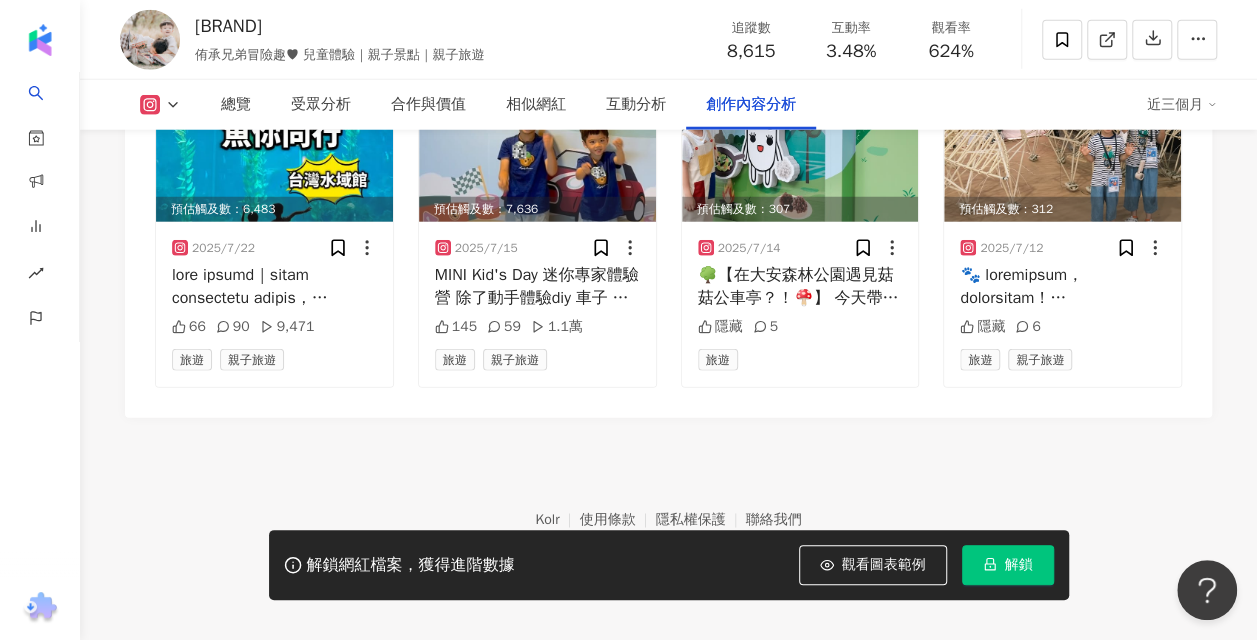 click on "Kolr 使用條款 隱私權保護 聯絡我們 愛卡拉互動媒體股份有限公司  |  統一編號：53342456  |  Copyright ©  2025   iKala   All Rights Reserved. 本站採用 reCAPTCHA 保護機制  |  Google 隱私權  |  Google 條款" at bounding box center (668, 529) 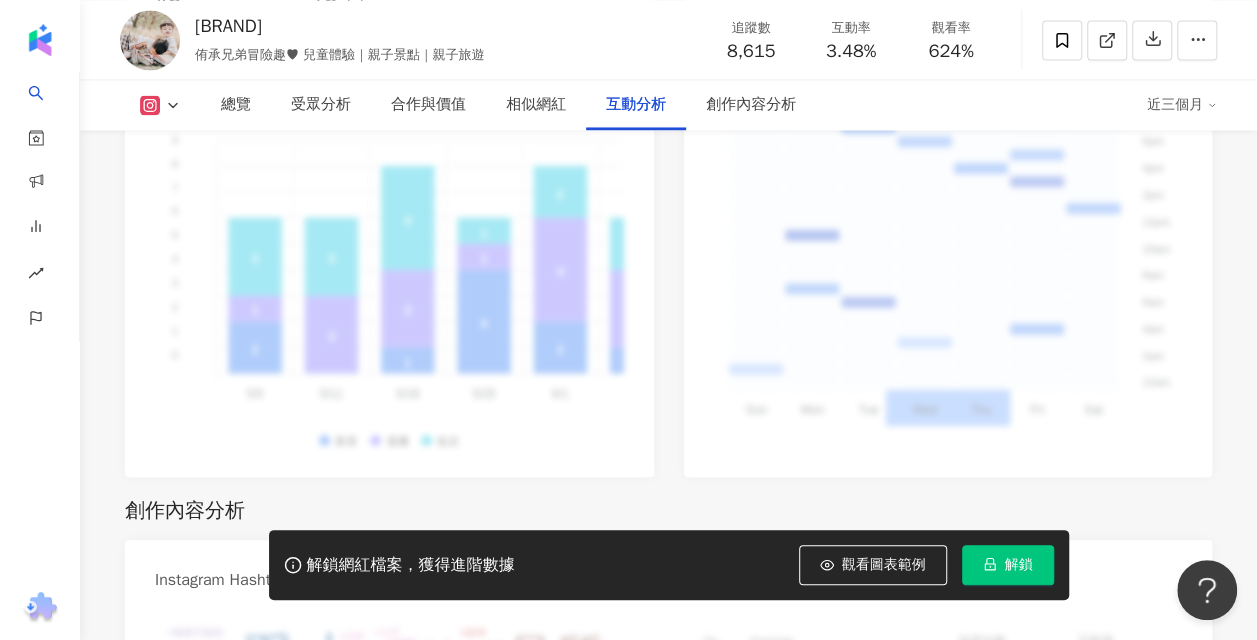 scroll, scrollTop: 5294, scrollLeft: 0, axis: vertical 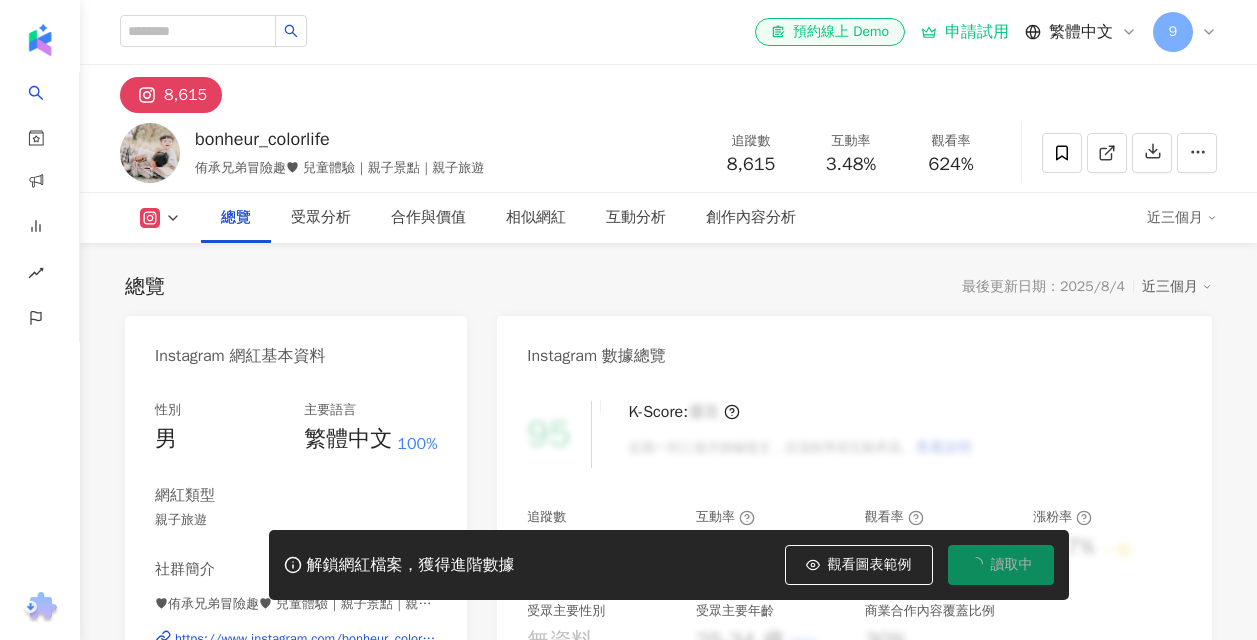 click 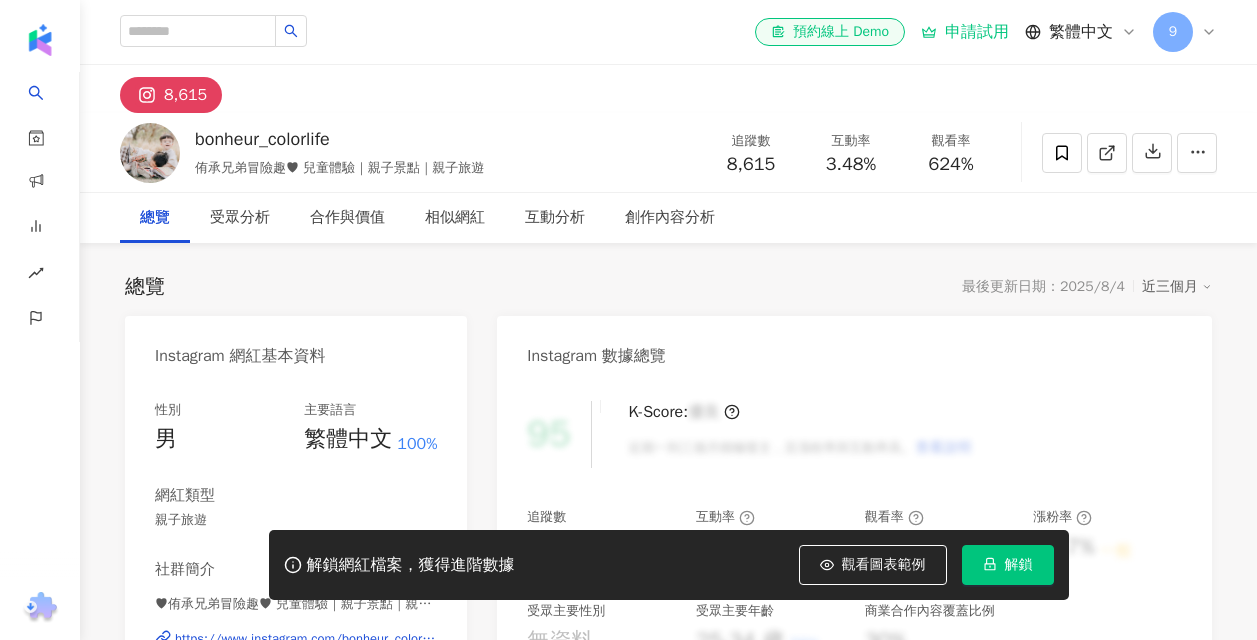 scroll, scrollTop: 0, scrollLeft: 0, axis: both 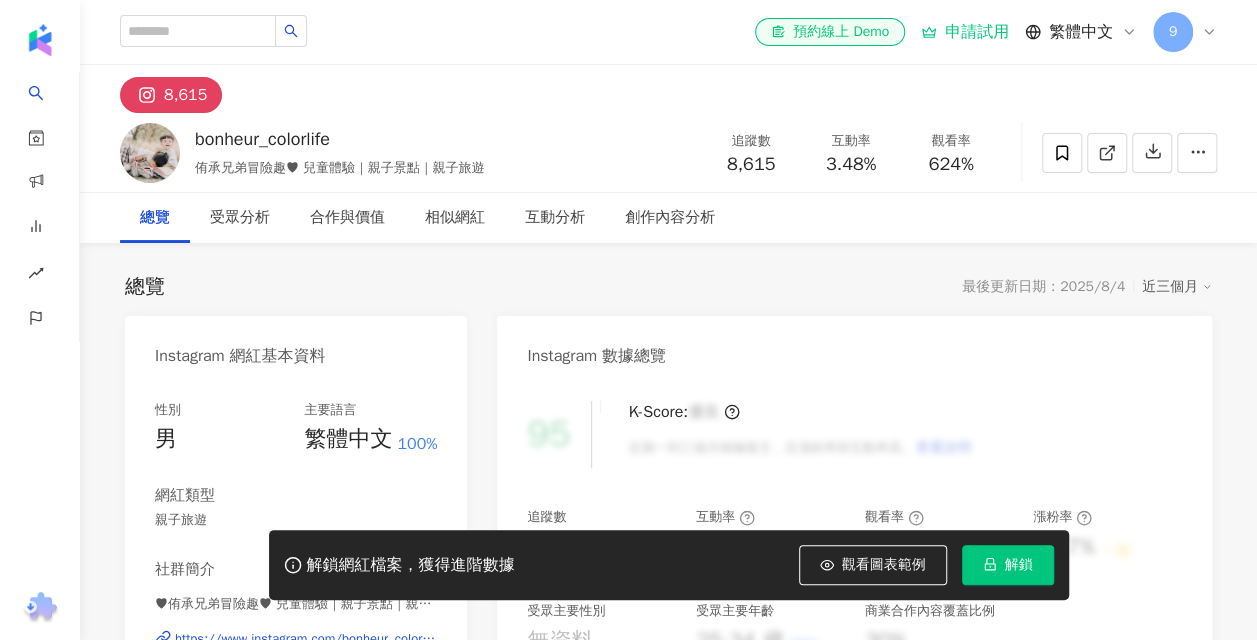 click on "9" at bounding box center (1185, 32) 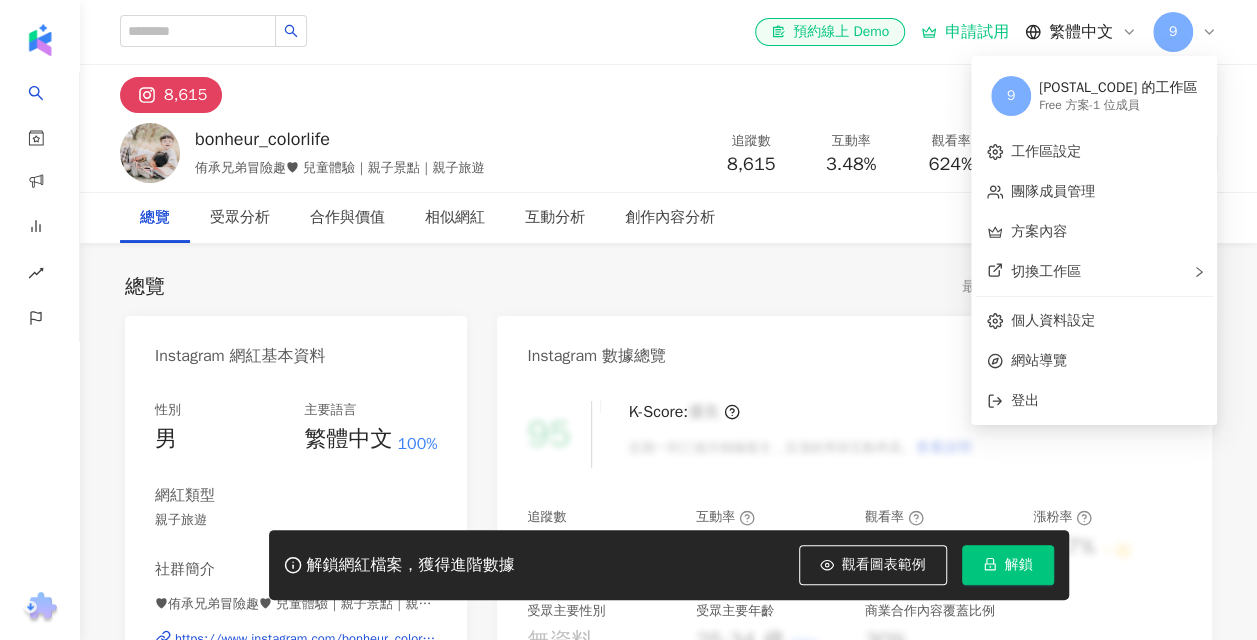 click 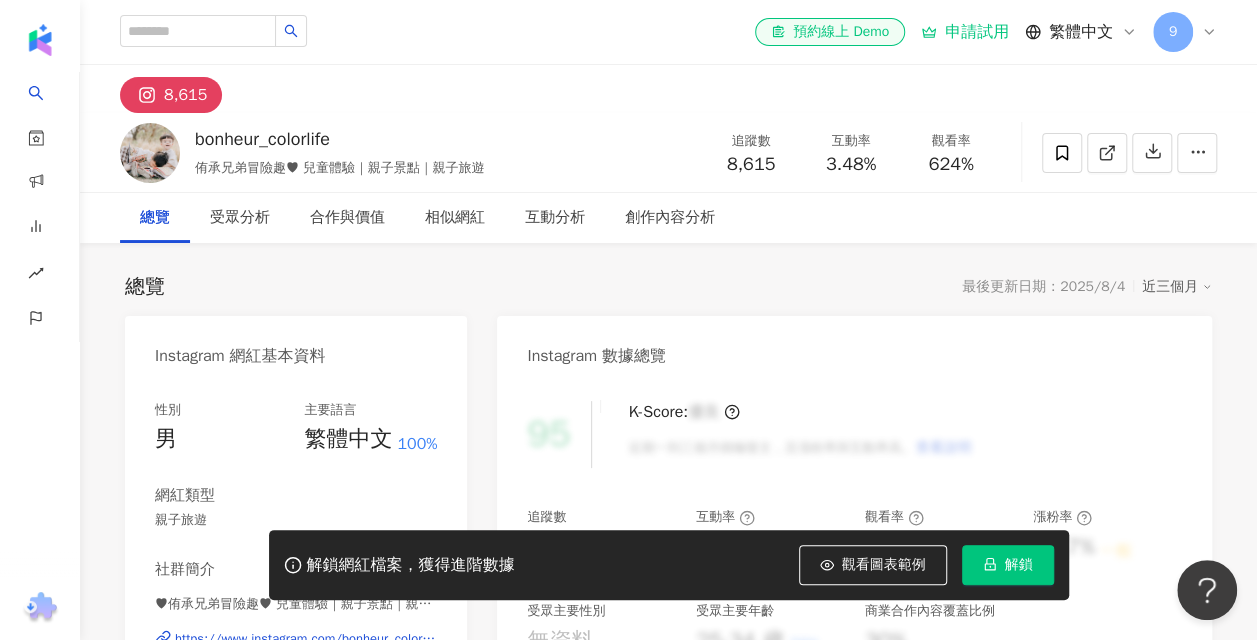 scroll, scrollTop: 0, scrollLeft: 0, axis: both 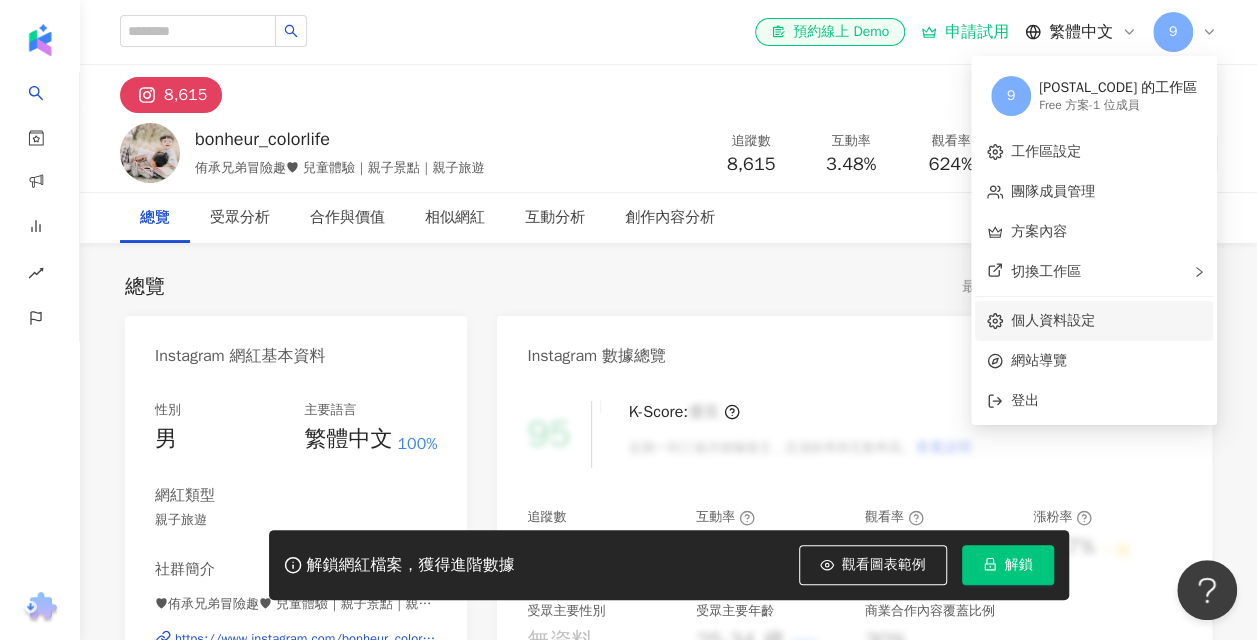 click on "個人資料設定" at bounding box center (1053, 320) 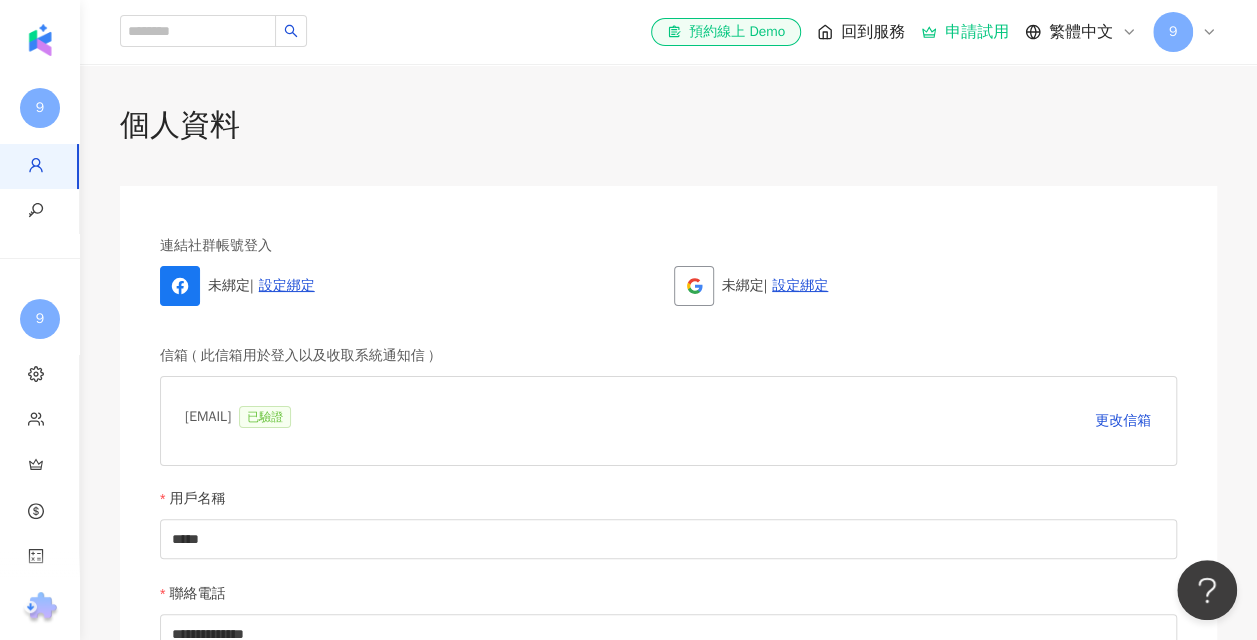 drag, startPoint x: 358, startPoint y: 421, endPoint x: 183, endPoint y: 410, distance: 175.34537 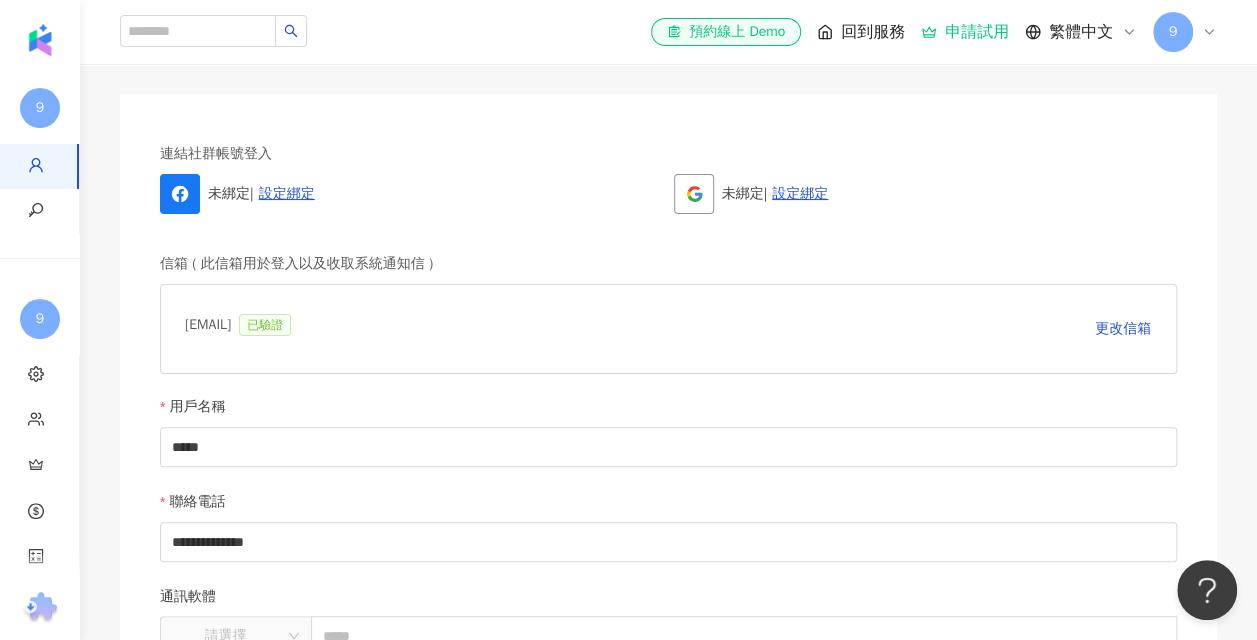 scroll, scrollTop: 0, scrollLeft: 0, axis: both 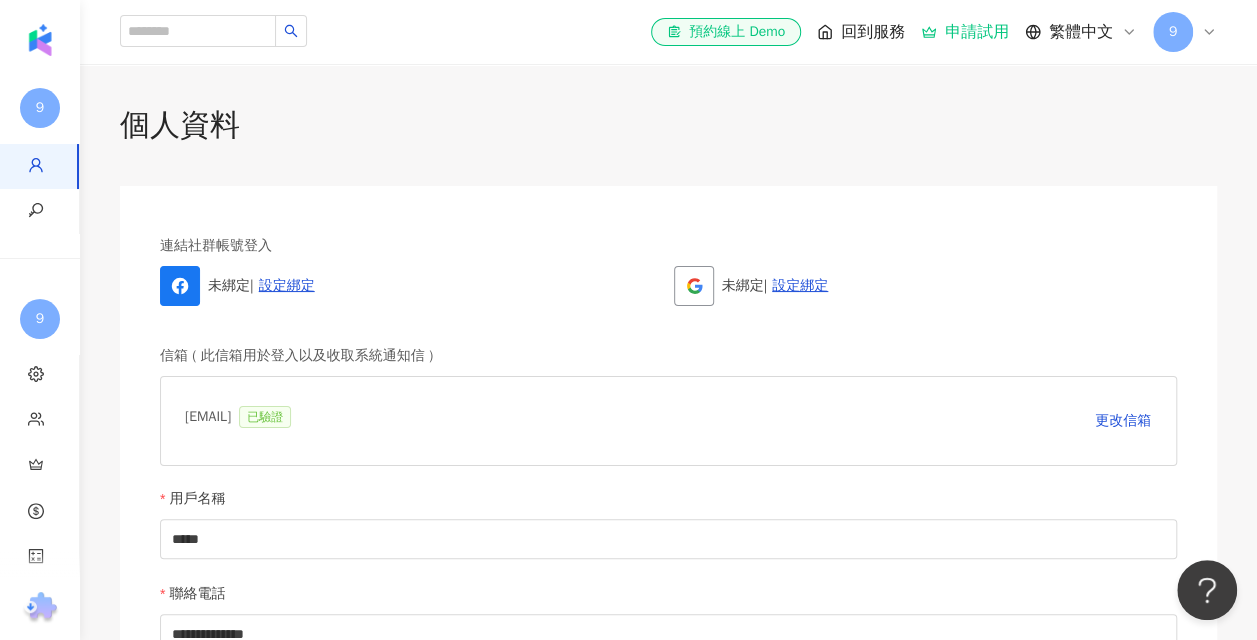 click on "9" at bounding box center (1185, 32) 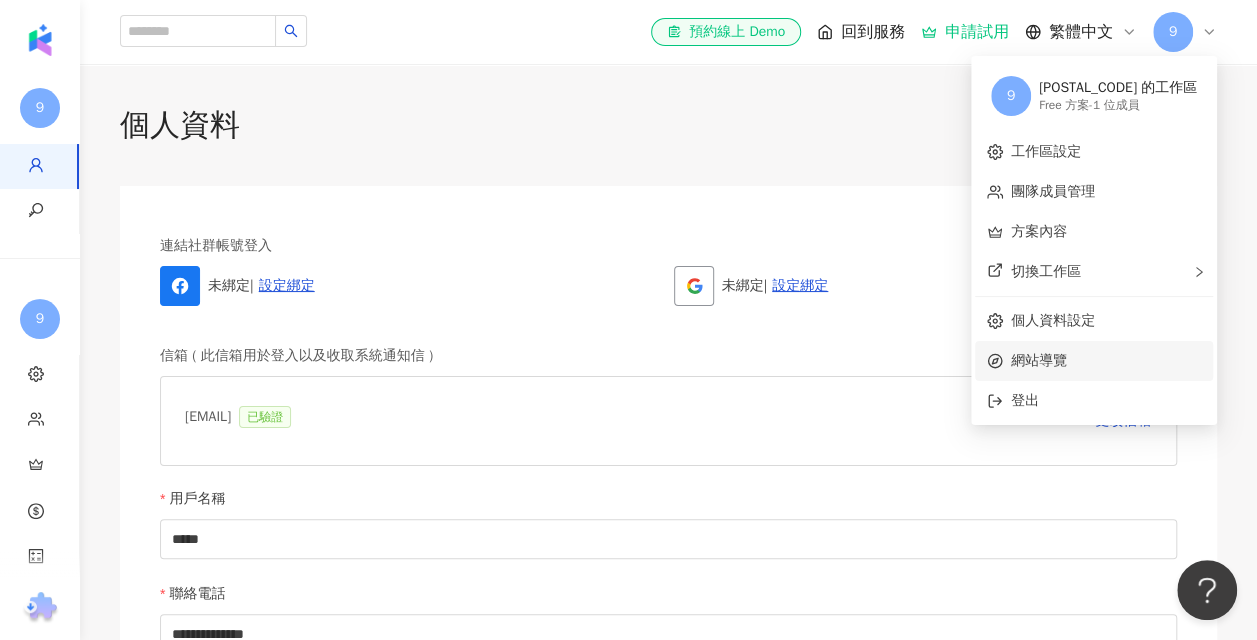 drag, startPoint x: 1066, startPoint y: 400, endPoint x: 1114, endPoint y: 368, distance: 57.68882 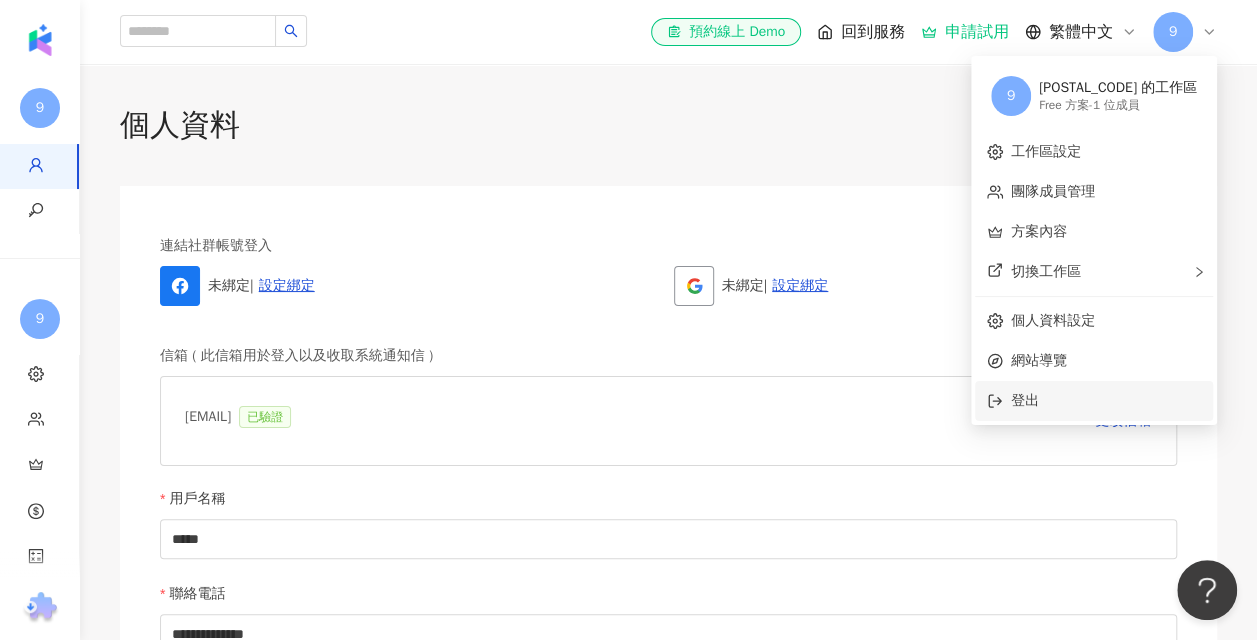 click on "登出" at bounding box center (1025, 400) 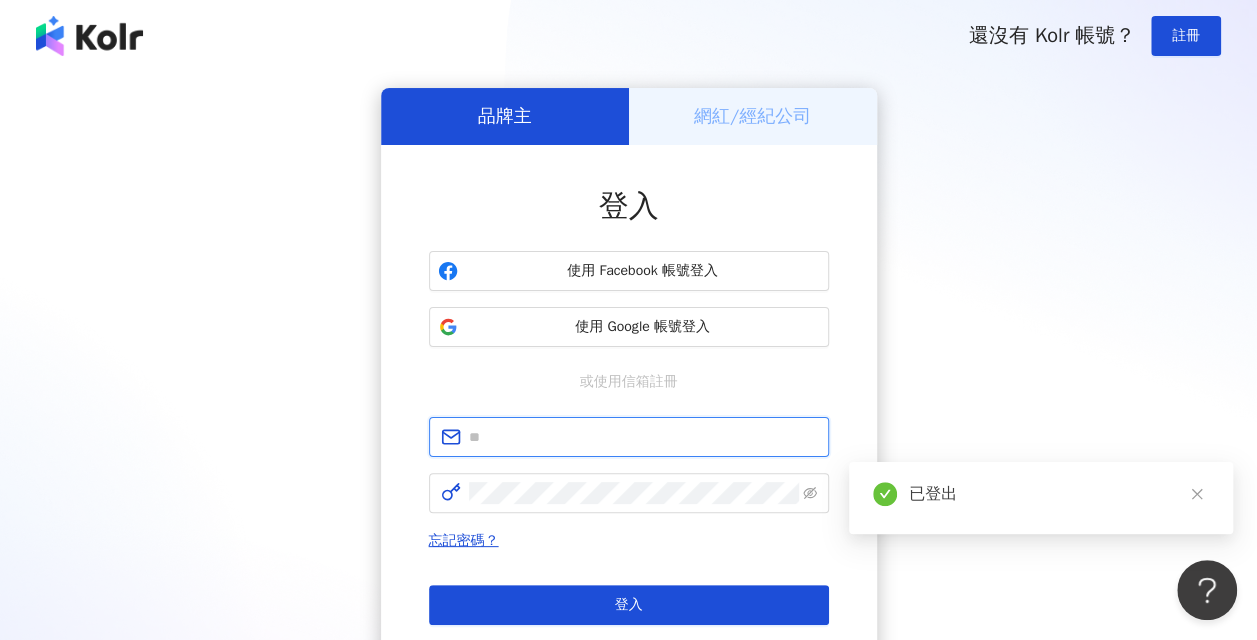 click at bounding box center (643, 437) 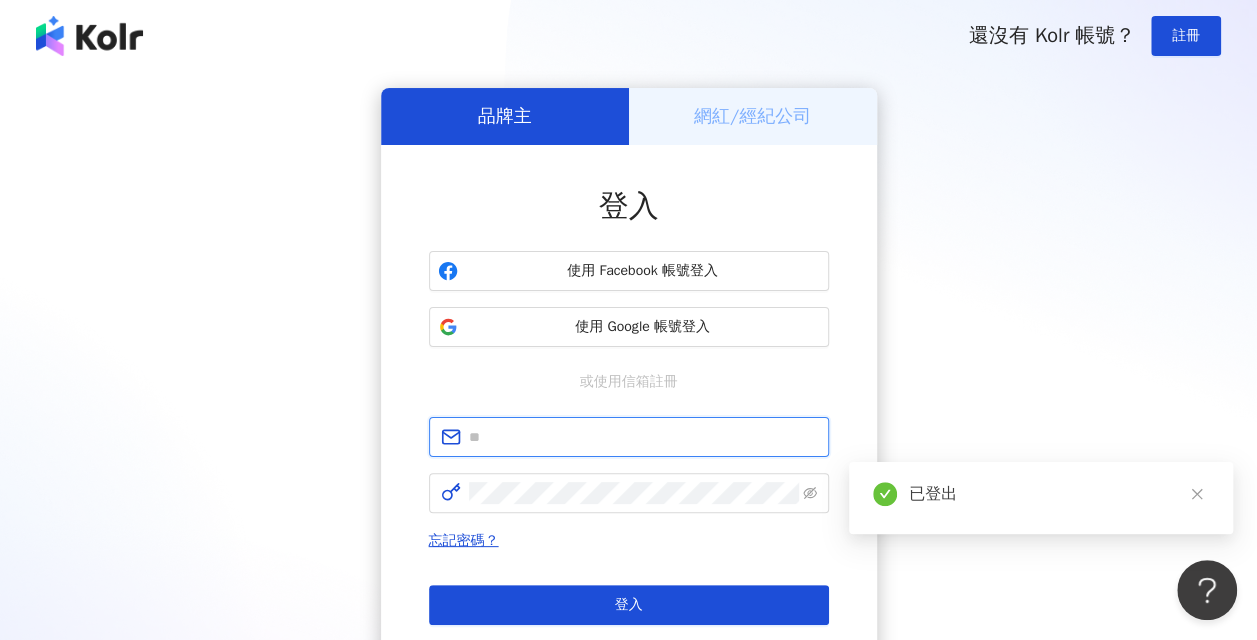 type on "**********" 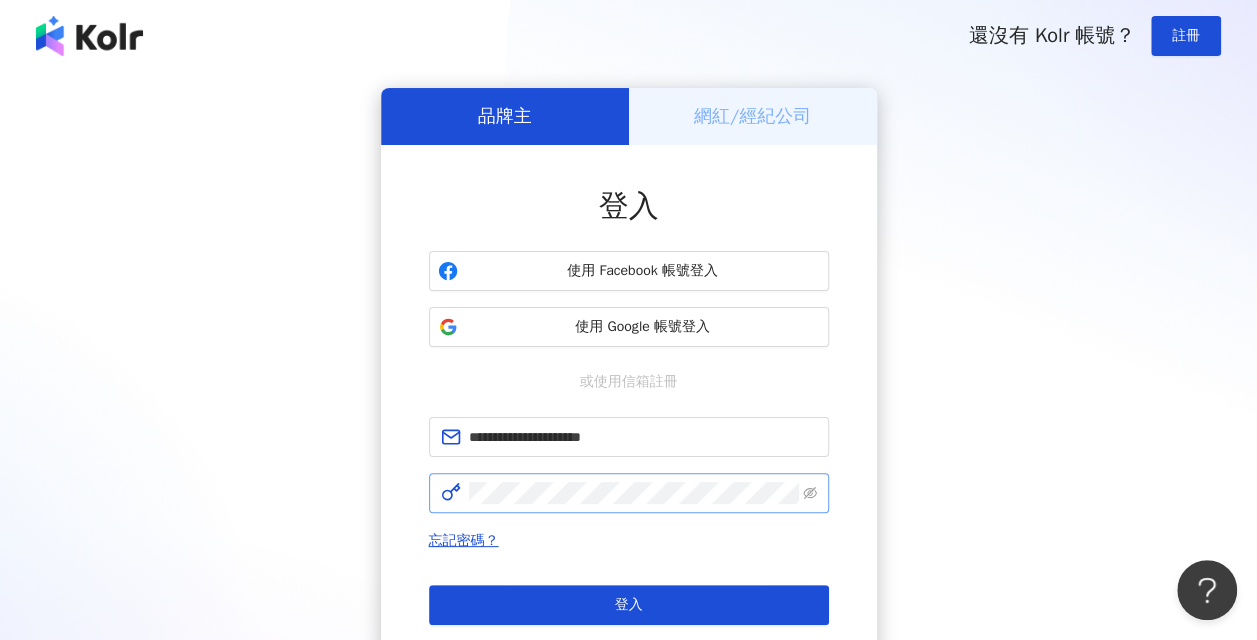 click at bounding box center [629, 493] 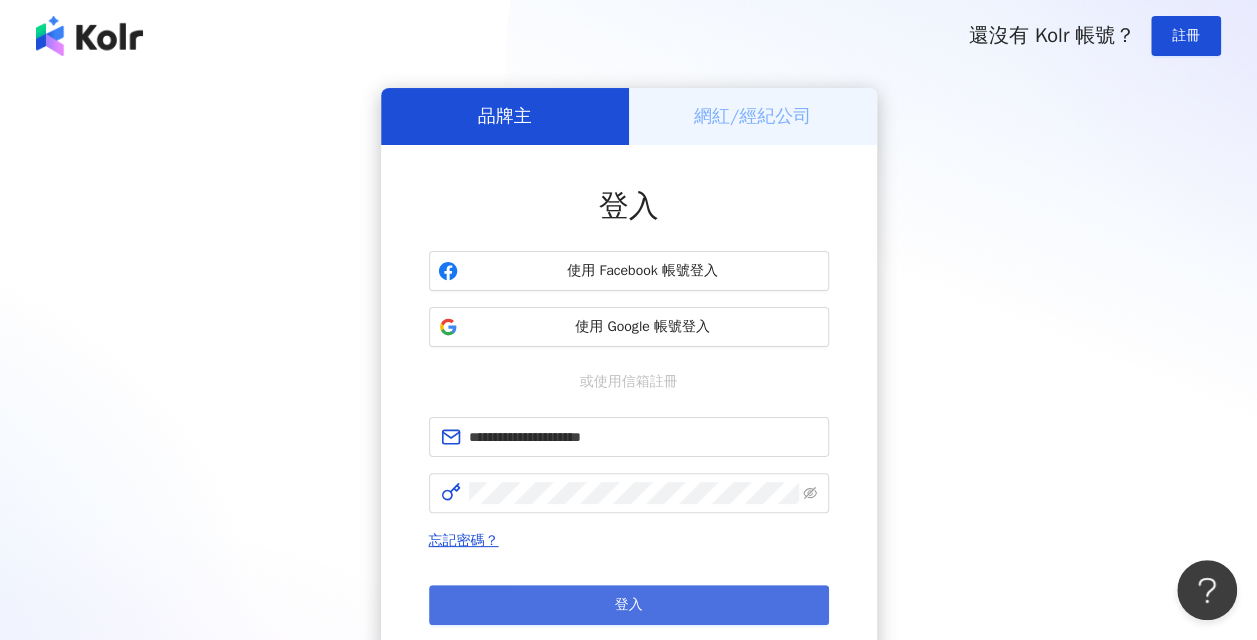 click on "登入" at bounding box center (629, 605) 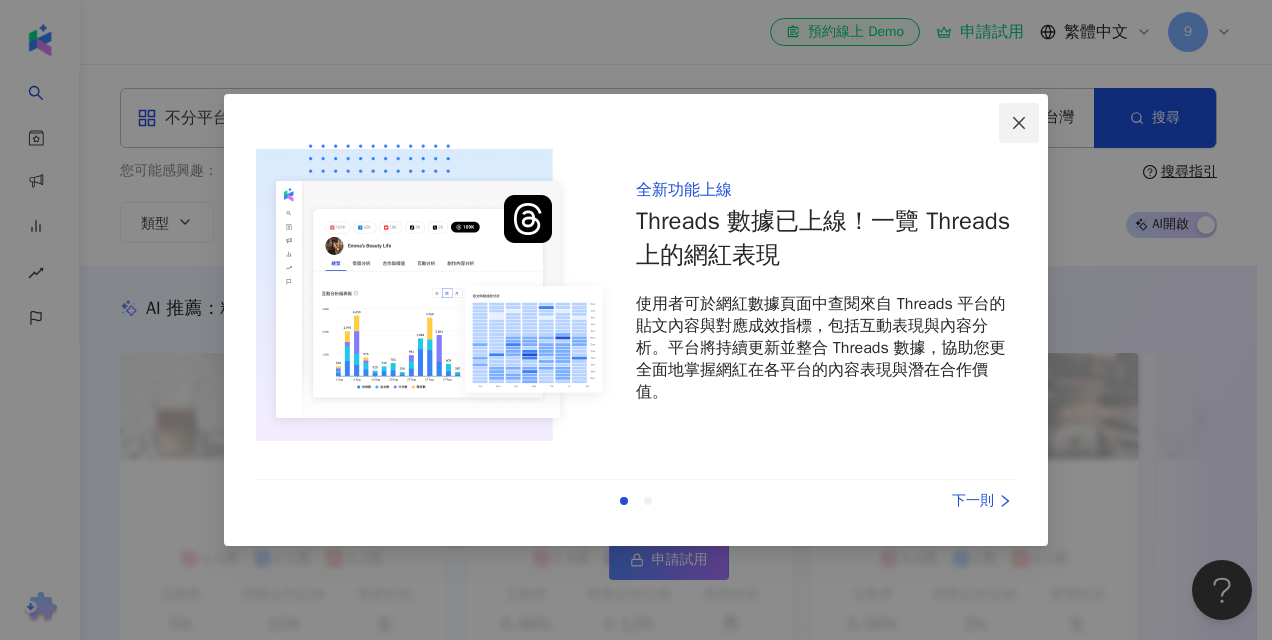 click 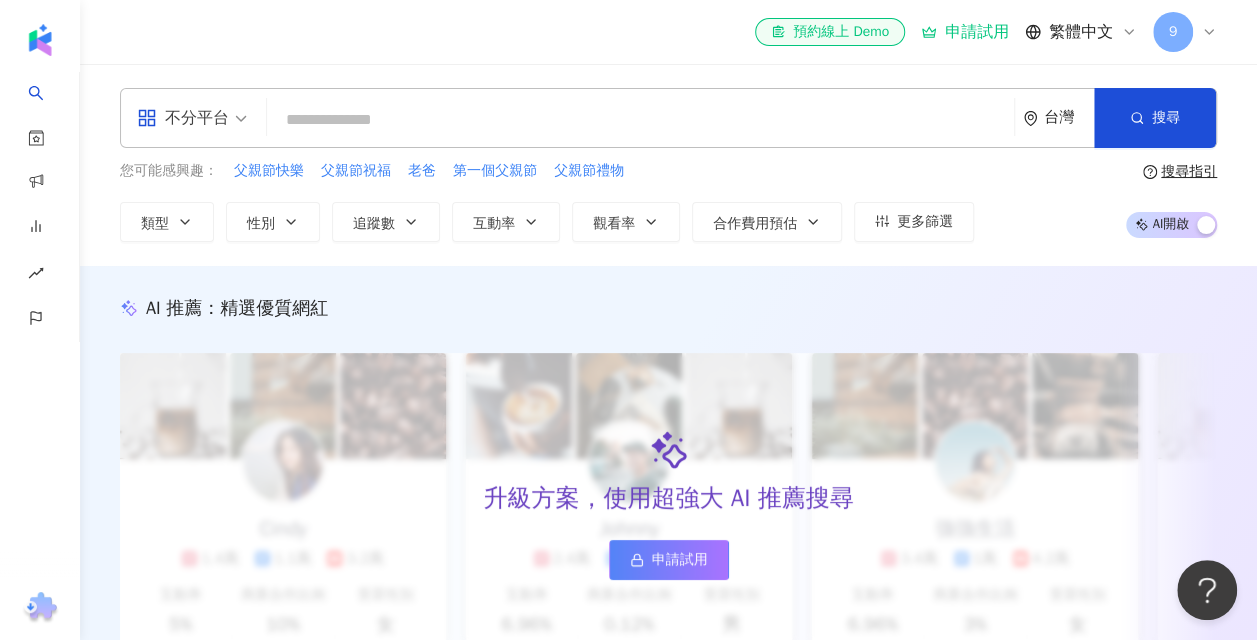 click at bounding box center (640, 120) 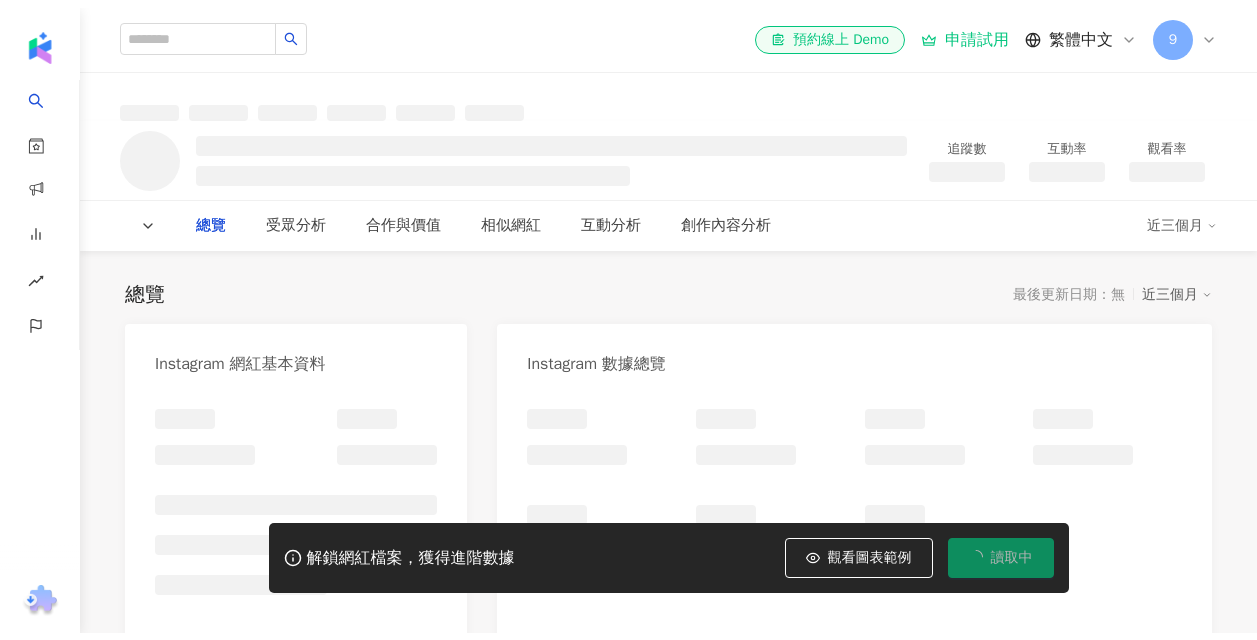 scroll, scrollTop: 0, scrollLeft: 0, axis: both 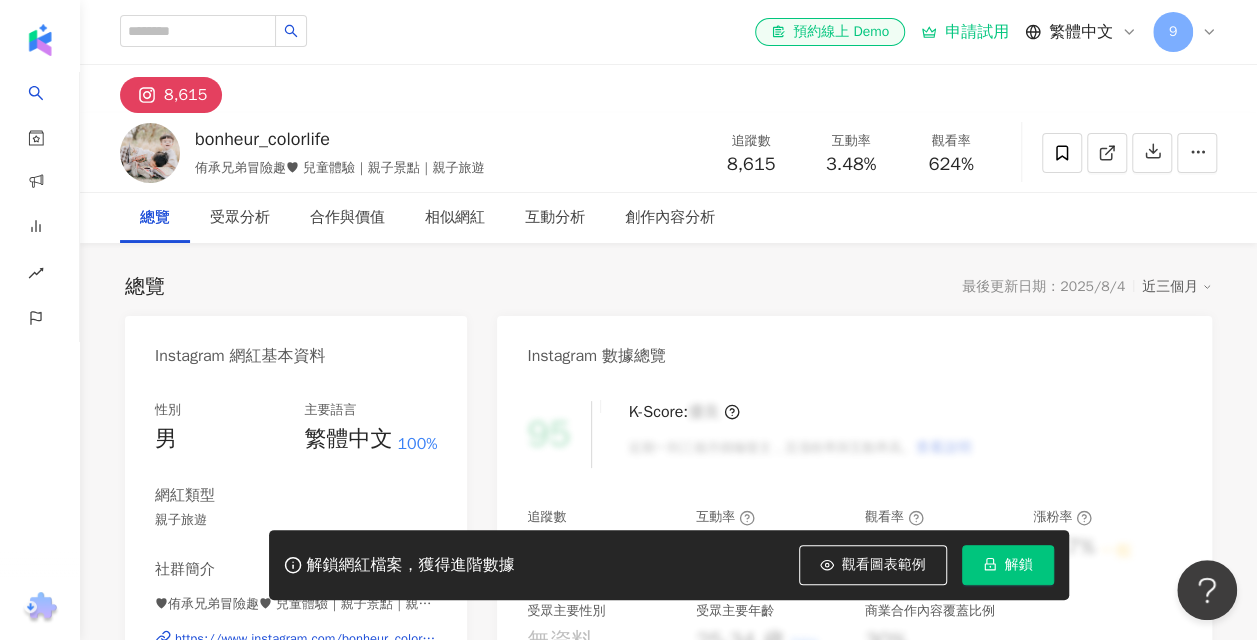 click 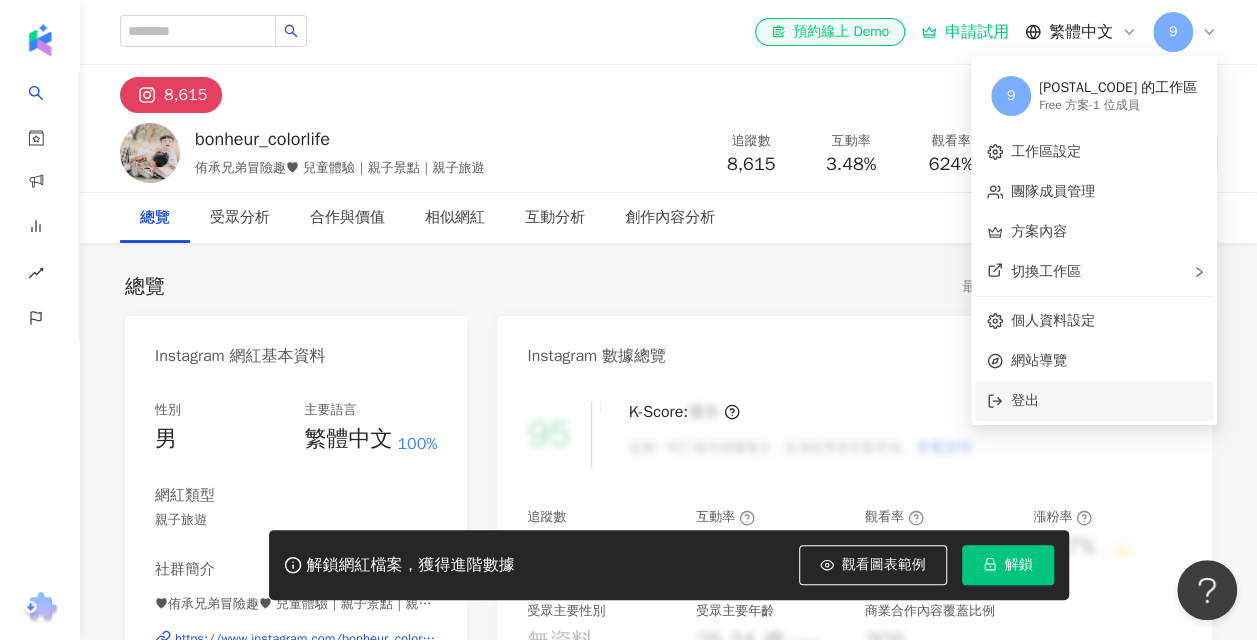 click on "登出" at bounding box center (1106, 401) 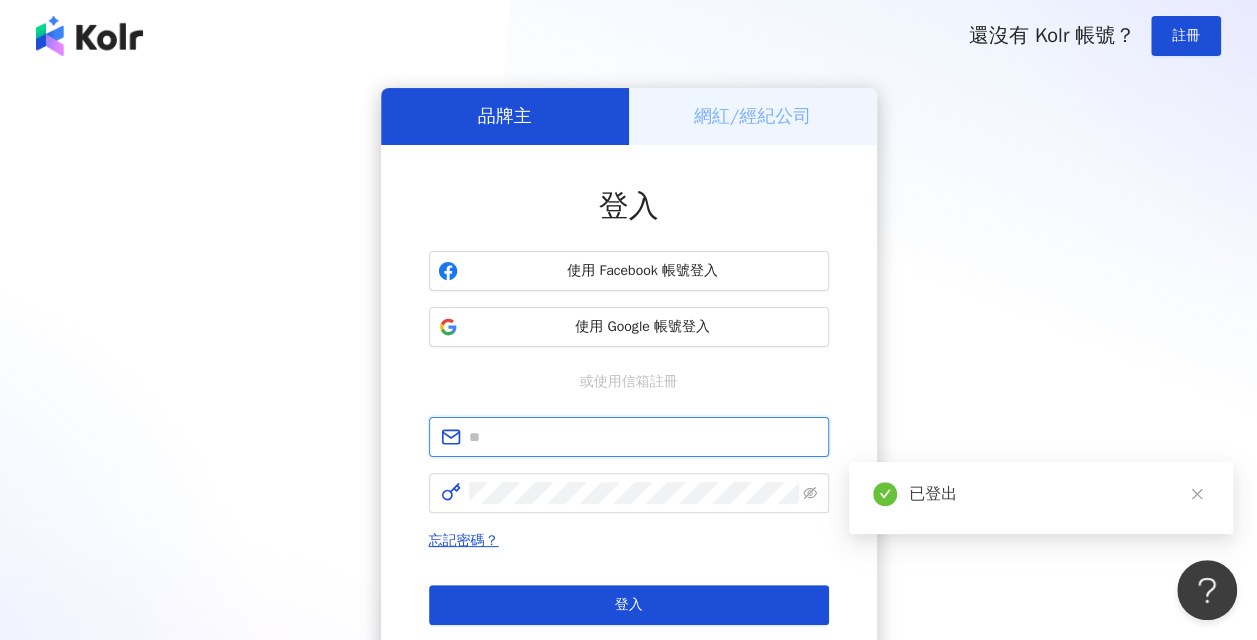 click at bounding box center [643, 437] 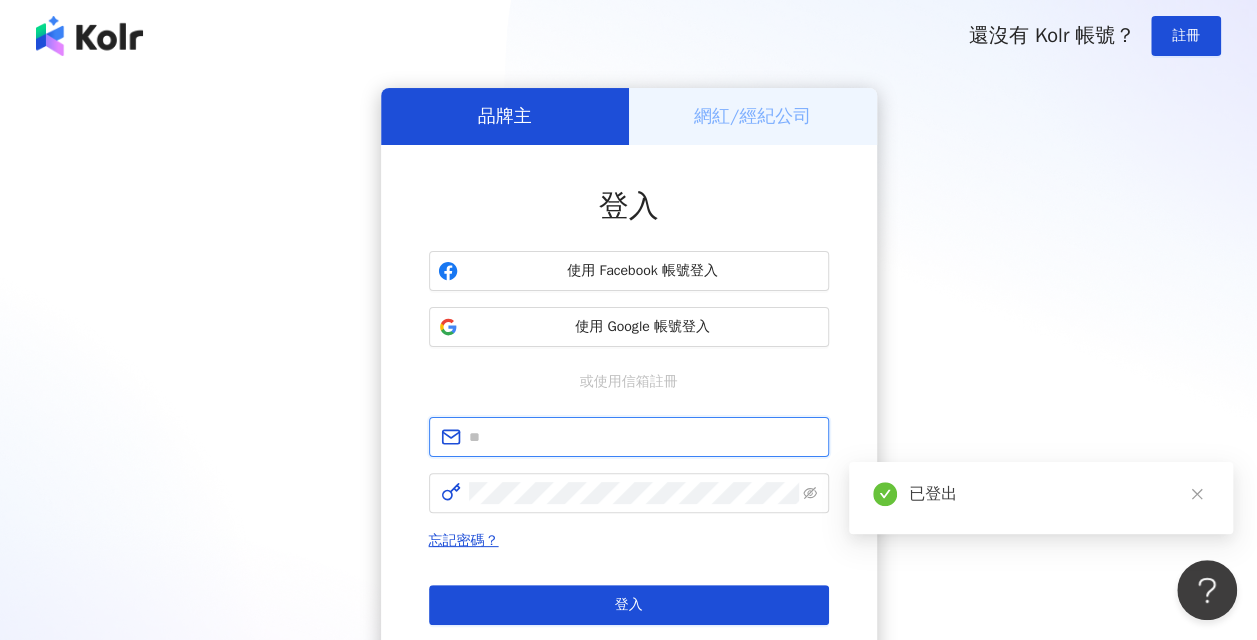 type on "**********" 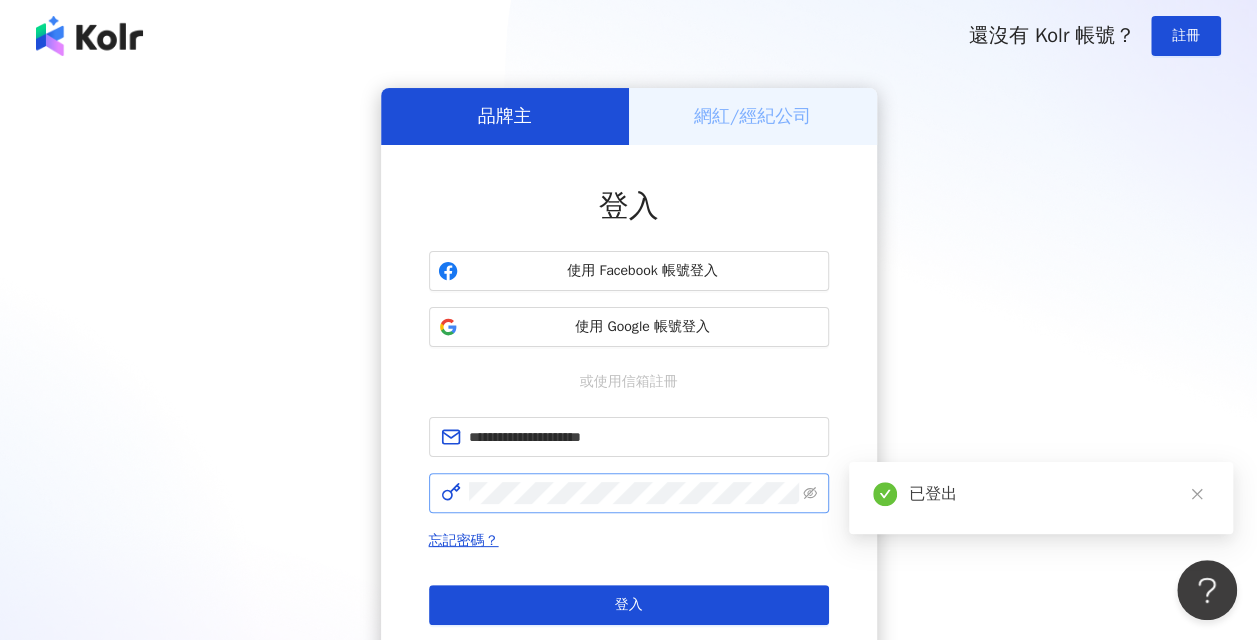 click at bounding box center (629, 493) 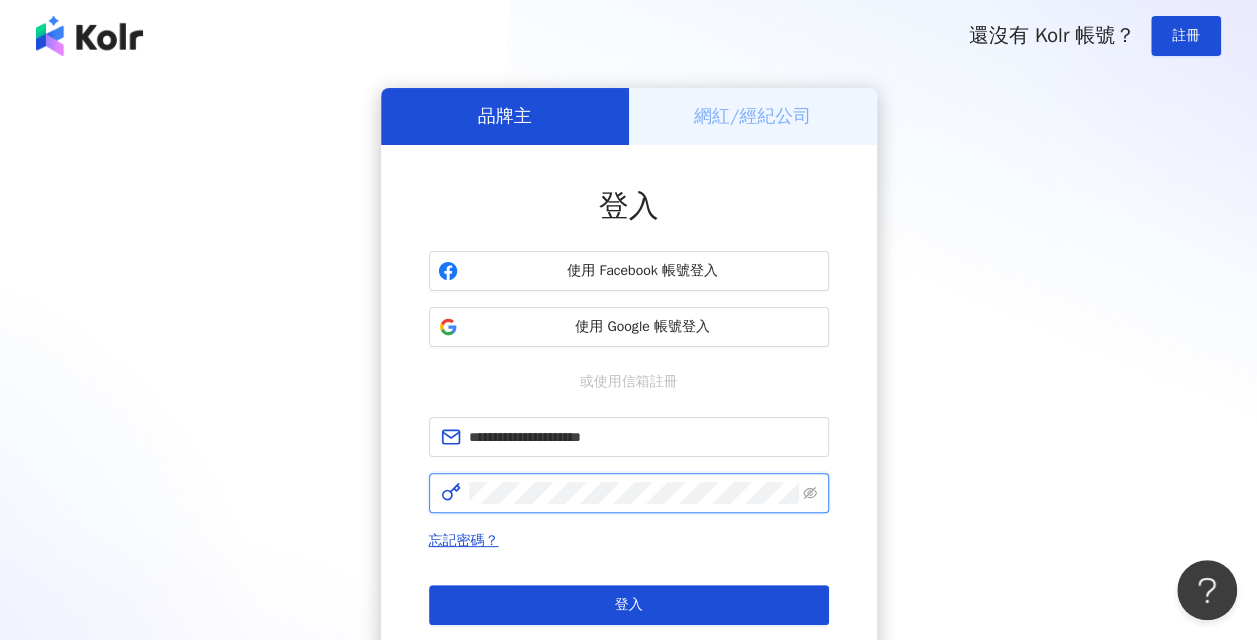 scroll, scrollTop: 100, scrollLeft: 0, axis: vertical 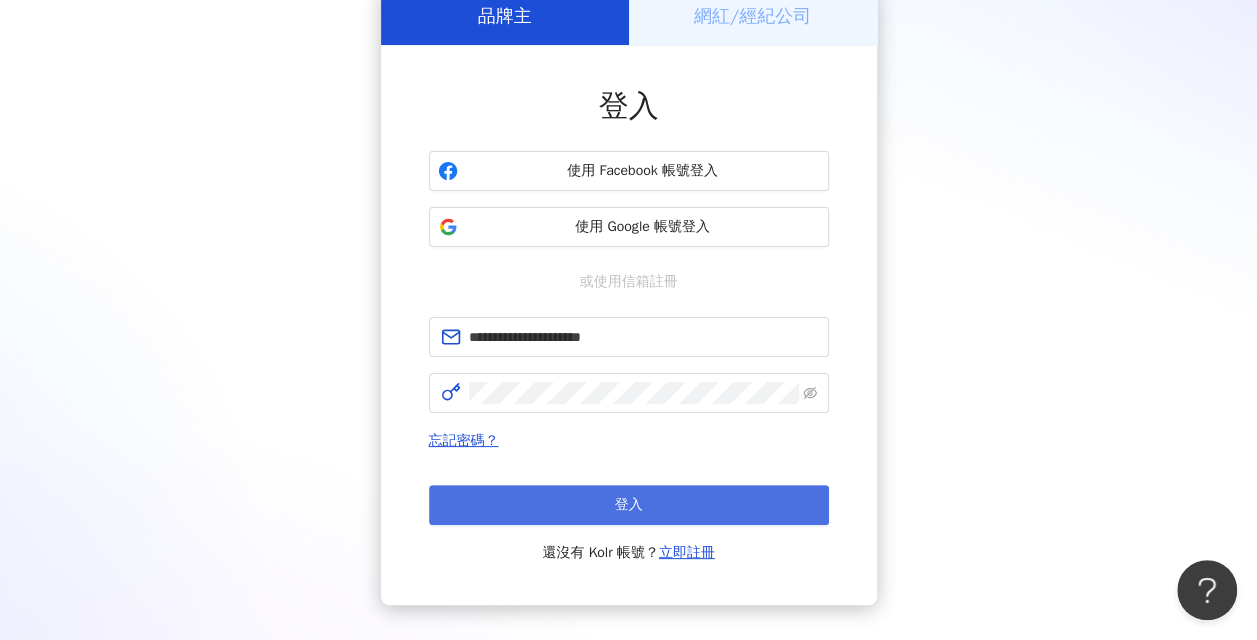 click on "登入" at bounding box center (629, 505) 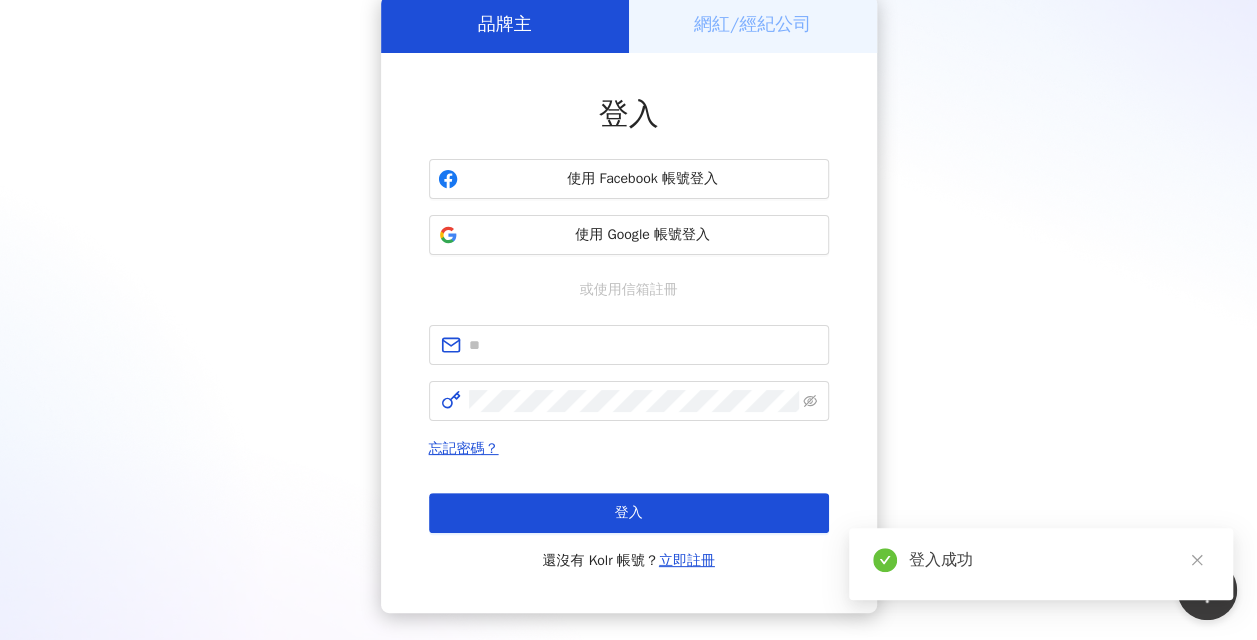 scroll, scrollTop: 0, scrollLeft: 0, axis: both 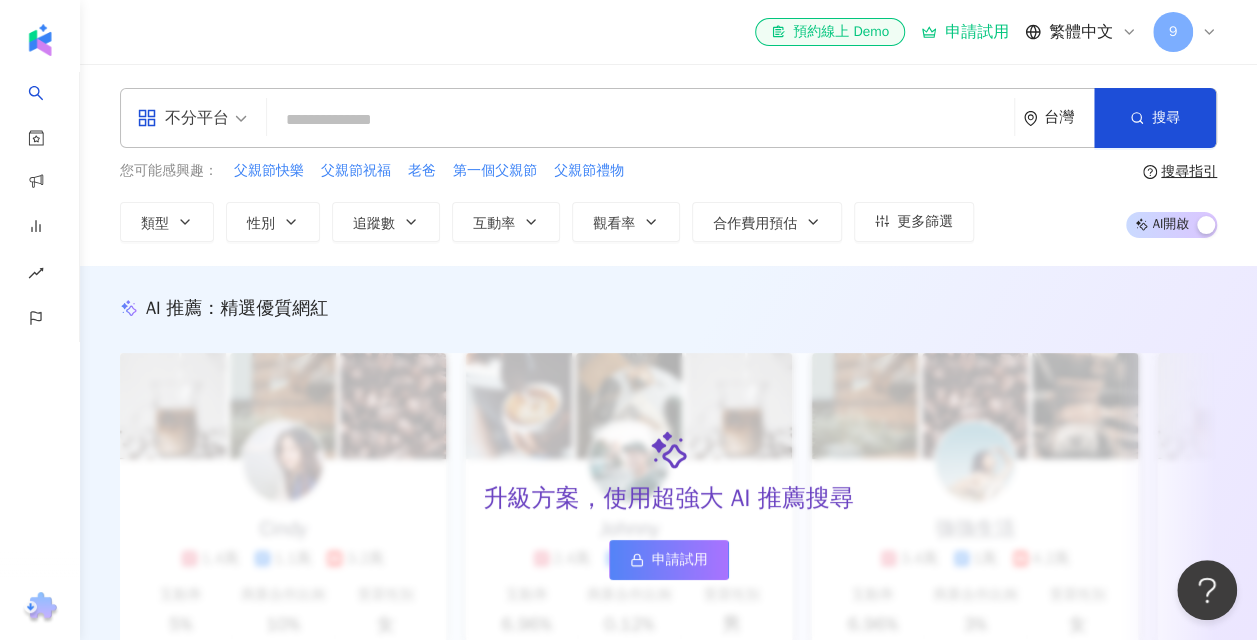click on "您可能感興趣： 父親節快樂  父親節祝福  老爸  第一個父親節  父親節禮物  類型 性別 追蹤數 互動率 觀看率 合作費用預估  更多篩選 搜尋指引 AI  開啟 AI  關閉" at bounding box center (668, 201) 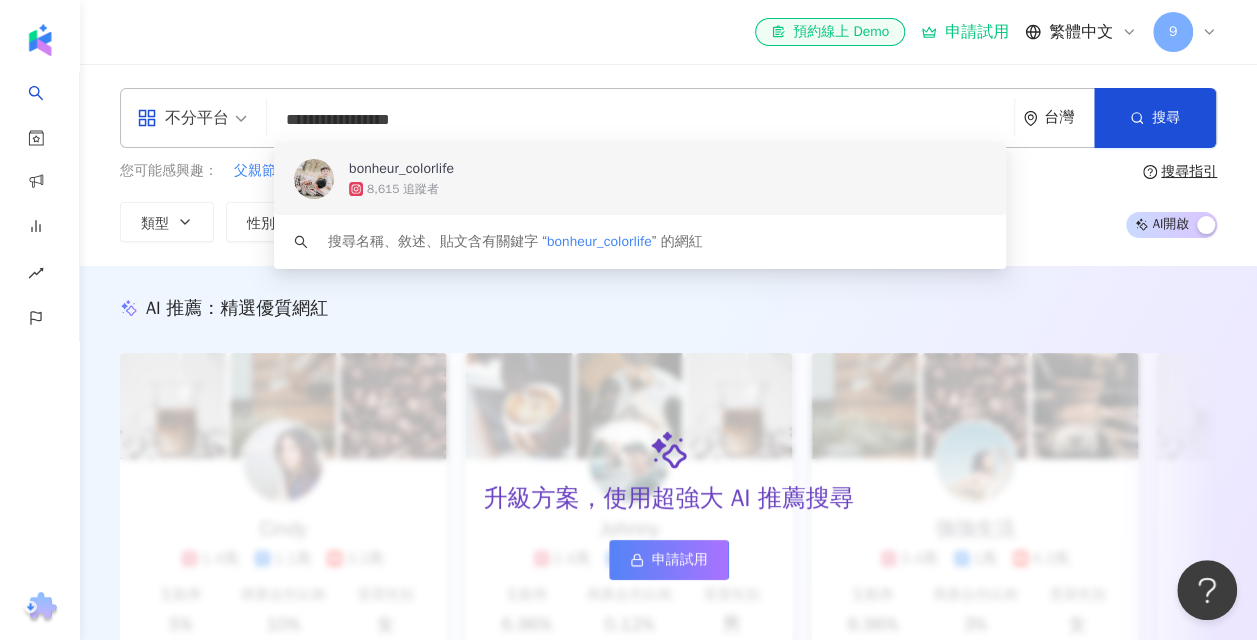 click on "bonheur_colorlife" at bounding box center [401, 169] 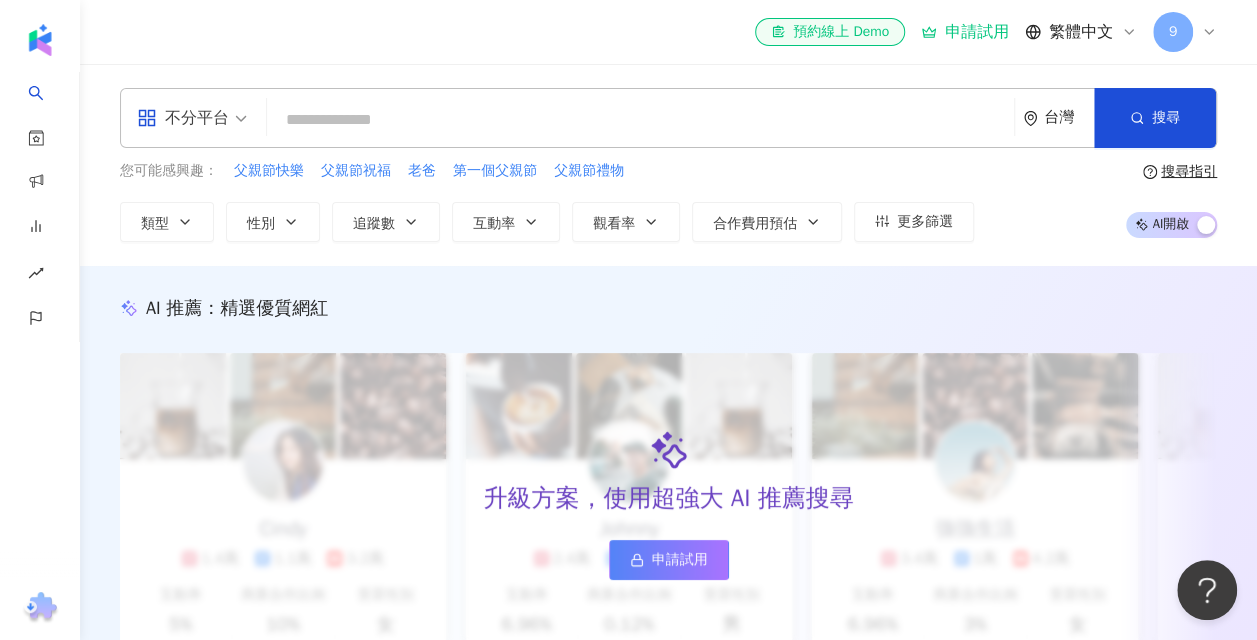 paste on "**********" 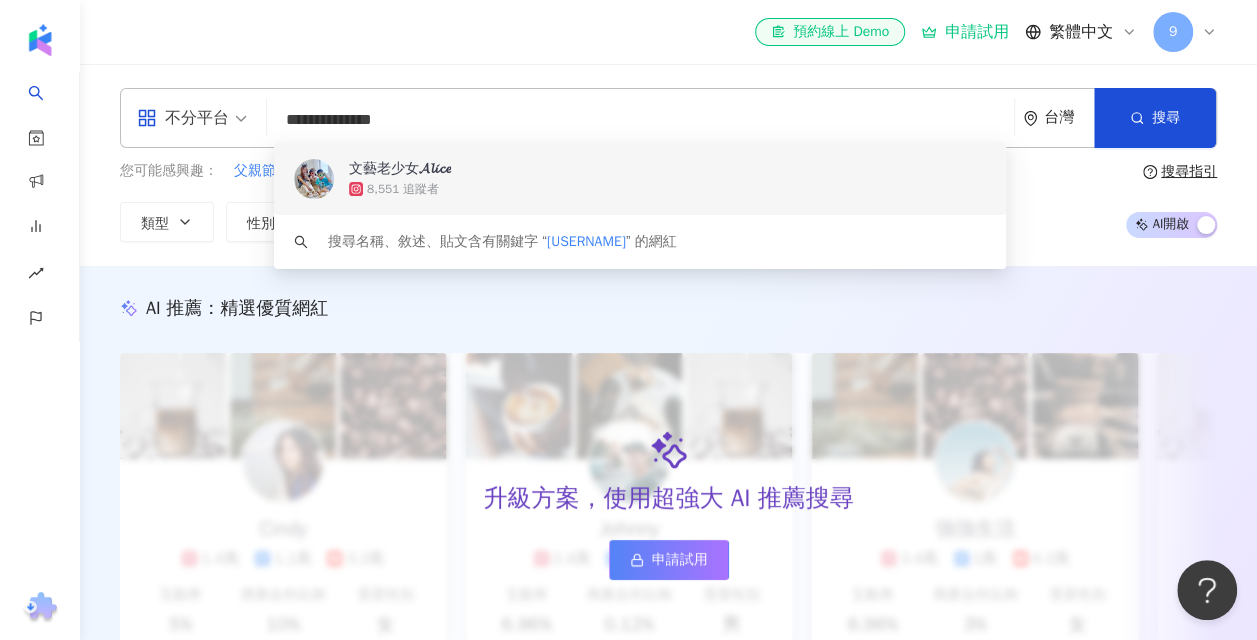 click on "文藝老少女𝓐𝓵𝓲𝓬𝓮" at bounding box center (400, 169) 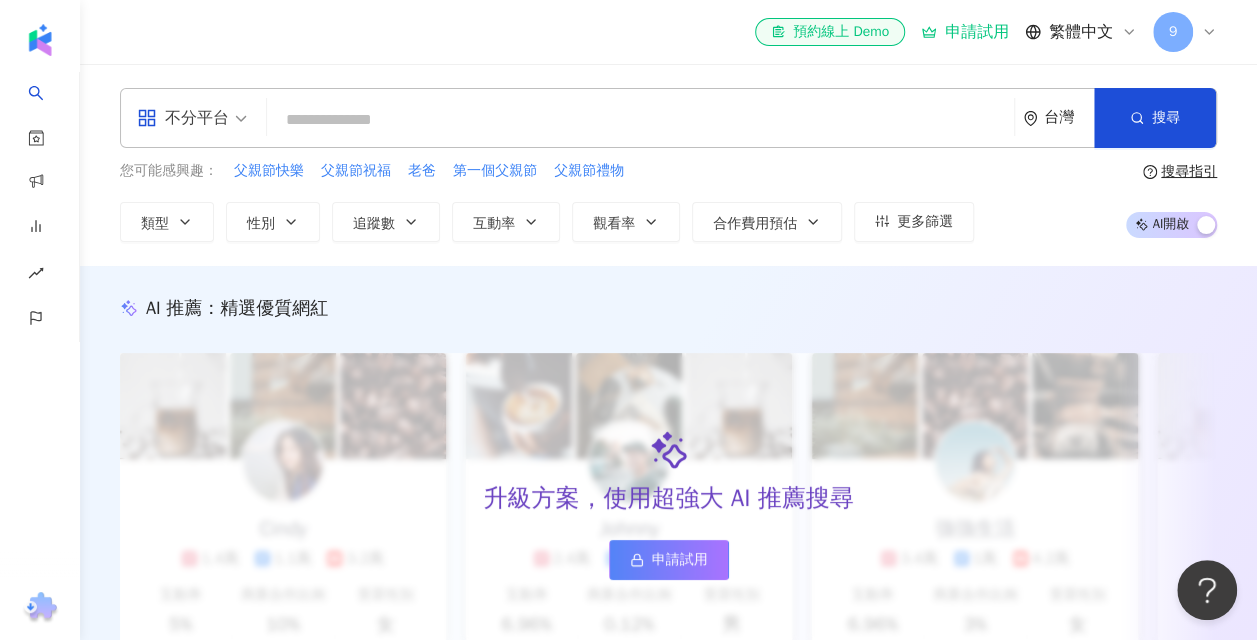 click 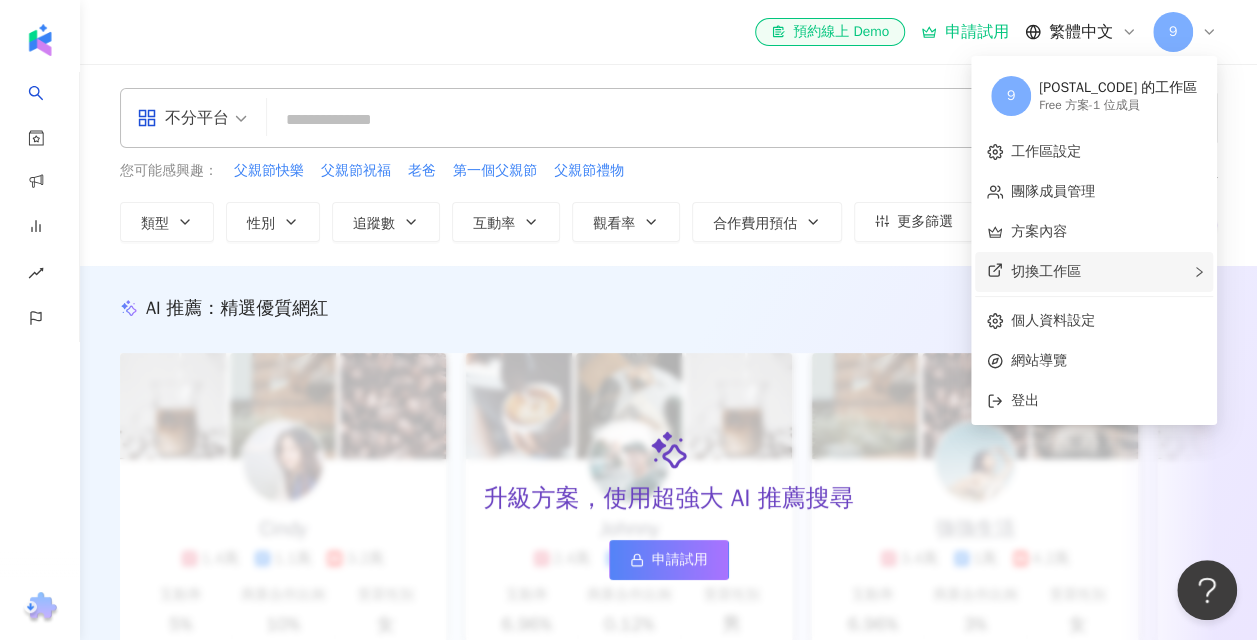 click on "切換工作區" at bounding box center (1046, 271) 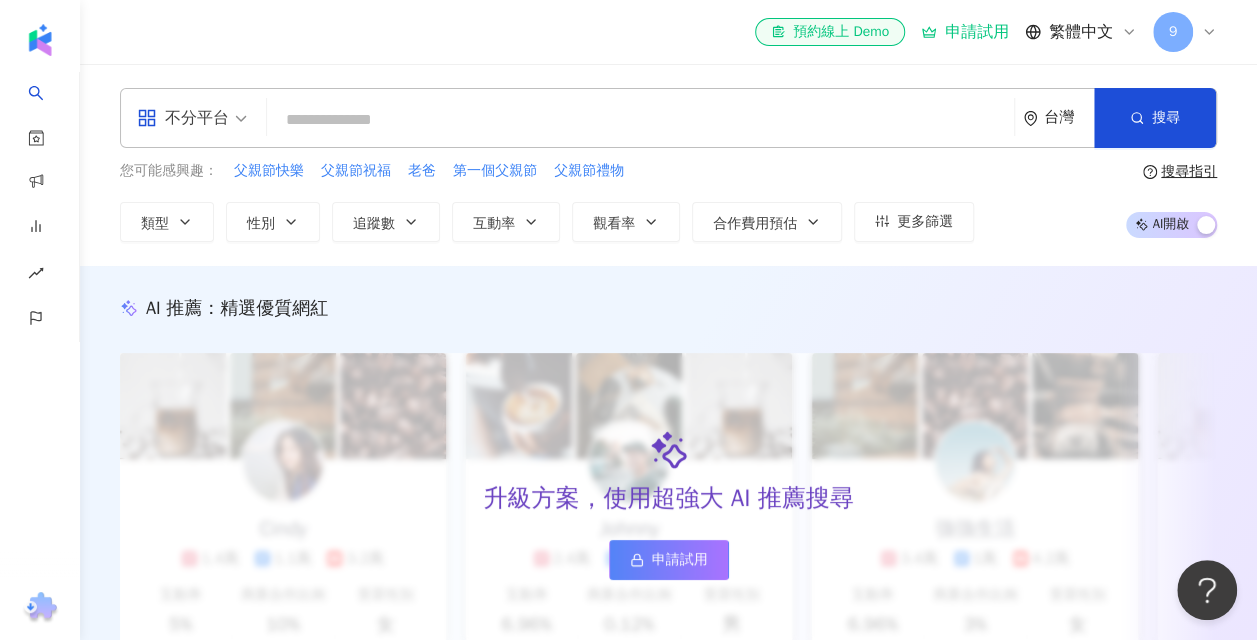 click on "您可能感興趣： 父親節快樂  父親節祝福  老爸  第一個父親節  父親節禮物" at bounding box center [547, 171] 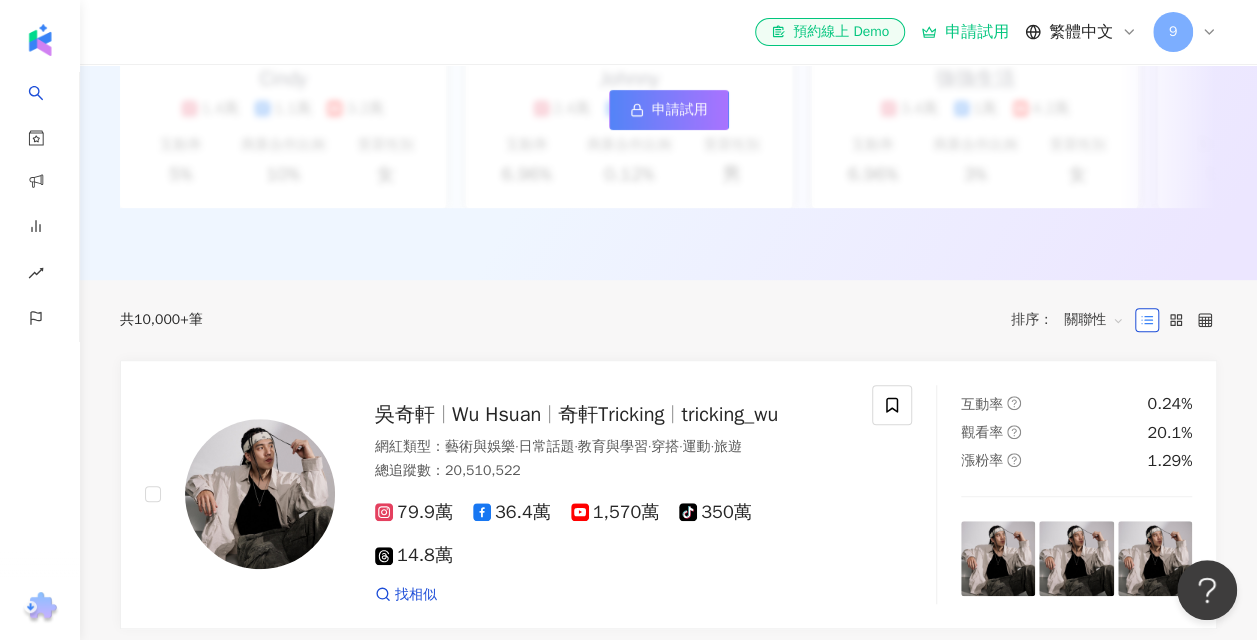 scroll, scrollTop: 500, scrollLeft: 0, axis: vertical 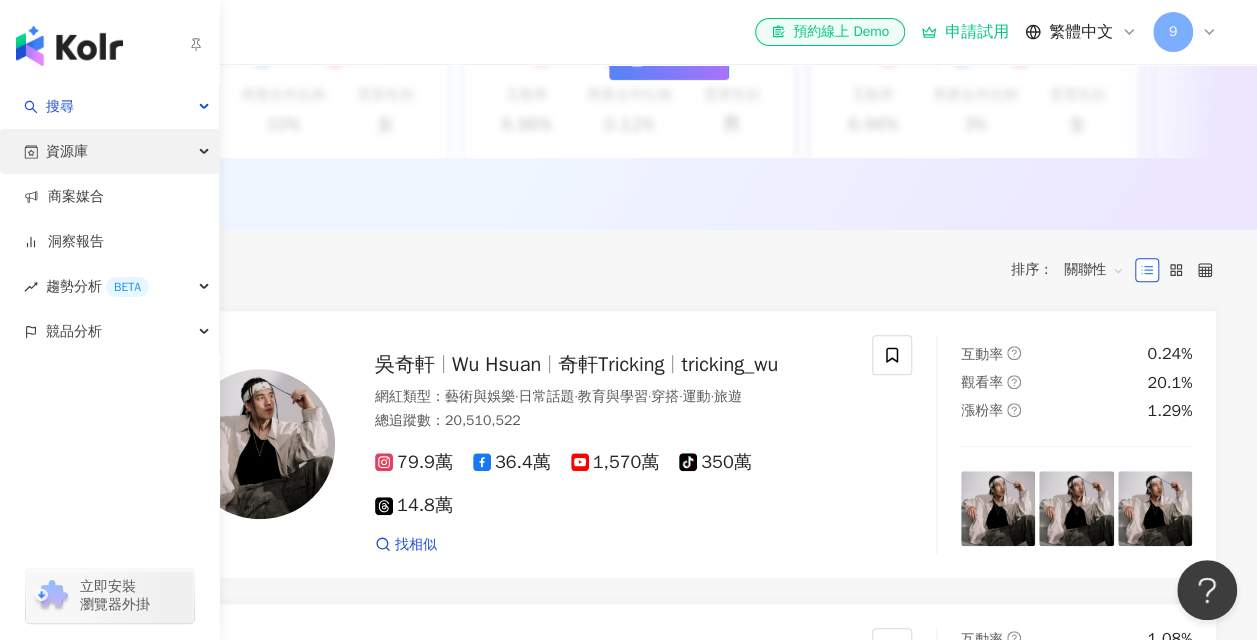 click on "資源庫" at bounding box center (109, 151) 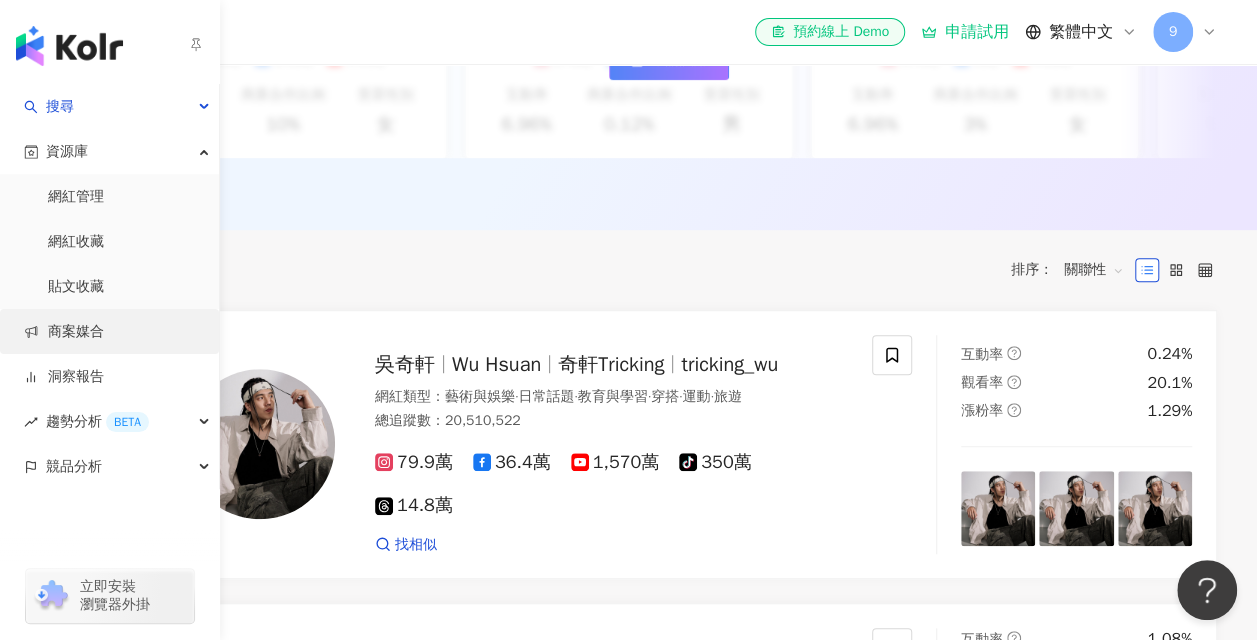 click on "商案媒合" at bounding box center [64, 332] 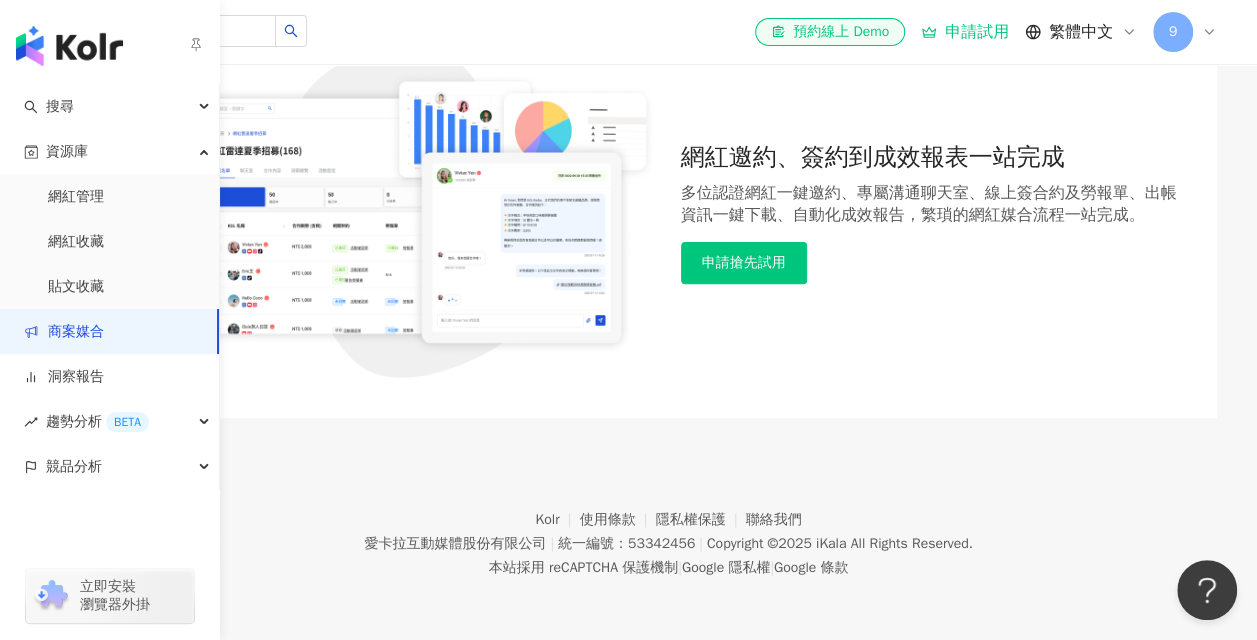 scroll, scrollTop: 0, scrollLeft: 0, axis: both 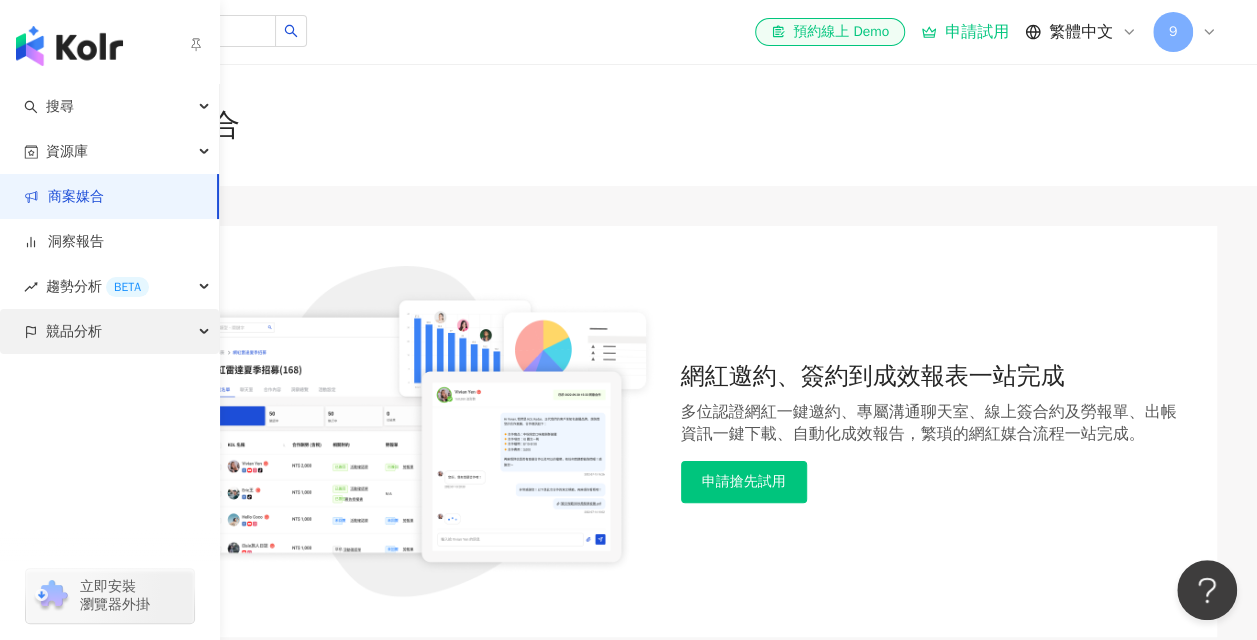 click on "競品分析" at bounding box center [74, 331] 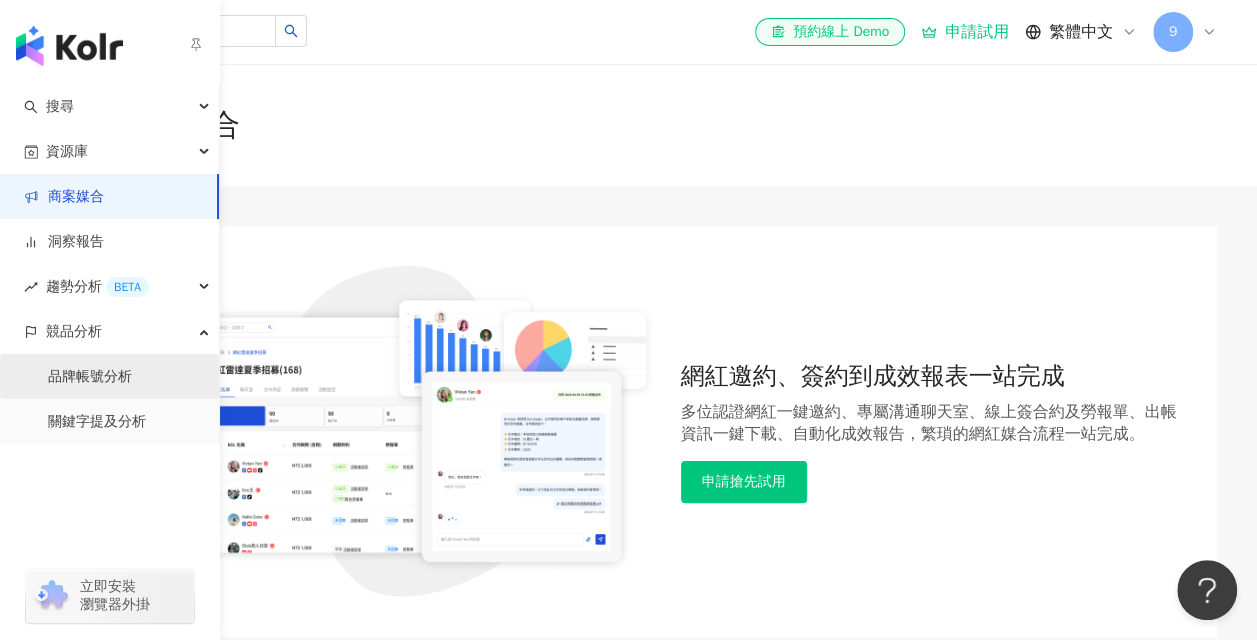 click on "品牌帳號分析" at bounding box center (90, 377) 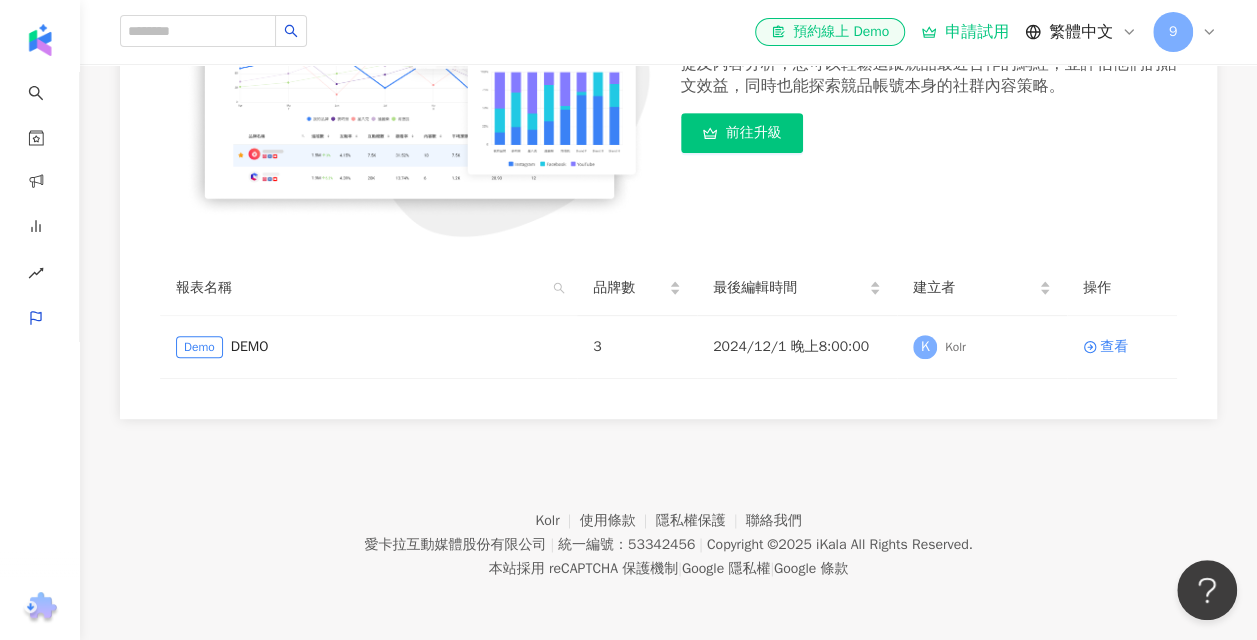 scroll, scrollTop: 0, scrollLeft: 0, axis: both 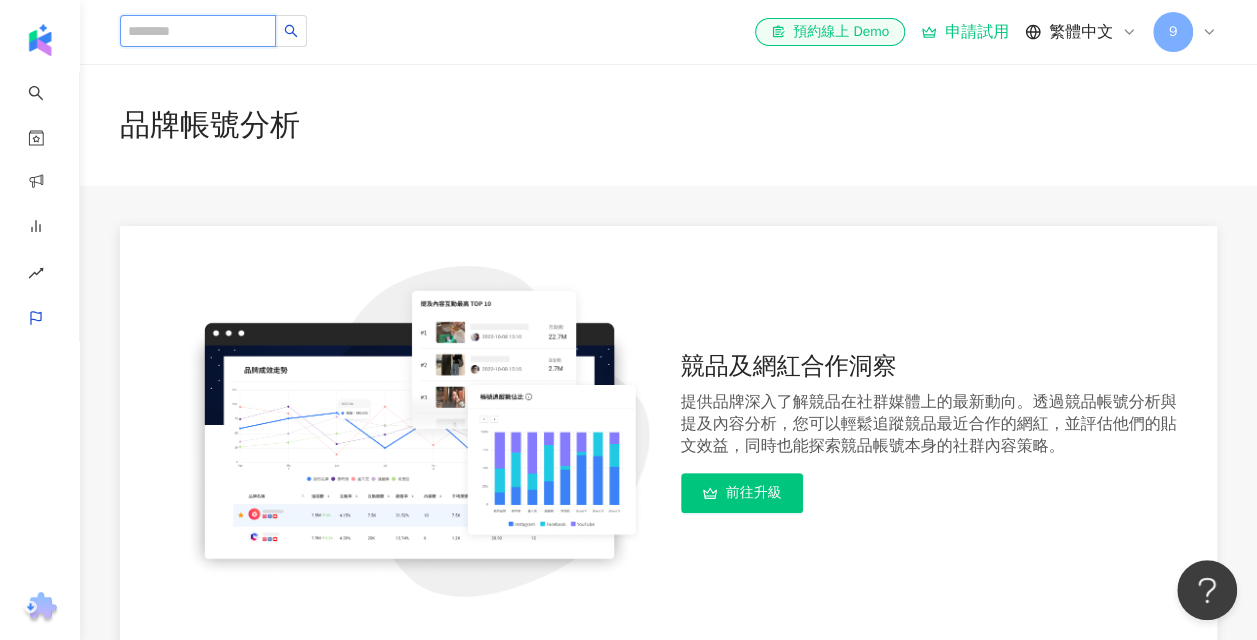 click at bounding box center (198, 31) 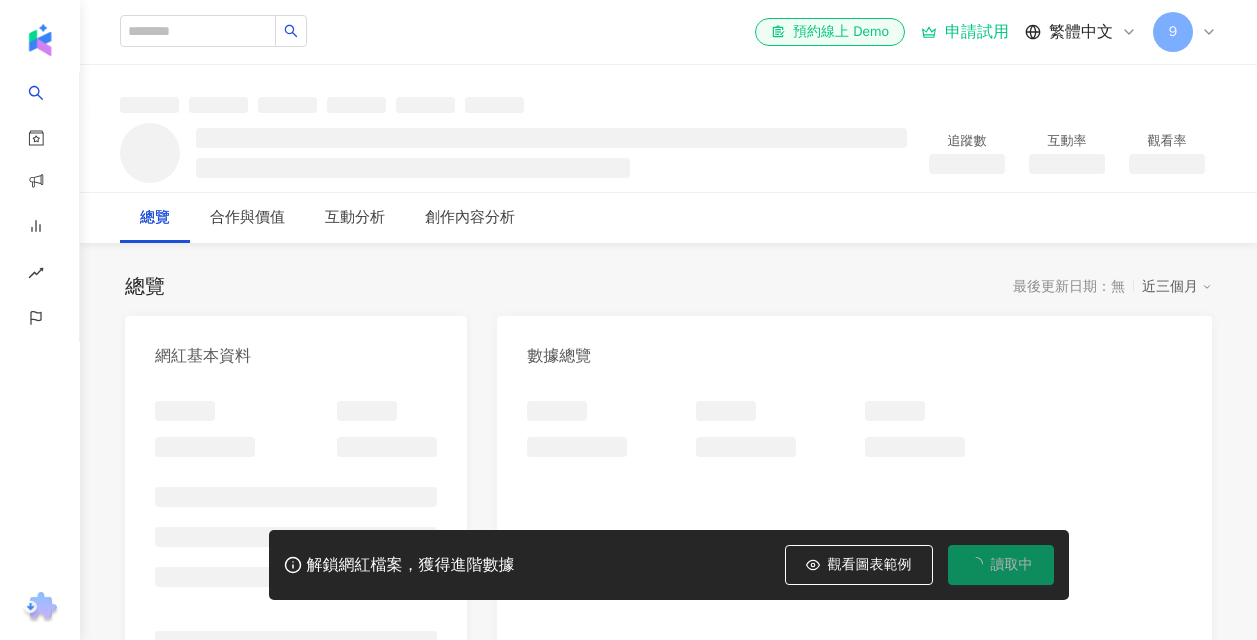 scroll, scrollTop: 0, scrollLeft: 0, axis: both 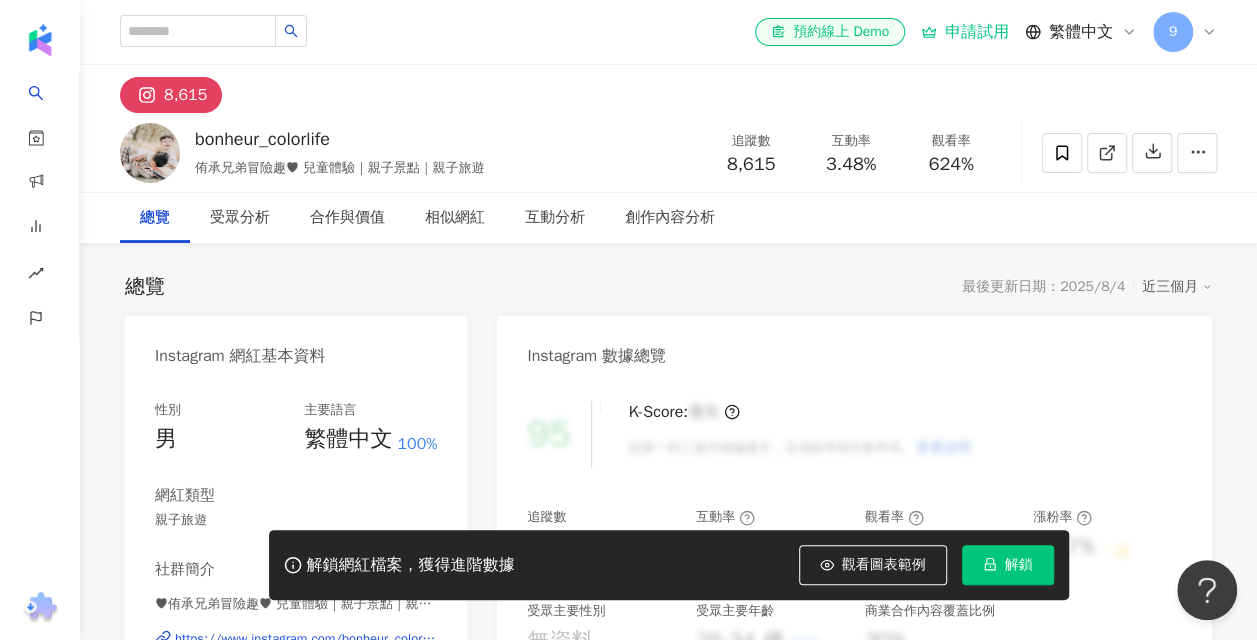 click on "總覽 最後更新日期：[DATE] 近三個月 Instagram 網紅基本資料 性別   男 主要語言   繁體中文 100% 網紅類型 親子旅遊 社群簡介 ♥侑承兄弟冒險趣♥ 兒童體驗｜親子景點｜親子旅遊 | [USERNAME] https://www.instagram.com/[USERNAME]/ 與兩個孩子的生活日常
𓍯 親子旅遊
𓍯 親子景點
𓍯 兒童體驗
合作邀約請私訊小盒子☺️ 看更多 Instagram 數據總覽 95 K-Score :   優良 近期一到三個月積極發文，且漲粉率與互動率高。 查看說明 追蹤數   8,615 互動率   3.48% 良好 觀看率   624% 不佳 漲粉率   35.7% 一般 受眾主要性別   無資料 受眾主要年齡   25-34 歲 76% 商業合作內容覆蓋比例   30% AI Instagram 成效等級三大指標 互動率 3.48% 良好 同等級網紅的互動率中位數為  0.19% 觀看率 624% 不佳 同等級網紅的觀看率中位數為  35.5% 漲粉率 35.7% 一般 同等級網紅的漲粉率中位數為  0.8% 成效等級 ： 優秀" at bounding box center (668, 3521) 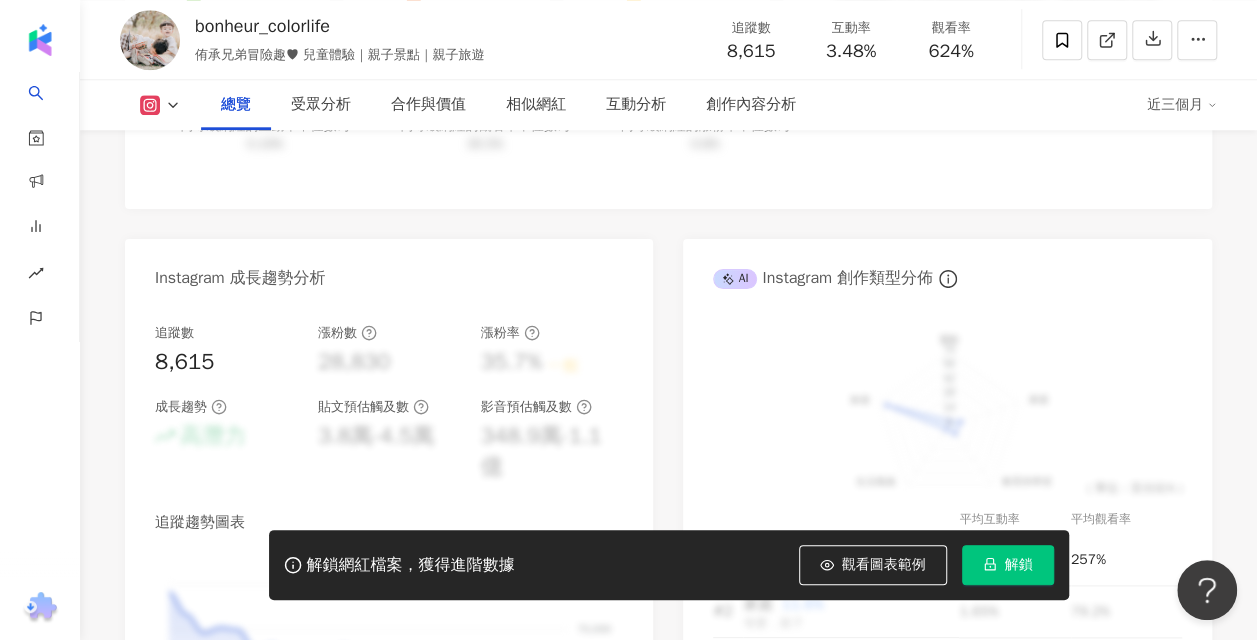 scroll, scrollTop: 1100, scrollLeft: 0, axis: vertical 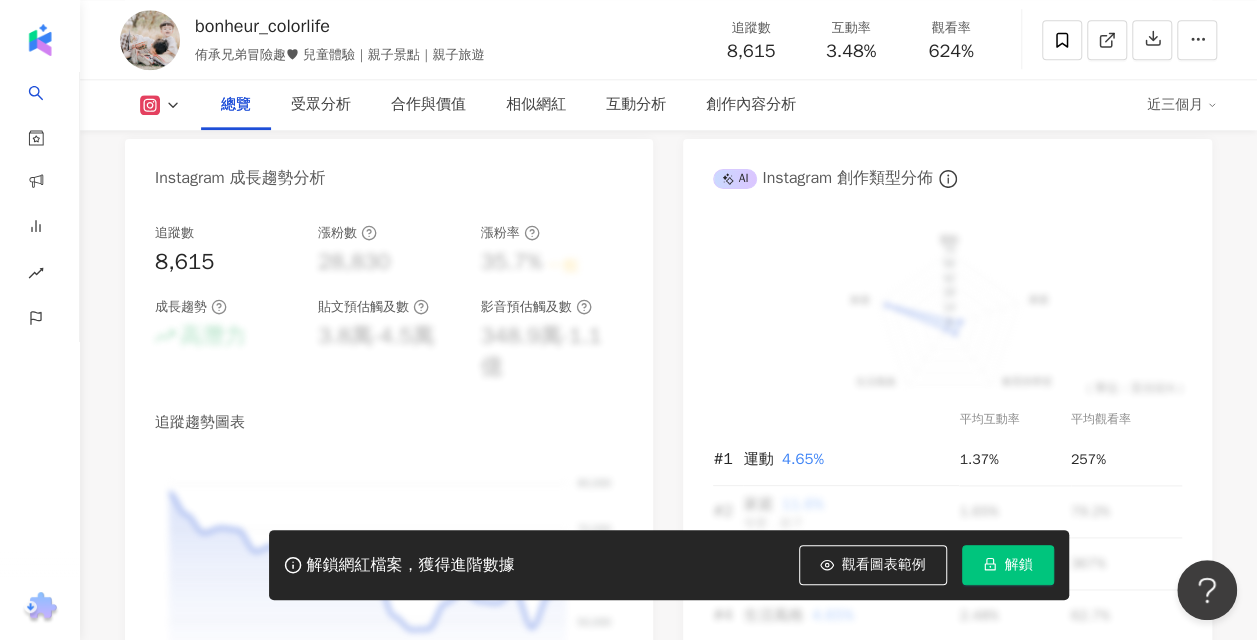 click on "總覽 最後更新日期：[DATE] 近三個月 Instagram 網紅基本資料 性別   男 主要語言   繁體中文 100% 網紅類型 親子旅遊 社群簡介 ♥侑承兄弟冒險趣♥ 兒童體驗｜親子景點｜親子旅遊 | [USERNAME] https://www.instagram.com/[USERNAME]/ 與兩個孩子的生活日常
𓍯 親子旅遊
𓍯 親子景點
𓍯 兒童體驗
合作邀約請私訊小盒子☺️ 看更多 Instagram 數據總覽 95 K-Score :   優良 近期一到三個月積極發文，且漲粉率與互動率高。 查看說明 追蹤數   8,615 互動率   3.48% 良好 觀看率   624% 不佳 漲粉率   35.7% 一般 受眾主要性別   無資料 受眾主要年齡   25-34 歲 76% 商業合作內容覆蓋比例   30% AI Instagram 成效等級三大指標 互動率 3.48% 良好 同等級網紅的互動率中位數為  0.19% 觀看率 624% 不佳 同等級網紅的觀看率中位數為  35.5% 漲粉率 35.7% 一般 同等級網紅的漲粉率中位數為  0.8% 成效等級 ： 優秀" at bounding box center (668, 2421) 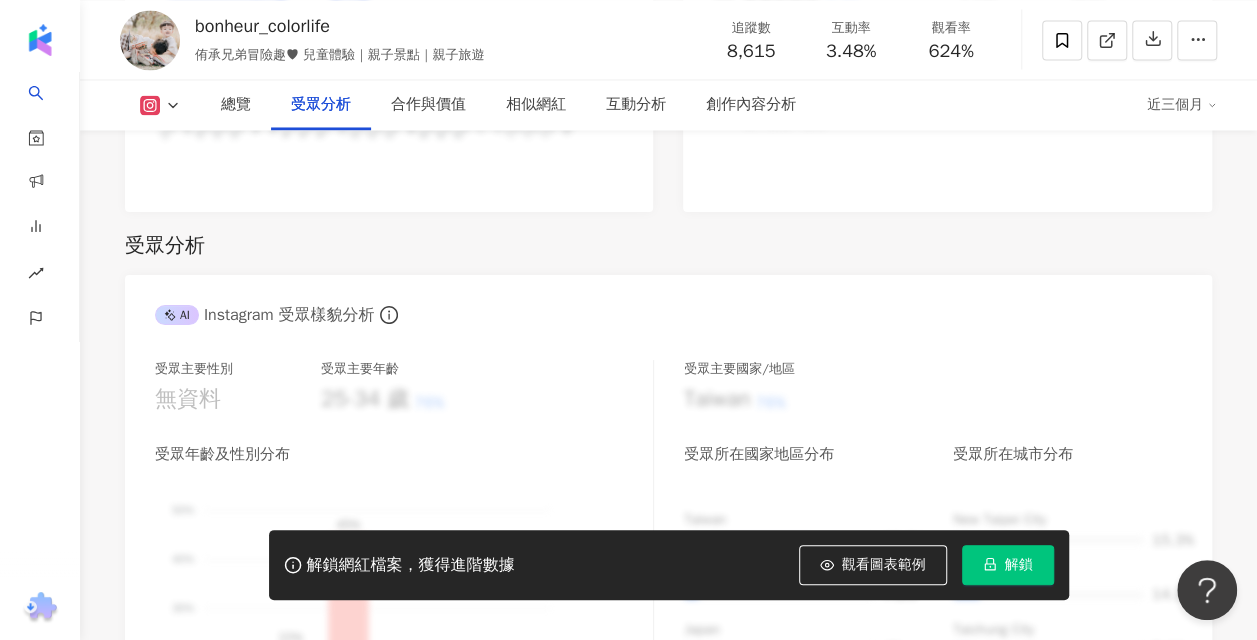 scroll, scrollTop: 1800, scrollLeft: 0, axis: vertical 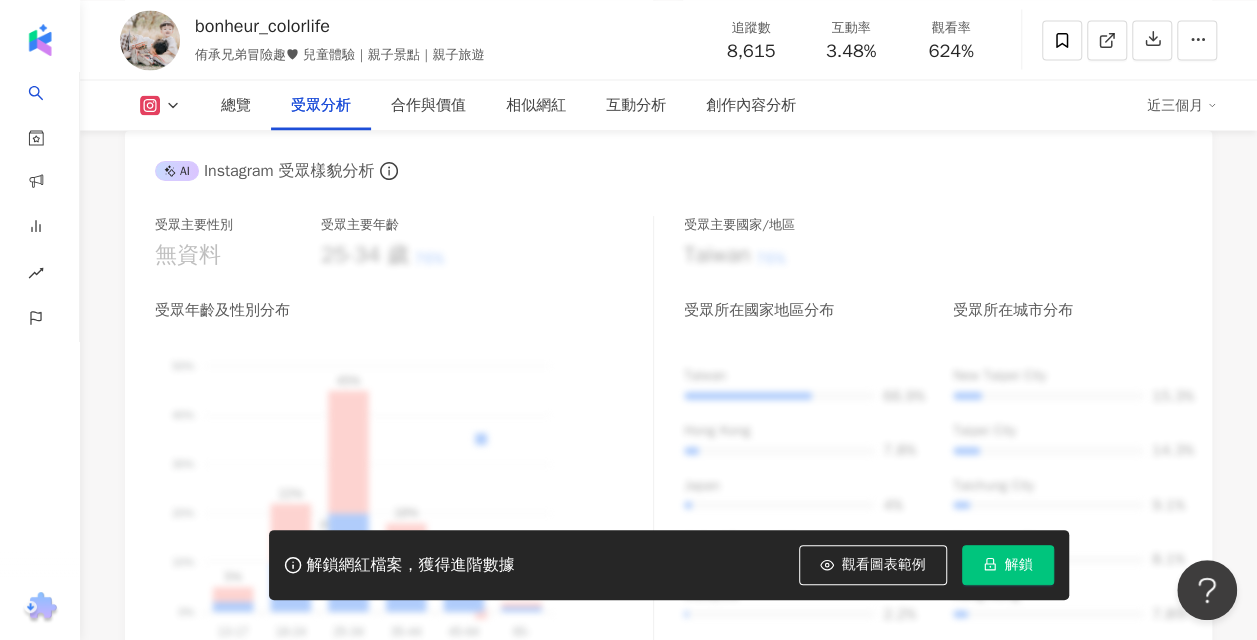 click on "總覽 最後更新日期：[DATE] 近三個月 Instagram 網紅基本資料 性別   男 主要語言   繁體中文 100% 網紅類型 親子旅遊 社群簡介 ♥侑承兄弟冒險趣♥ 兒童體驗｜親子景點｜親子旅遊 | [USERNAME] https://www.instagram.com/[USERNAME]/ 與兩個孩子的生活日常
𓍯 親子旅遊
𓍯 親子景點
𓍯 兒童體驗
合作邀約請私訊小盒子☺️ 看更多 Instagram 數據總覽 95 K-Score :   優良 近期一到三個月積極發文，且漲粉率與互動率高。 查看說明 追蹤數   8,615 互動率   3.48% 良好 觀看率   624% 不佳 漲粉率   35.7% 一般 受眾主要性別   無資料 受眾主要年齡   25-34 歲 76% 商業合作內容覆蓋比例   30% AI Instagram 成效等級三大指標 互動率 3.48% 良好 同等級網紅的互動率中位數為  0.19% 觀看率 624% 不佳 同等級網紅的觀看率中位數為  35.5% 漲粉率 35.7% 一般 同等級網紅的漲粉率中位數為  0.8% 成效等級 ： 優秀" at bounding box center [668, 1721] 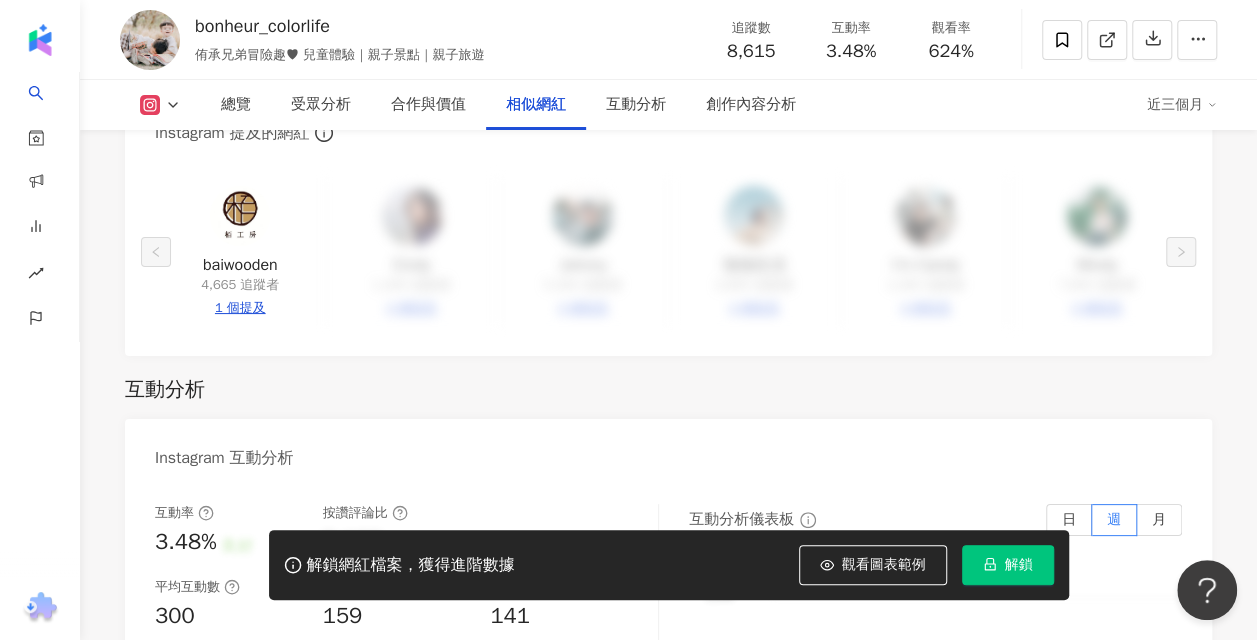 scroll, scrollTop: 3600, scrollLeft: 0, axis: vertical 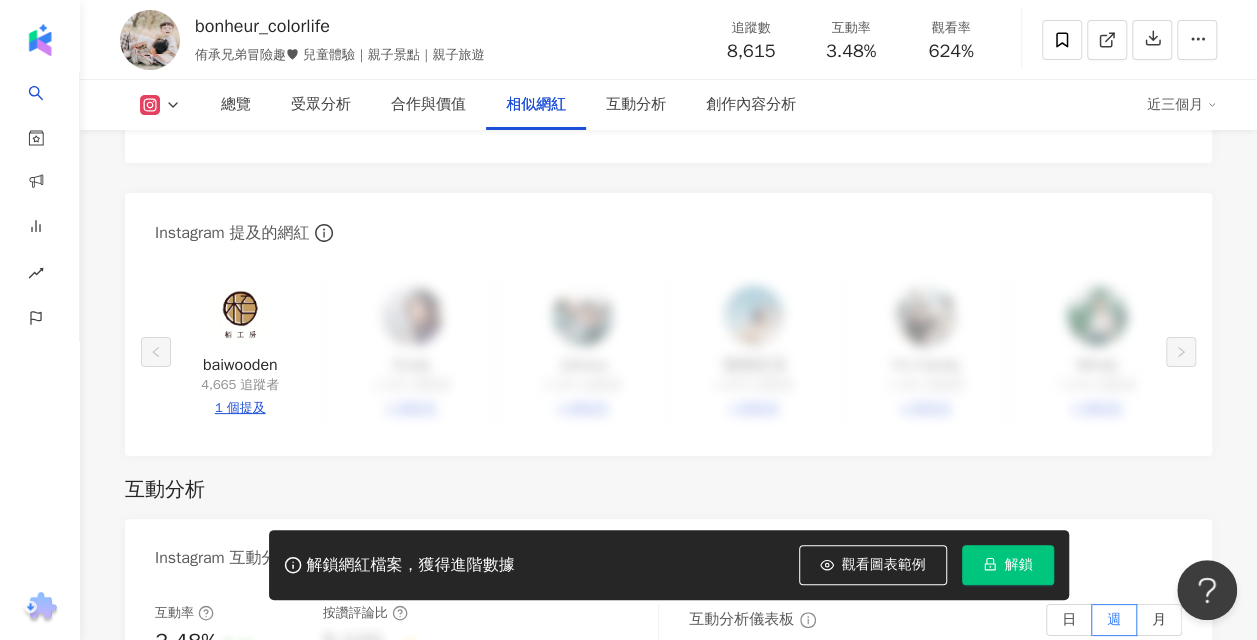 click on "互動分析" at bounding box center [668, 490] 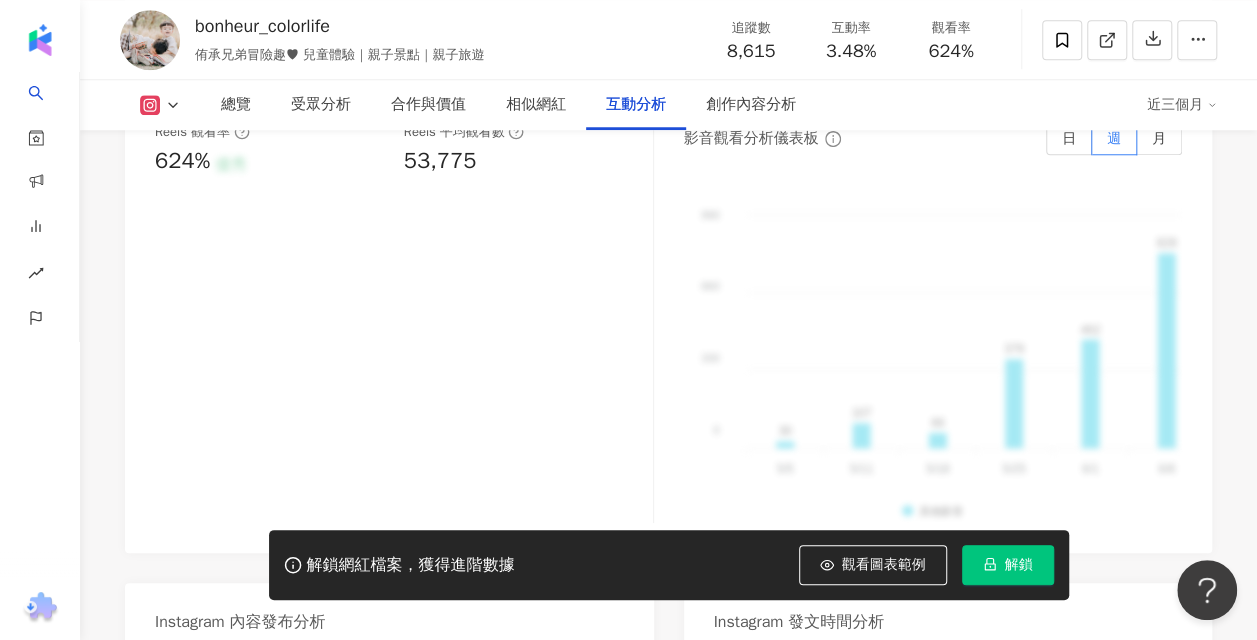 scroll, scrollTop: 4500, scrollLeft: 0, axis: vertical 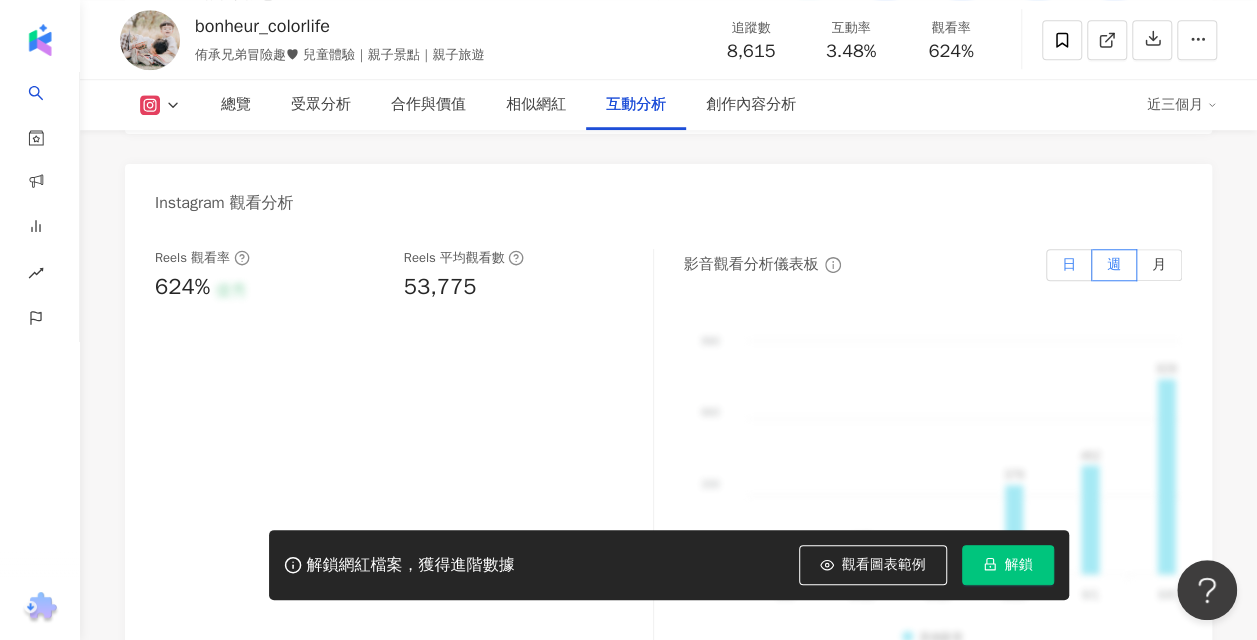 click on "日" at bounding box center (1069, 265) 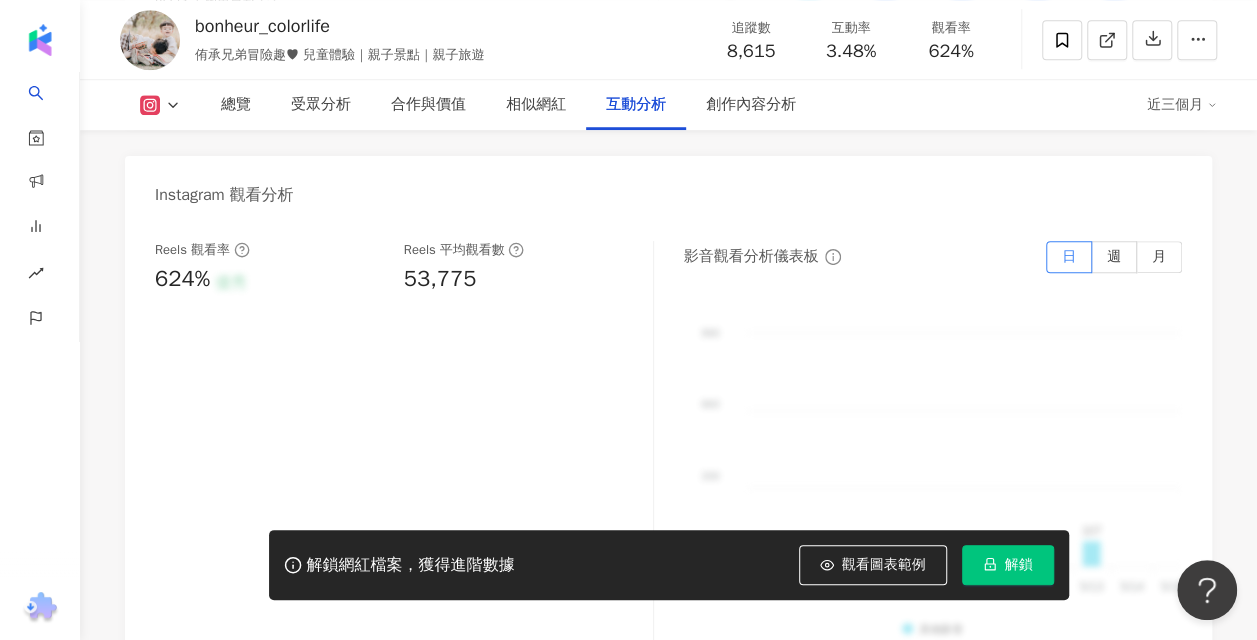 scroll, scrollTop: 4500, scrollLeft: 0, axis: vertical 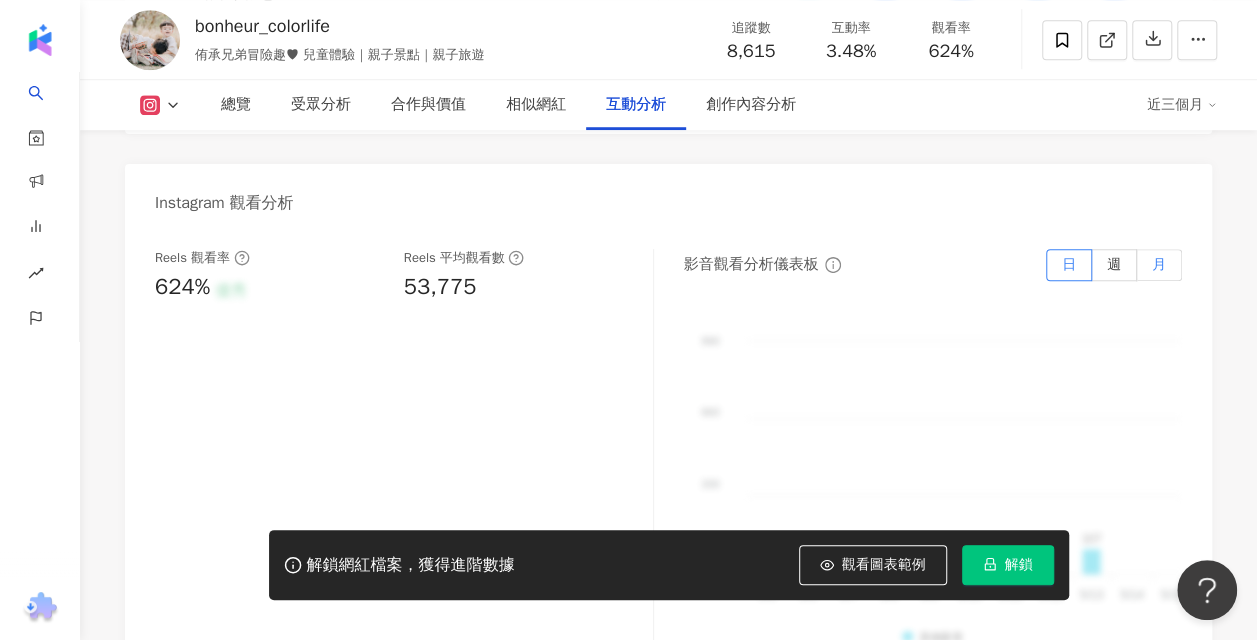 click on "月" at bounding box center (1159, 264) 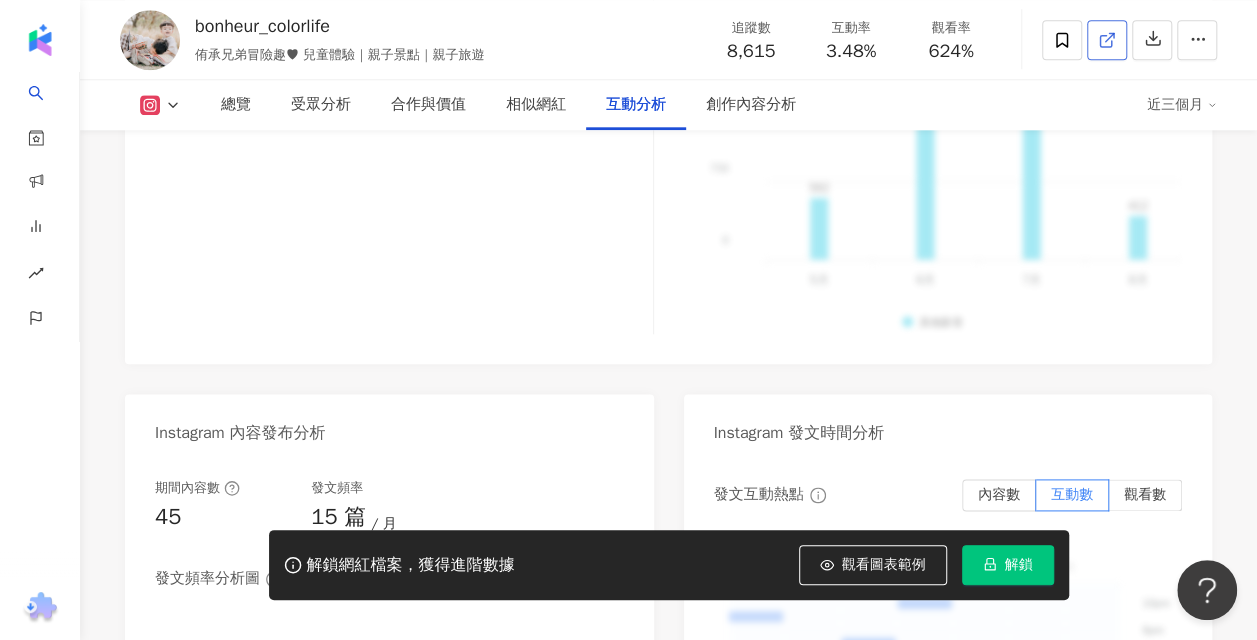 scroll, scrollTop: 4800, scrollLeft: 0, axis: vertical 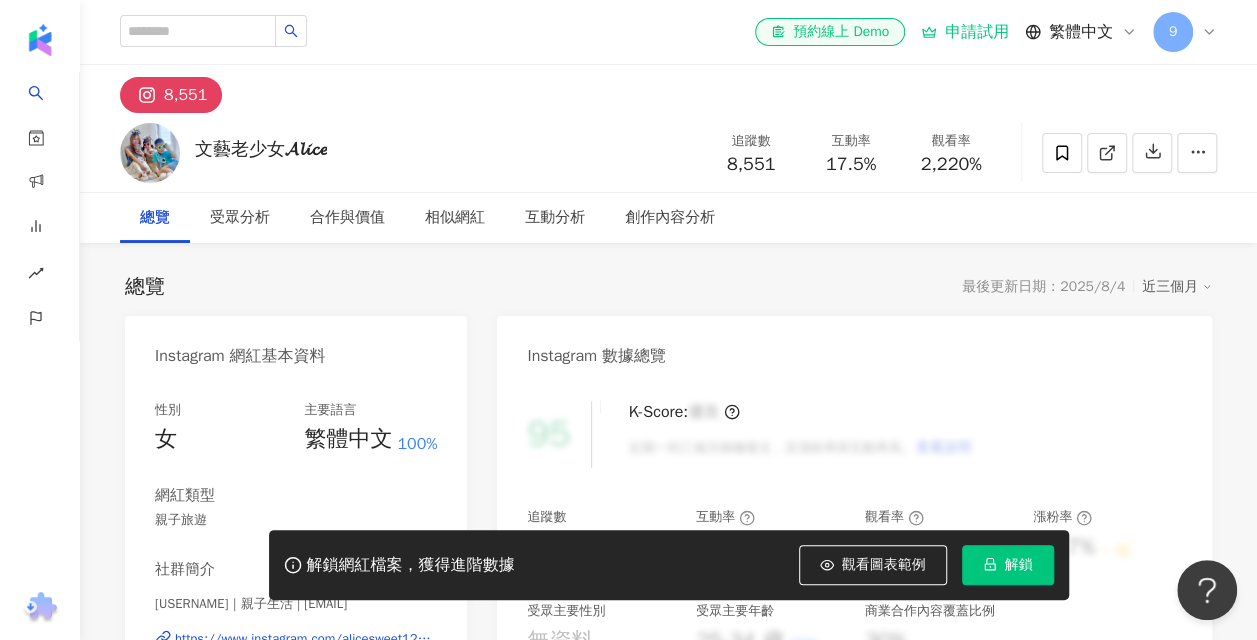 click on "8,551" at bounding box center (668, 89) 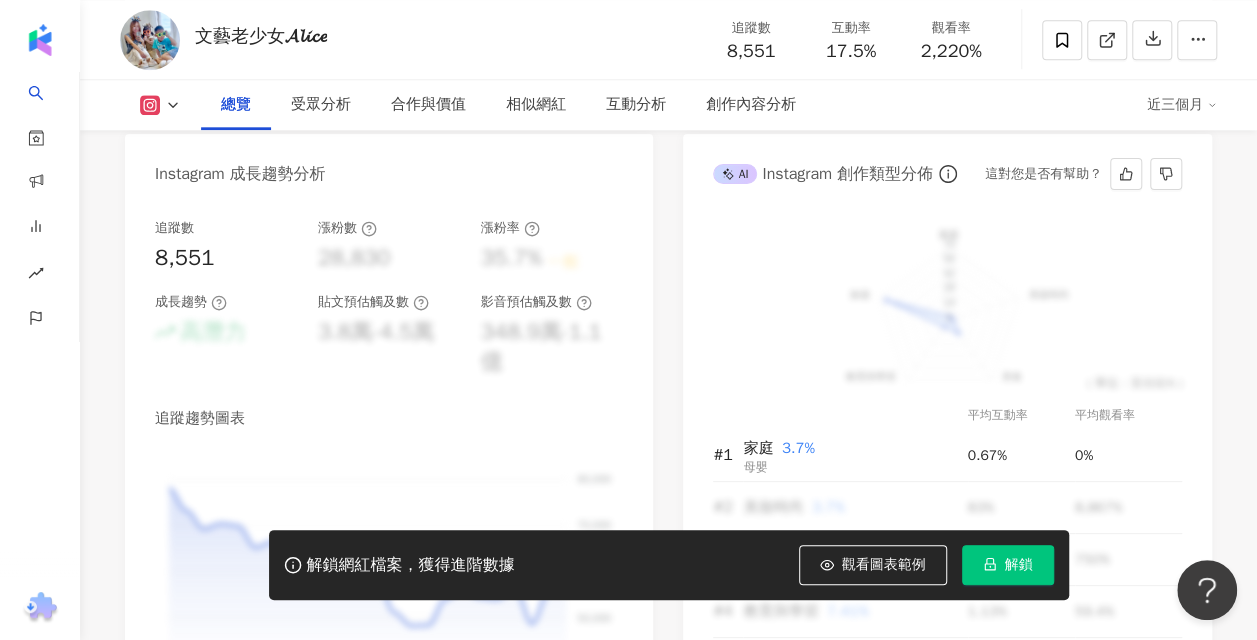 scroll, scrollTop: 1100, scrollLeft: 0, axis: vertical 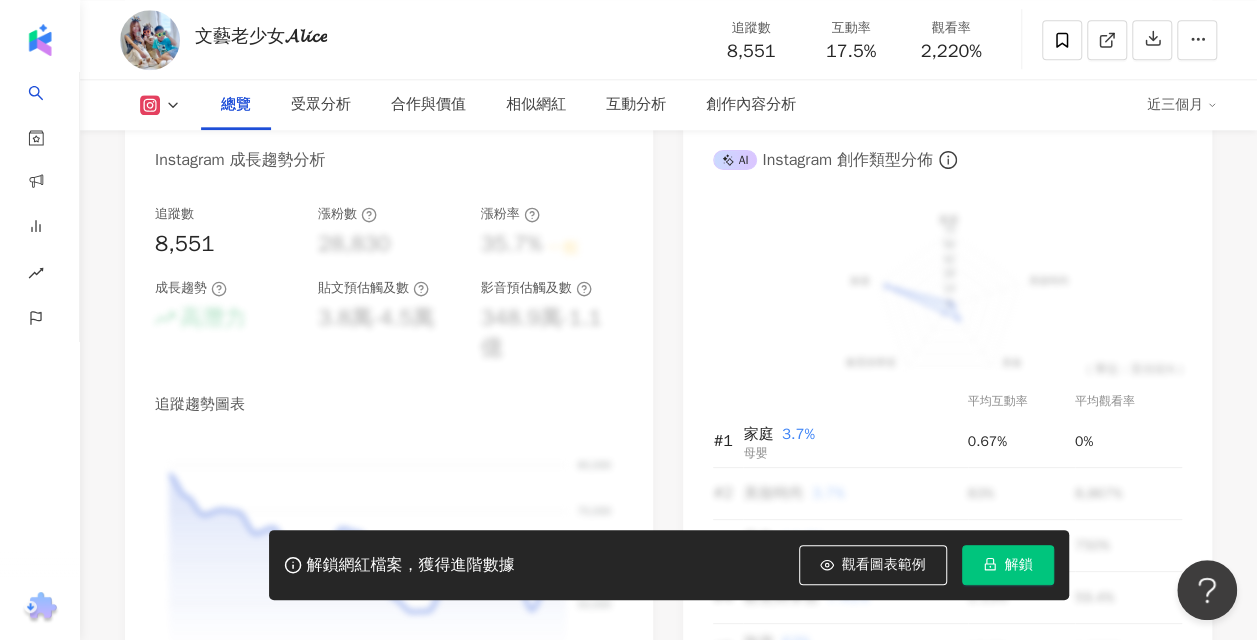 click on "總覽 最後更新日期：[DATE] 近三個月 Instagram 網紅基本資料 性別 女 主要語言 繁體中文 100% 網紅類型 親子旅遊 社群簡介 [USERNAME]｜親子生活 | [URL] ᴋɪᴅ’ꜱ ᴄʜɪʟʟ ꜰᴜɴ ！
帶寶貝出去玩 👦🏻[AGE] ʸ 👧🏻[AGE] ʸ
兒童體驗｜親子景點攻略ꗯ̤̮ Instagram 數據總覽 95 K-Score : 優良 近期一到三個月積極發文，且漲粉率與互動率高。 查看說明 追蹤數 8,551 互動率 17.5% 良好 觀看率 2,220% 不佳 漲粉率 35.7% 一般 受眾主要性別 無資料 受眾主要年齡 25-34 歲 76% 商業合作內容覆蓋比例 30% AI Instagram 成效等級三大指標 互動率 17.5% 良好 同等級網紅的互動率中位數為 0.19% 觀看率 2,220% 不佳 同等級網紅的觀看率中位數為 35.5% 漲粉率 35.7% 一般 同等級網紅的漲粉率中位數為 0.8% 成效等級 ： 優秀 良好 普通 不佳 追蹤數" at bounding box center [668, 2428] 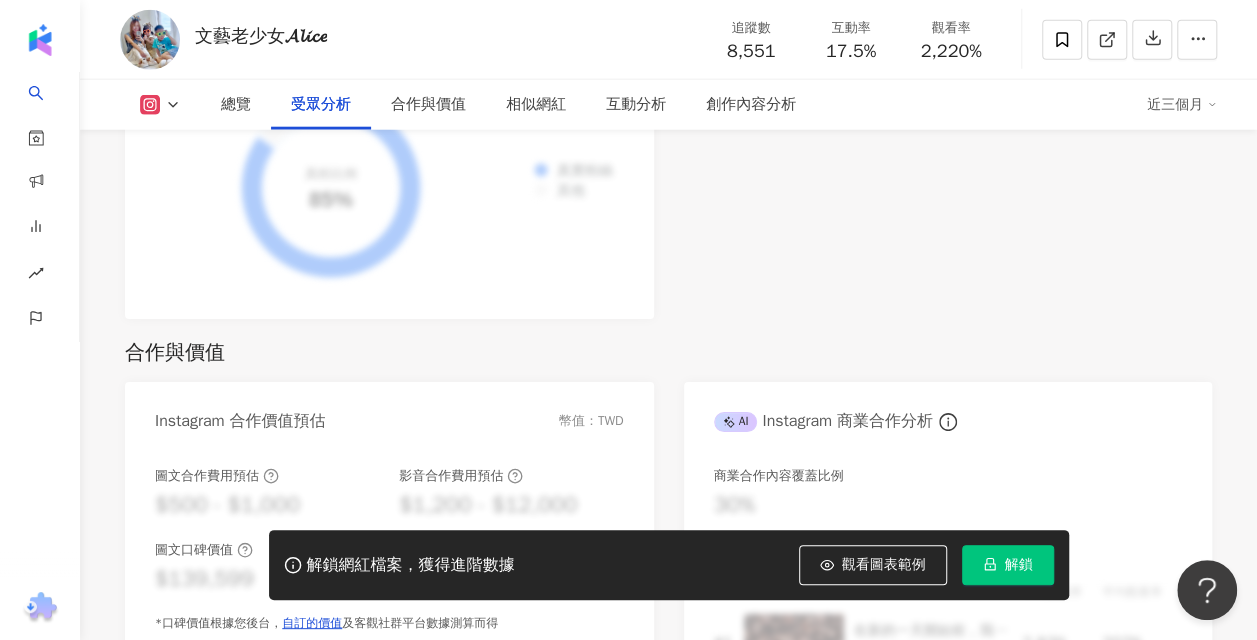 scroll, scrollTop: 2300, scrollLeft: 0, axis: vertical 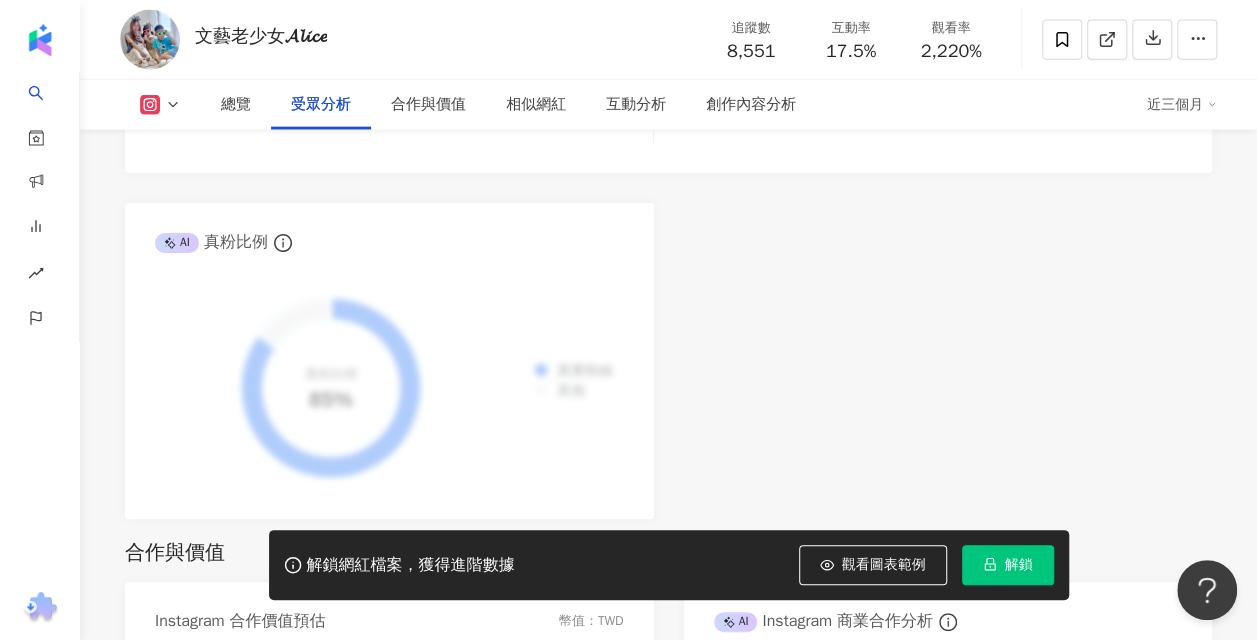 click on "AI Instagram 受眾樣貌分析 受眾主要性別 無資料 受眾主要年齡 25-34 歲 76% 受眾年齡及性別分布 男性 女性 50% 50% 40% 40% 30% 30% 20% 20% 10% 10% 0% 0% 5% 22% 45% 18% 8% 2% 13-17 13-17 18-24 18-24 25-34 25-34 35-44 35-44 45-64 45-64 65- 65- 受眾主要國家/地區 Taiwan 76% 受眾所在國家地區分布 受眾所在城市分布 Taiwan 66.9% Hong Kong 7.8% Japan 4% United States of America 2.5% Malaysia 2.2% New Taipei City 15.3% Taipei City 14.3% Taichung City 9.1% Kaohsiung City 8.1% Hong Kong 7.8% AI 真粉比例 真實粉絲 其他 真粉比例 85%" at bounding box center [668, 65] 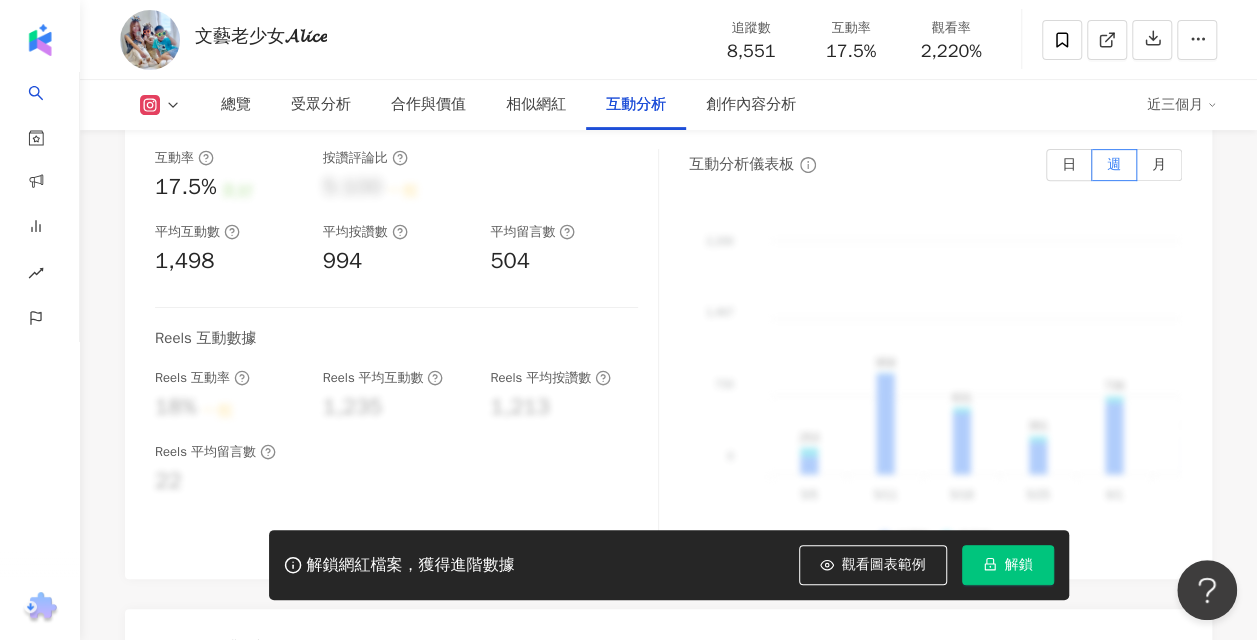 scroll, scrollTop: 4100, scrollLeft: 0, axis: vertical 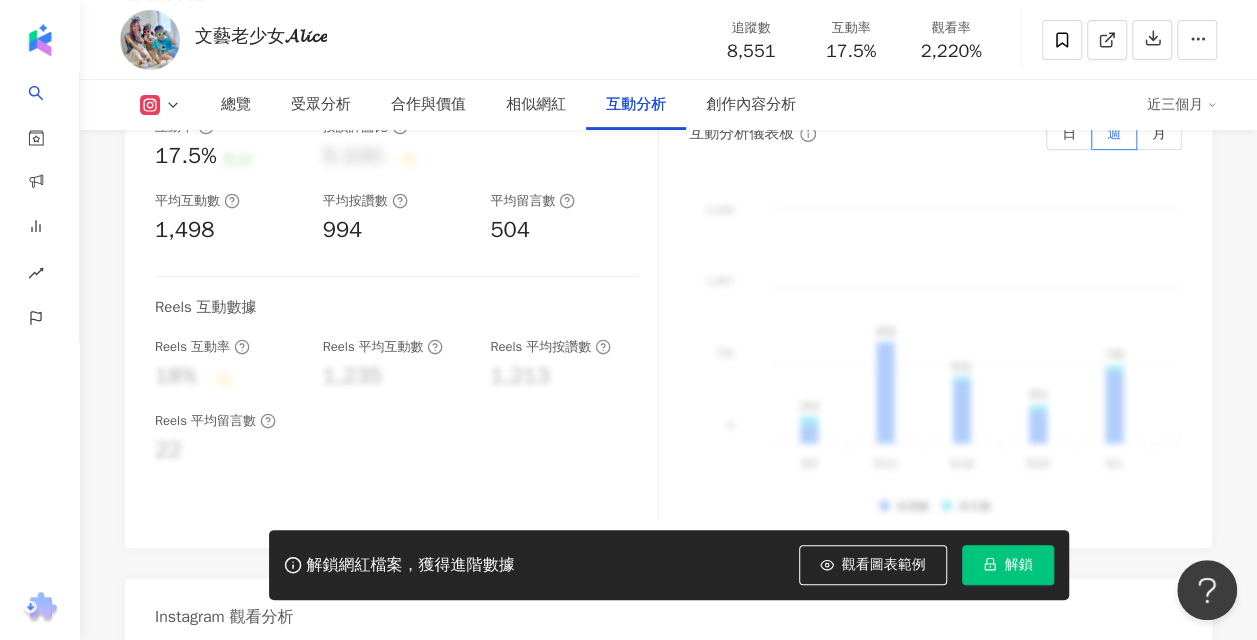 click on "互動率   17.5% 良好 按讚評論比   5:100 一般 平均互動數    1,498 平均按讚數   994 平均留言數   504 Reels 互動數據 Reels 互動率   18% 一般 Reels 平均互動數   1,235 Reels 平均按讚數   1,213 Reels 平均留言數   22 互動分析儀表板 日 週 月 2,200 2,200 1,467 1,467 733 733 0 0 253 958 631 361 736 369 807 1,066 569 575 153 1,032 171 580 5/5 5/5 253 958 631 361 736 369 807 1,066 569 575 153 1,032 171 580 5/5 5/5 5/11 5/11 5/18 5/18 5/25 5/25 6/1 6/1 6/8 6/8 6/15 6/15 6/22 6/22 6/29 6/29 7/6 7/6 7/13 7/13 7/20 7/20 7/27 7/27 8/3 8/3   按讚數     留言數" at bounding box center [668, 318] 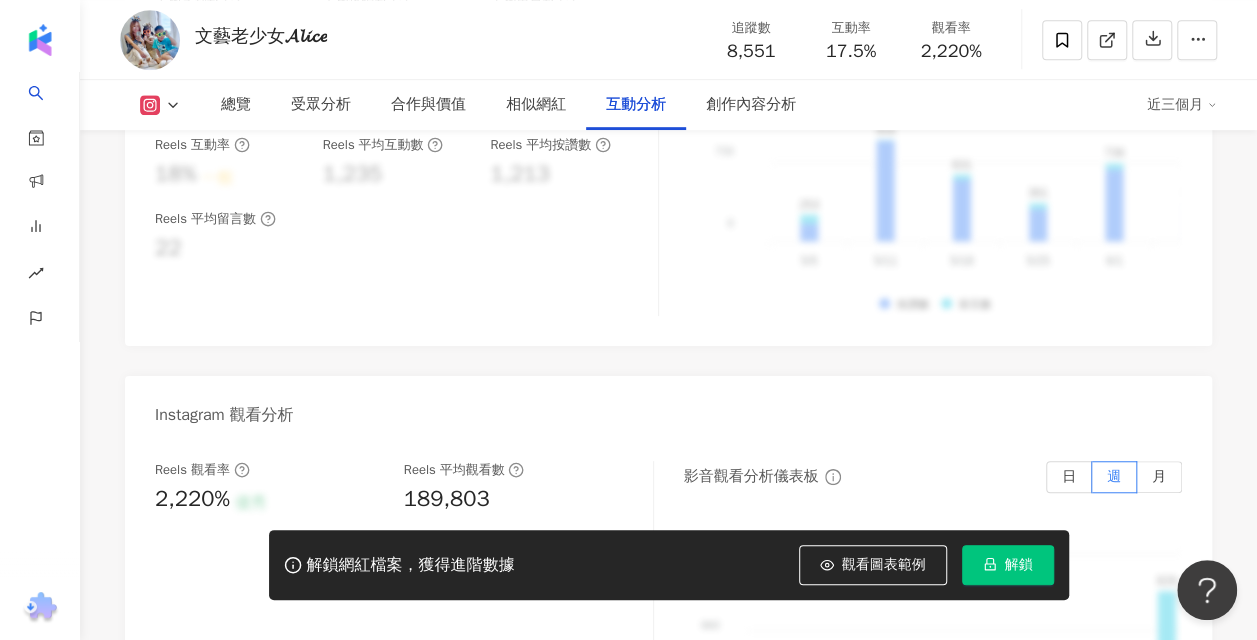 scroll, scrollTop: 4500, scrollLeft: 0, axis: vertical 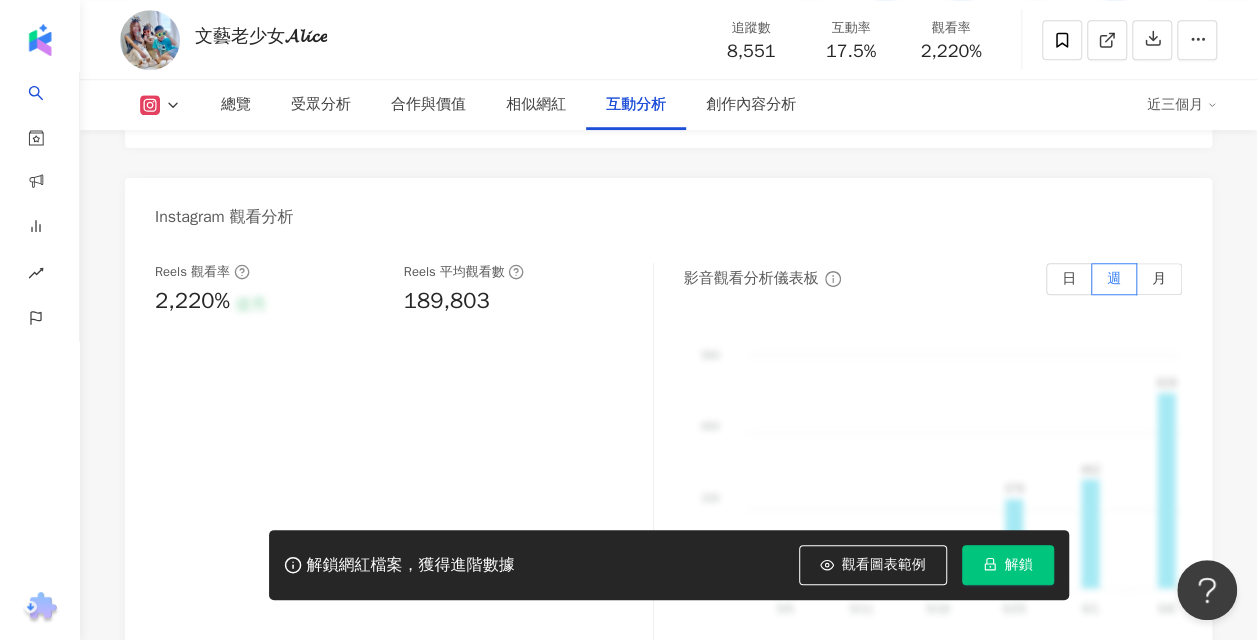 click on "總覽 最後更新日期：[DATE] 近三個月 Instagram 網紅基本資料 性別 女 主要語言 繁體中文 100% 網紅類型 親子旅遊 社群簡介 [USERNAME]｜親子生活 | [URL] ᴋɪᴅ’ꜱ ᴄʜɪʟʟ ꜰᴜɴ ！
帶寶貝出去玩 👦🏻[AGE] ʸ 👧🏻[AGE] ʸ
兒童體驗｜親子景點攻略ꗯ̤̮ Instagram 數據總覽 95 K-Score : 優良 近期一到三個月積極發文，且漲粉率與互動率高。 查看說明 追蹤數 8,551 互動率 17.5% 良好 觀看率 2,220% 不佳 漲粉率 35.7% 一般 受眾主要性別 無資料 受眾主要年齡 25-34 歲 76% 商業合作內容覆蓋比例 30% AI Instagram 成效等級三大指標 互動率 17.5% 良好 同等級網紅的互動率中位數為 0.19% 觀看率 2,220% 不佳 同等級網紅的觀看率中位數為 35.5% 漲粉率 35.7% 一般 同等級網紅的漲粉率中位數為 0.8% 成效等級 ： 優秀 良好 普通 不佳 追蹤數" at bounding box center (668, -972) 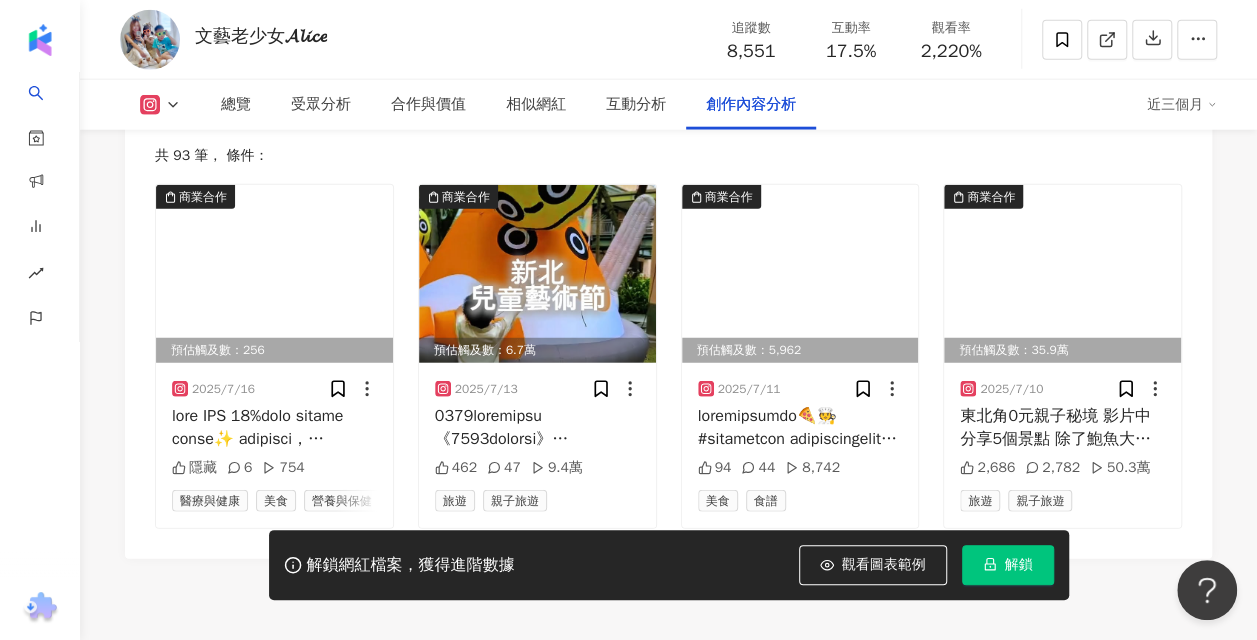 scroll, scrollTop: 6300, scrollLeft: 0, axis: vertical 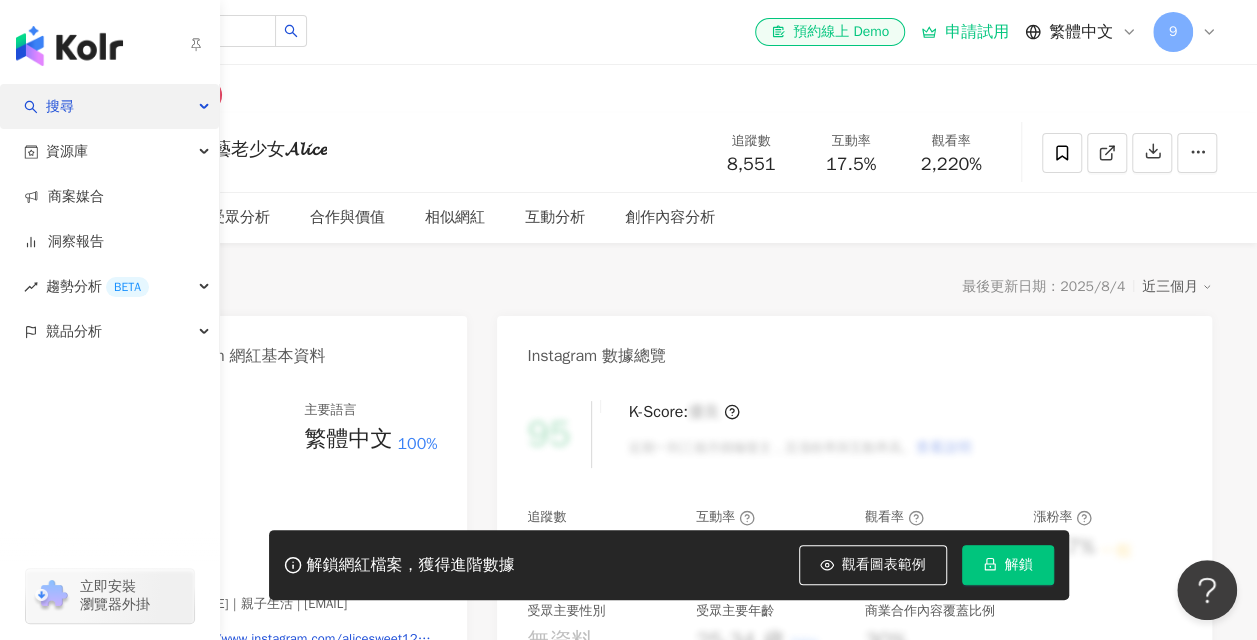 click on "搜尋" at bounding box center [109, 106] 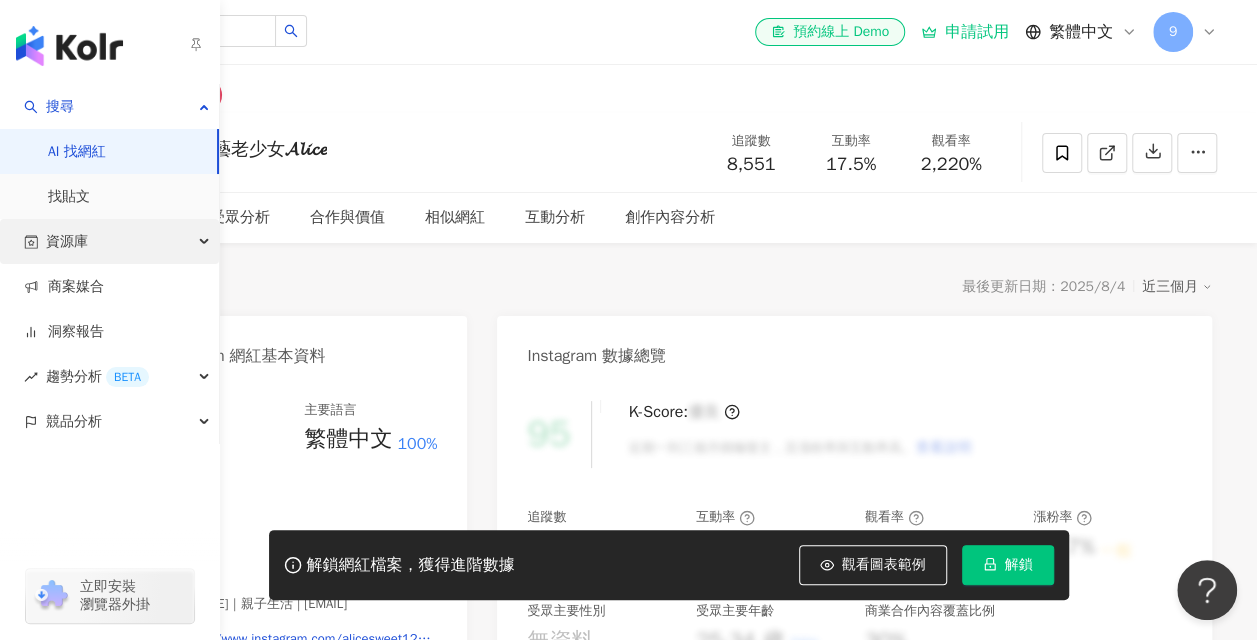 click on "資源庫" at bounding box center [109, 241] 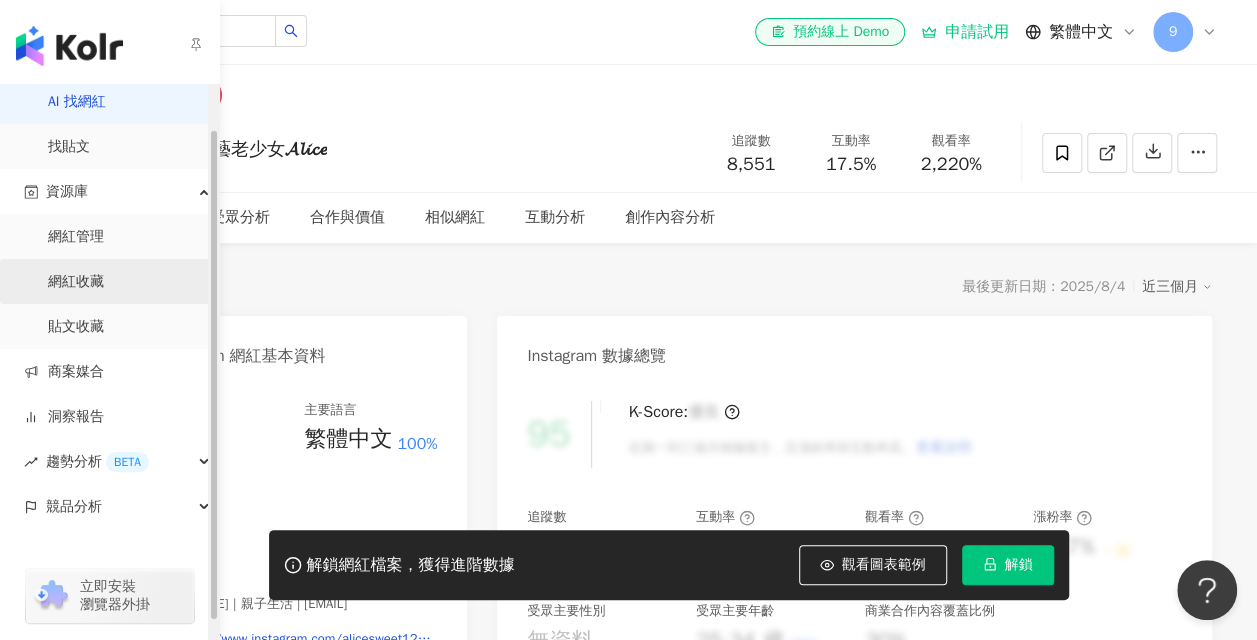 scroll, scrollTop: 71, scrollLeft: 0, axis: vertical 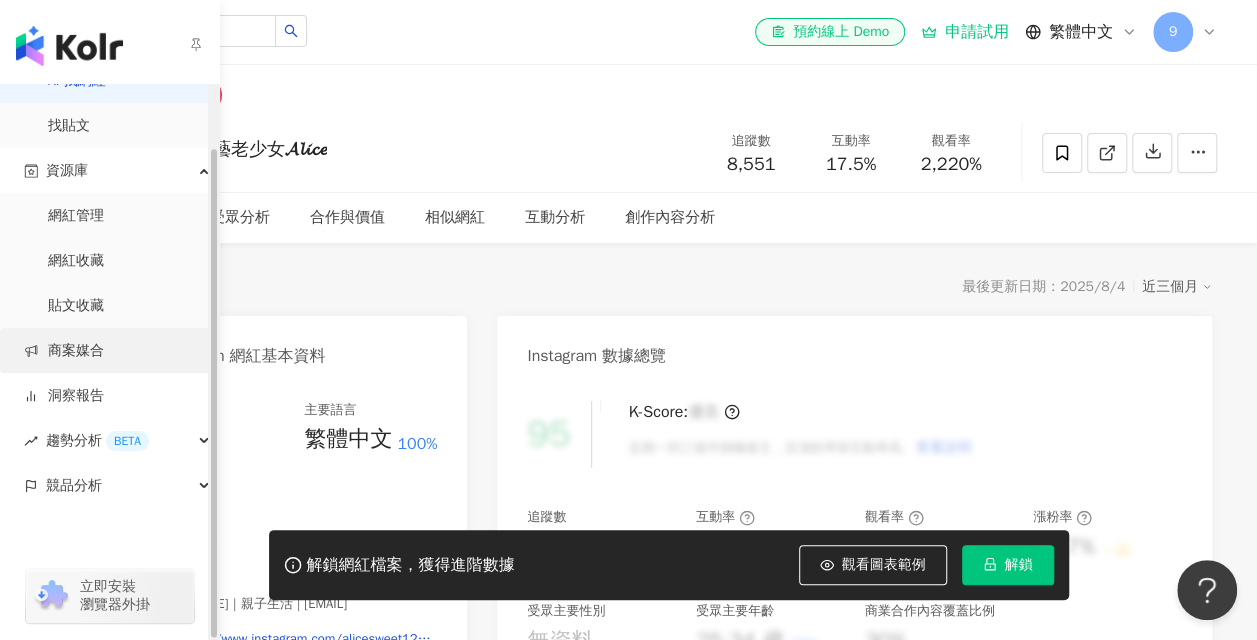 click on "商案媒合" at bounding box center (64, 351) 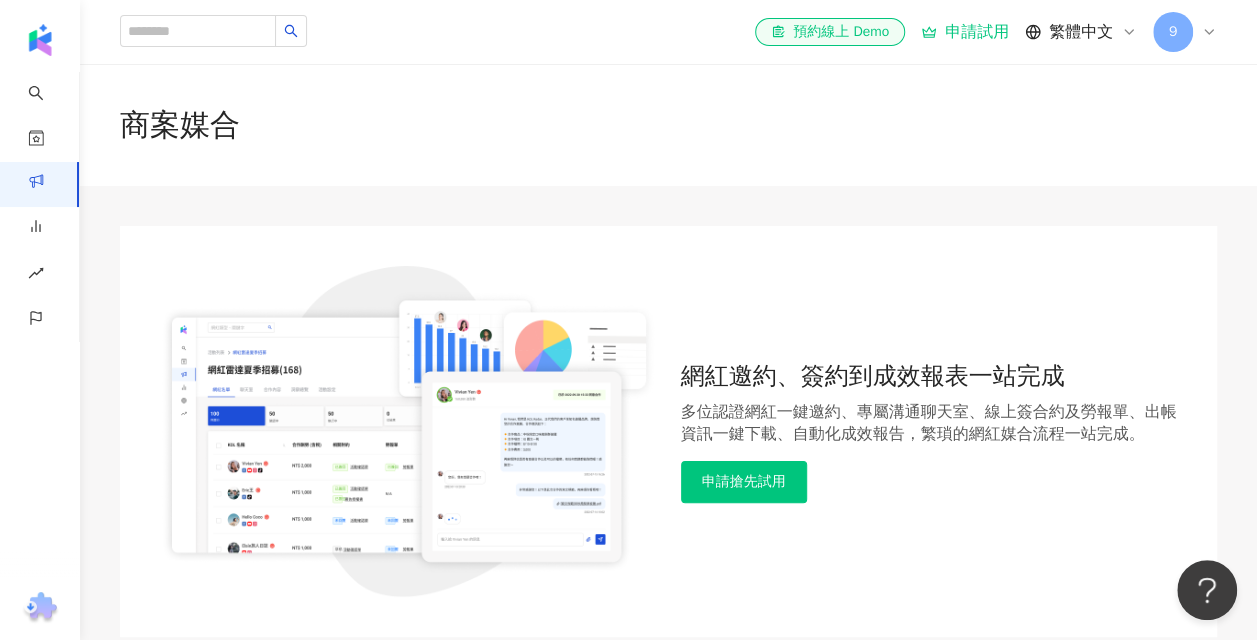 click on "商案媒合 網紅邀約、簽約到成效報表一站完成 多位認證網紅一鍵邀約、專屬溝通聊天室、線上簽合約及勞報單、出帳資訊一鍵下載、自動化成效報告，繁瑣的網紅媒合流程一站完成。 申請搶先試用" at bounding box center [668, 350] 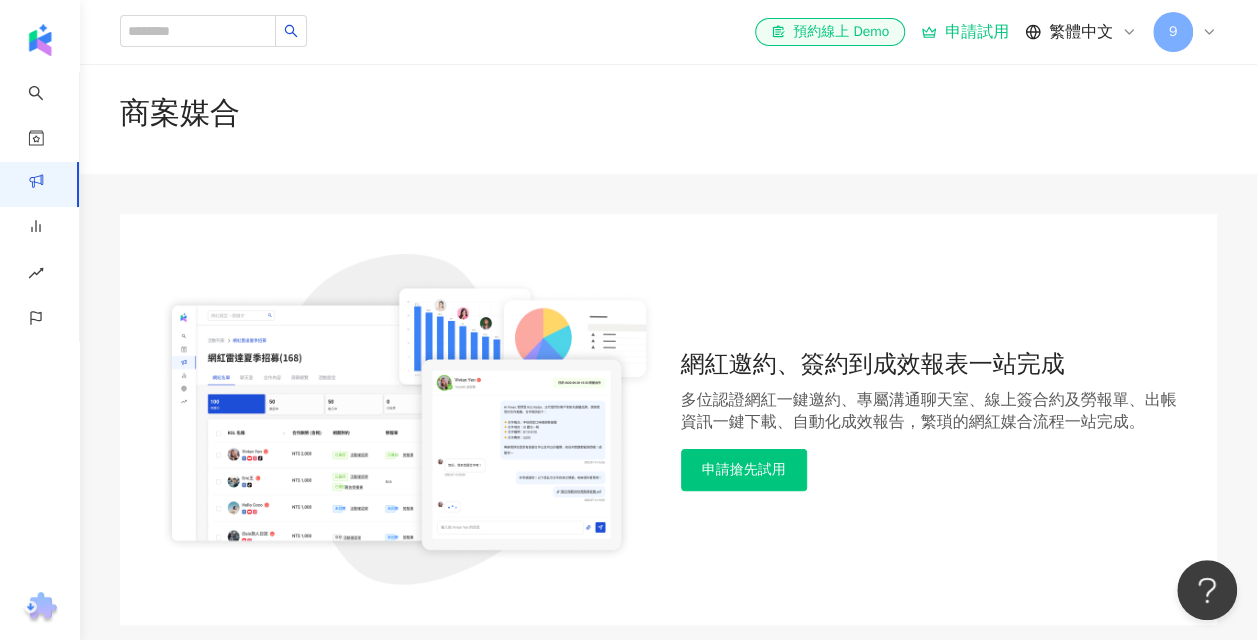 scroll, scrollTop: 0, scrollLeft: 0, axis: both 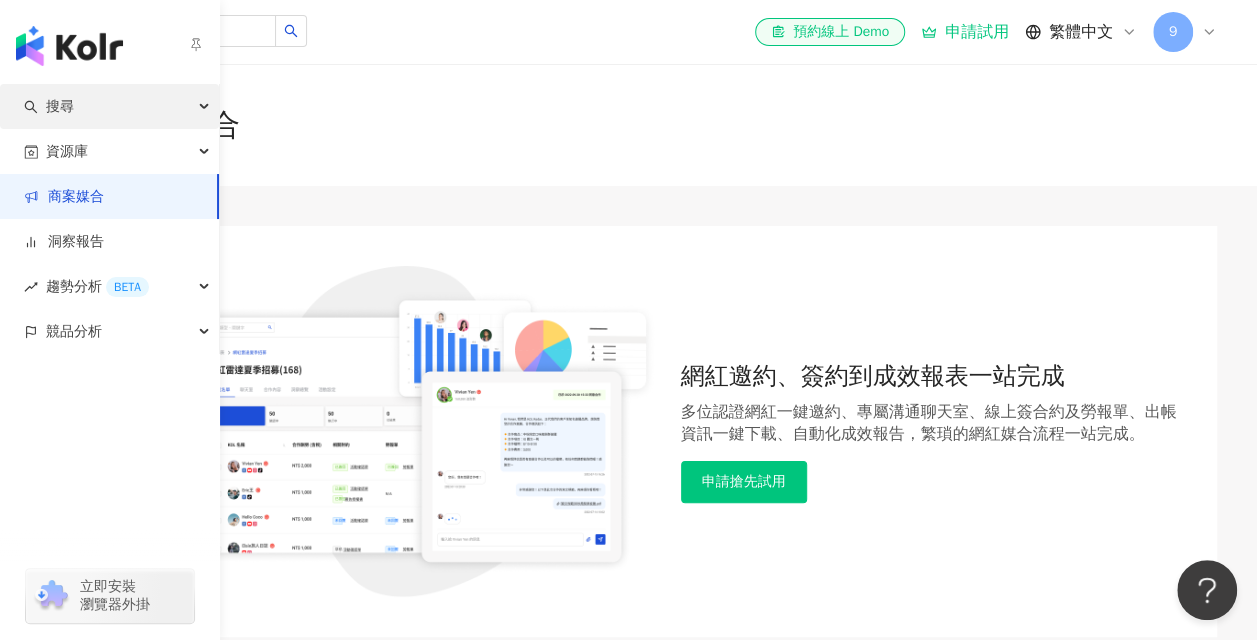 click on "搜尋" at bounding box center [109, 106] 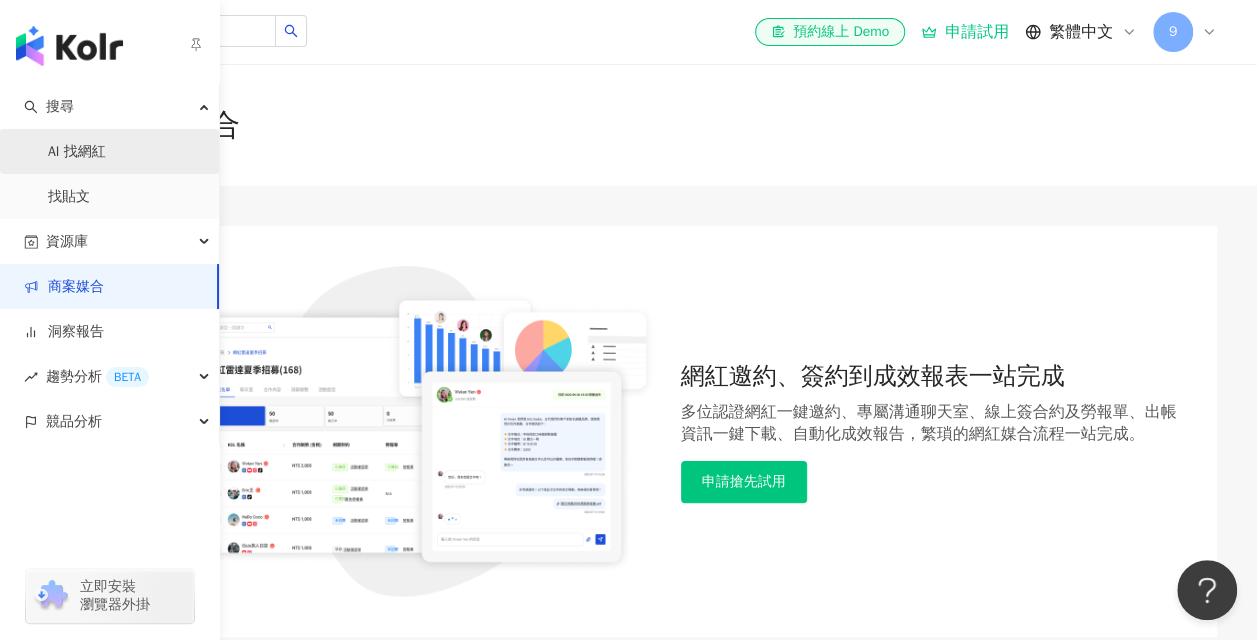 click on "AI 找網紅" at bounding box center [77, 152] 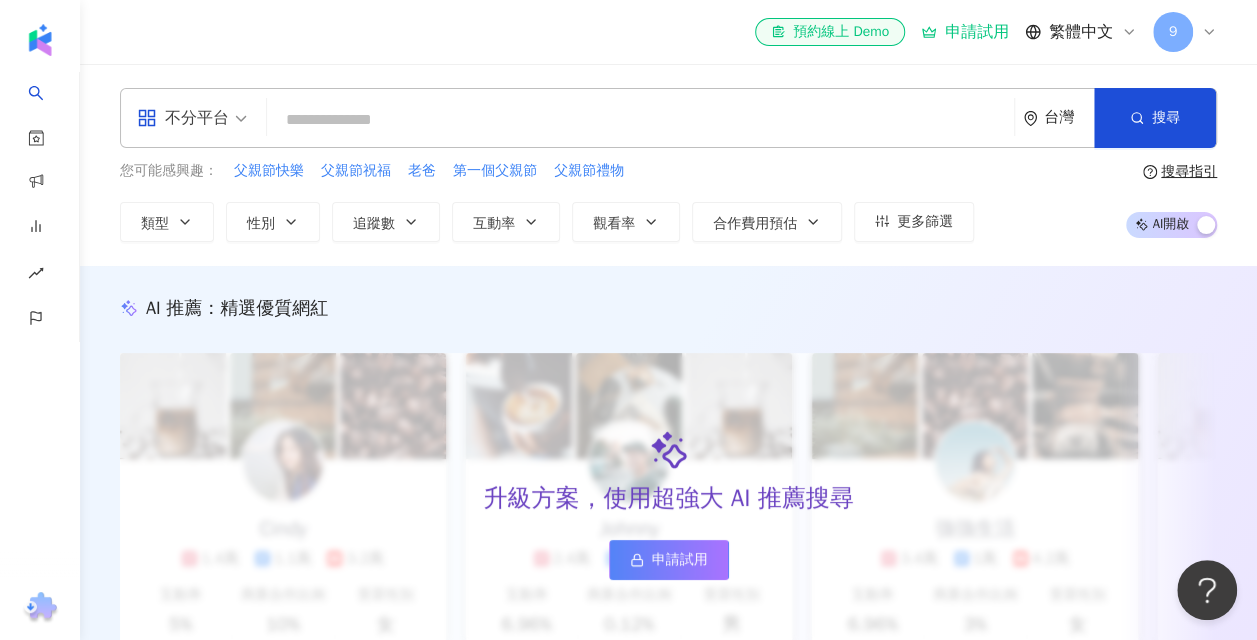 click at bounding box center [640, 120] 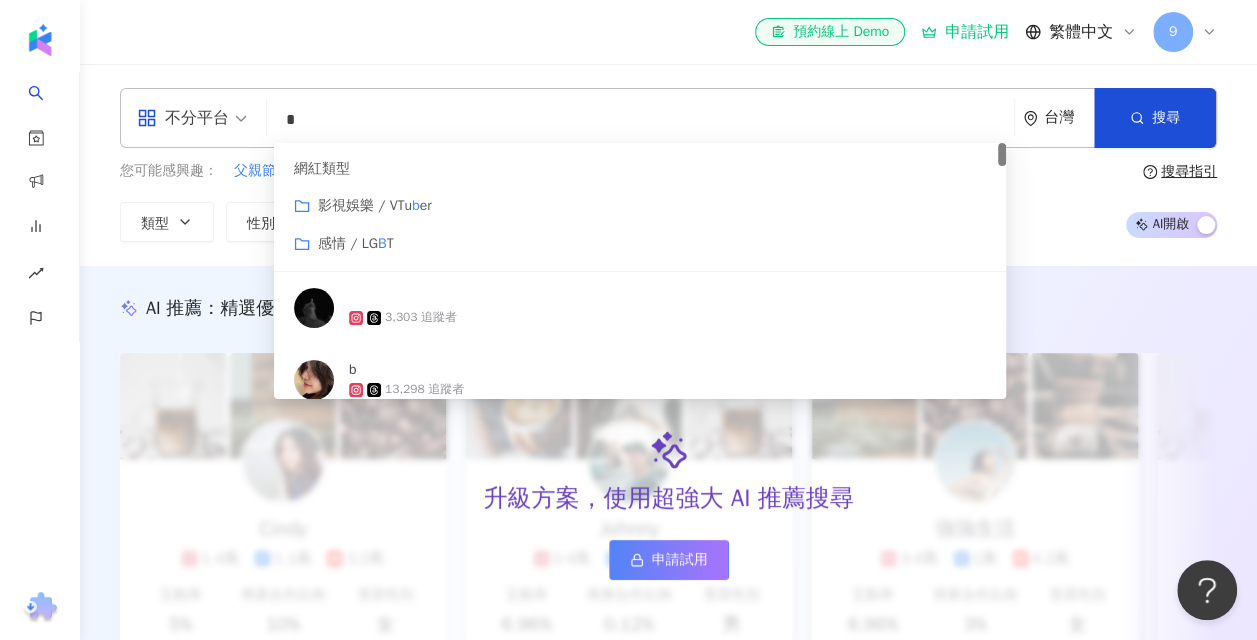 drag, startPoint x: 326, startPoint y: 111, endPoint x: 260, endPoint y: 108, distance: 66.068146 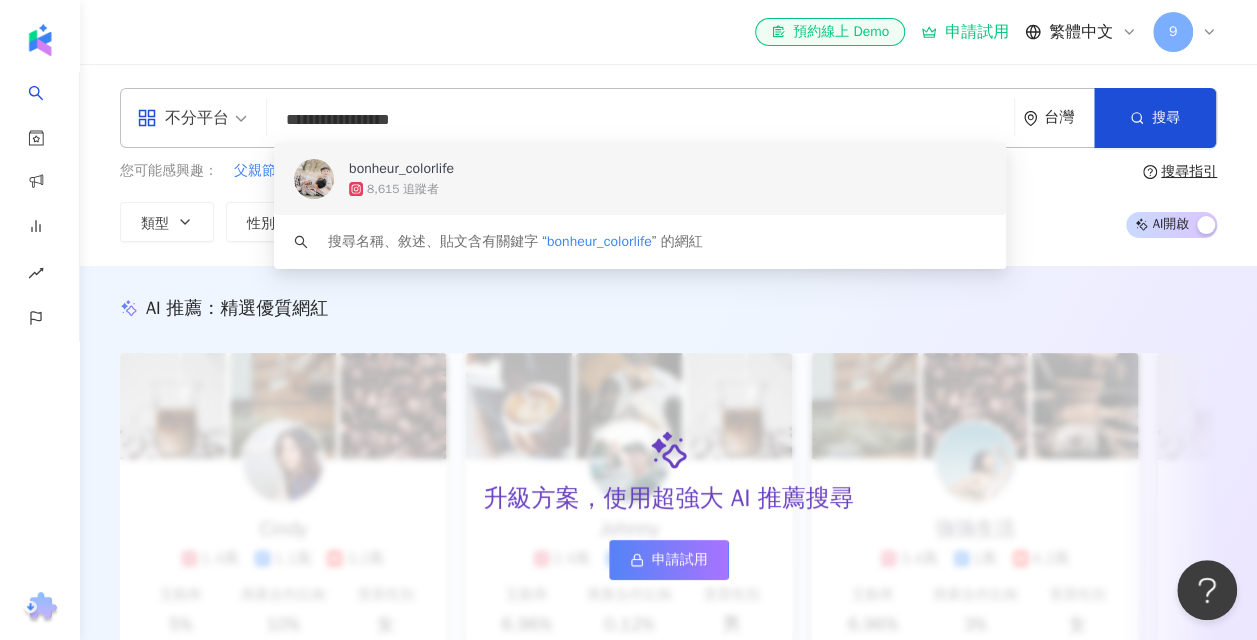 click on "bonheur_colorlife" at bounding box center [401, 169] 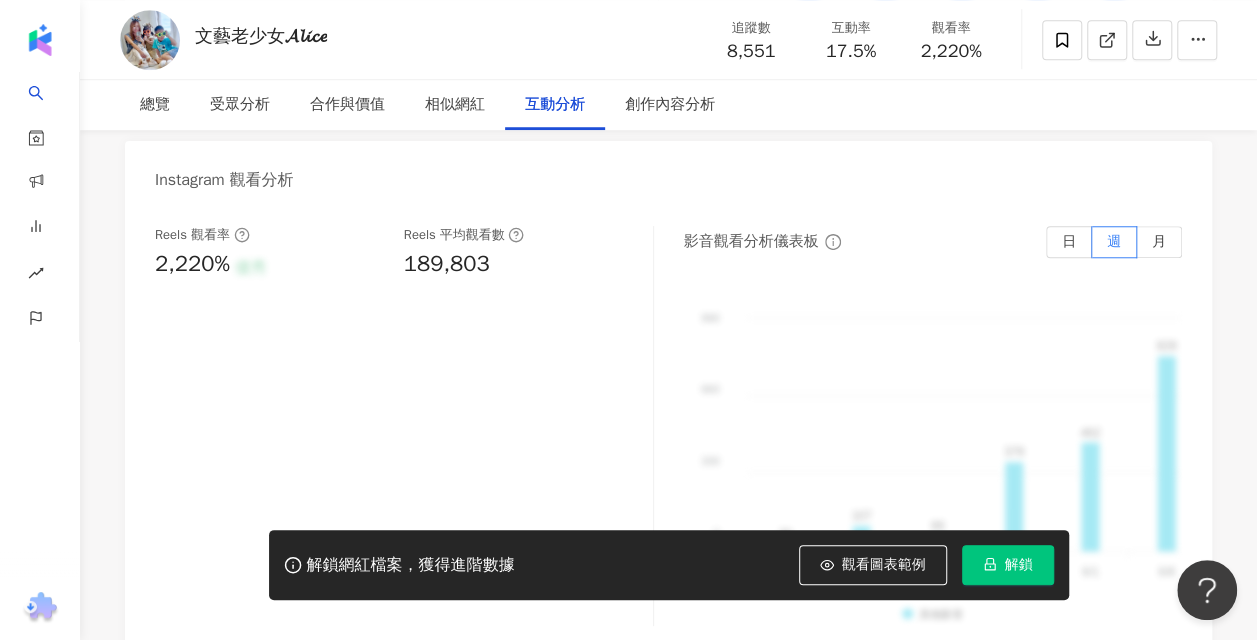 scroll, scrollTop: 4514, scrollLeft: 0, axis: vertical 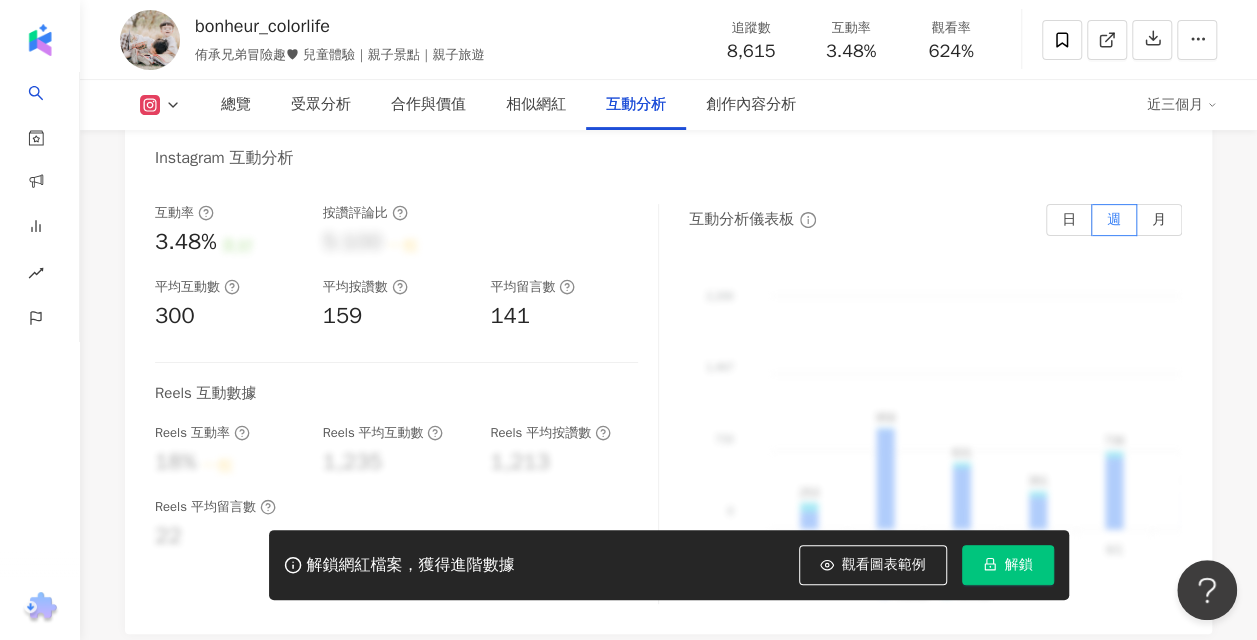 click on "互動率   3.48% 良好 按讚評論比   5:100 一般 平均互動數    300 平均按讚數   159 平均留言數   141 Reels 互動數據 Reels 互動率   18% 一般 Reels 平均互動數   1,235 Reels 平均按讚數   1,213 Reels 平均留言數   22" at bounding box center (407, 404) 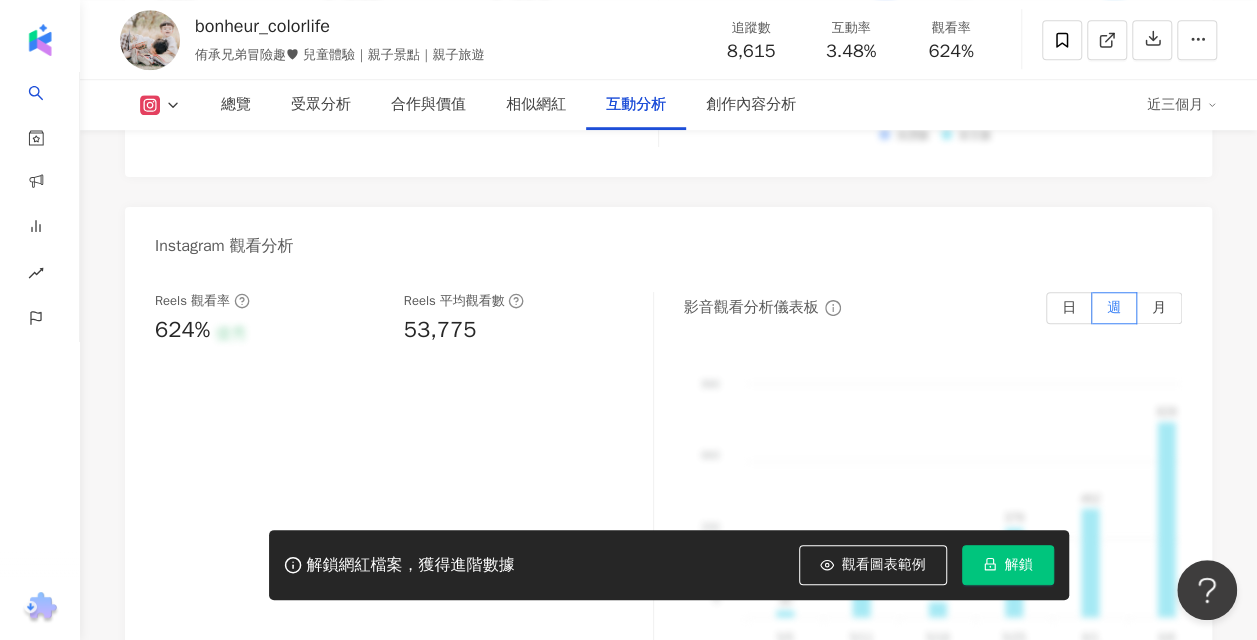 scroll, scrollTop: 4500, scrollLeft: 0, axis: vertical 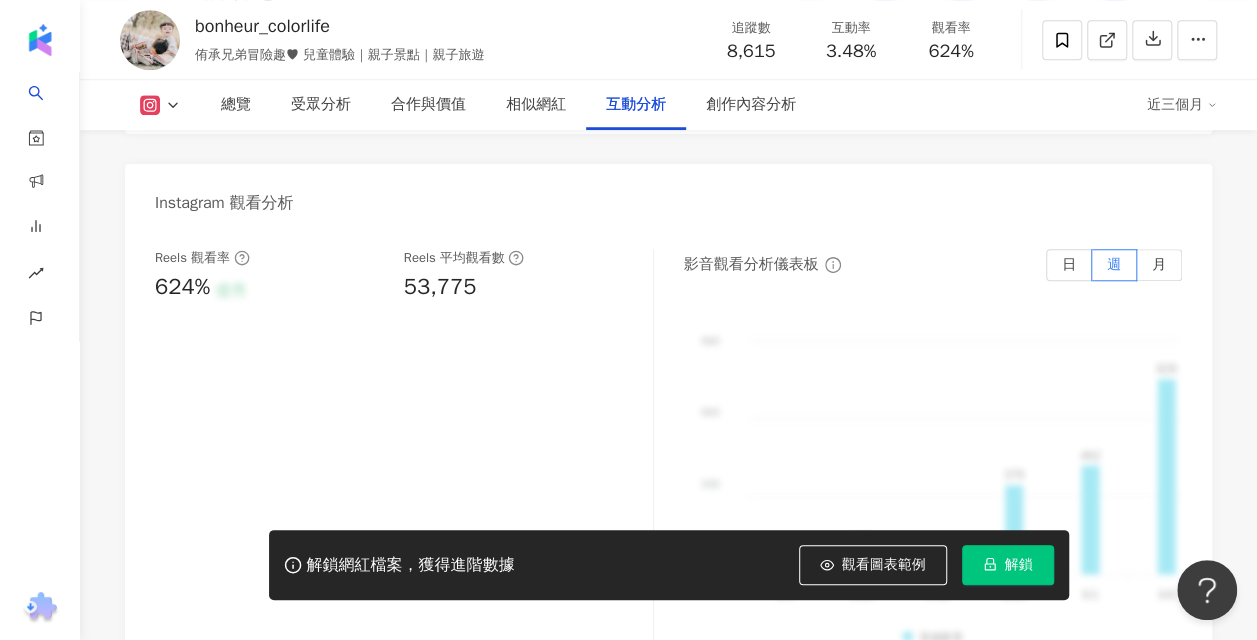 click on "Instagram 觀看分析" at bounding box center [668, 196] 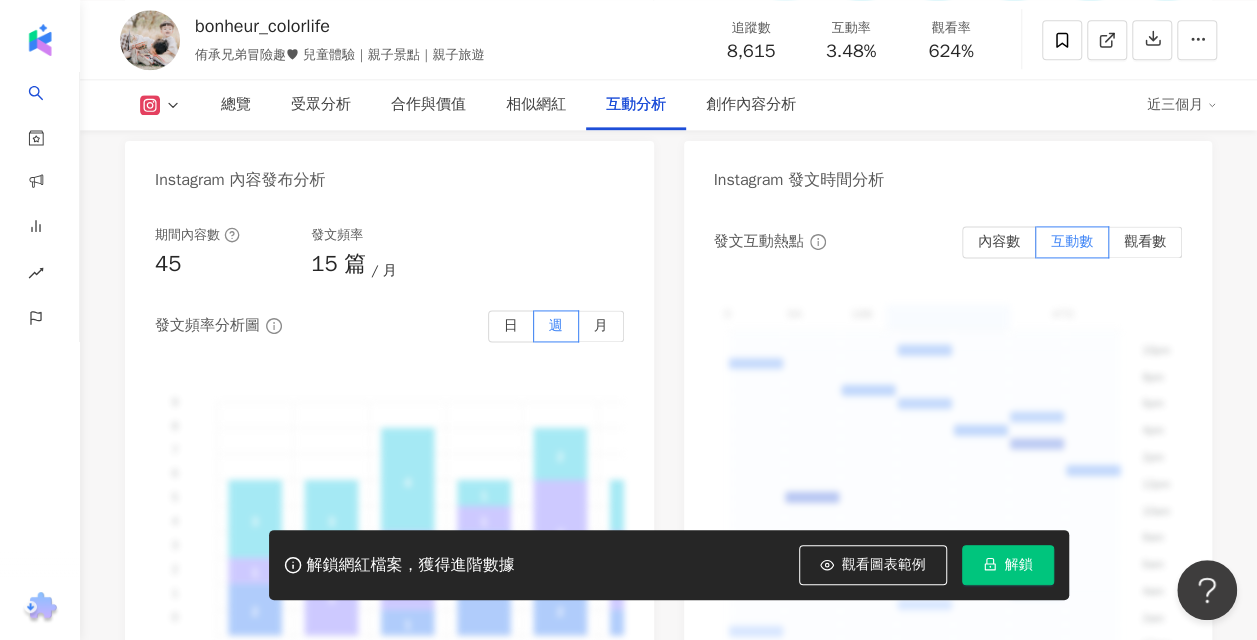 scroll, scrollTop: 5100, scrollLeft: 0, axis: vertical 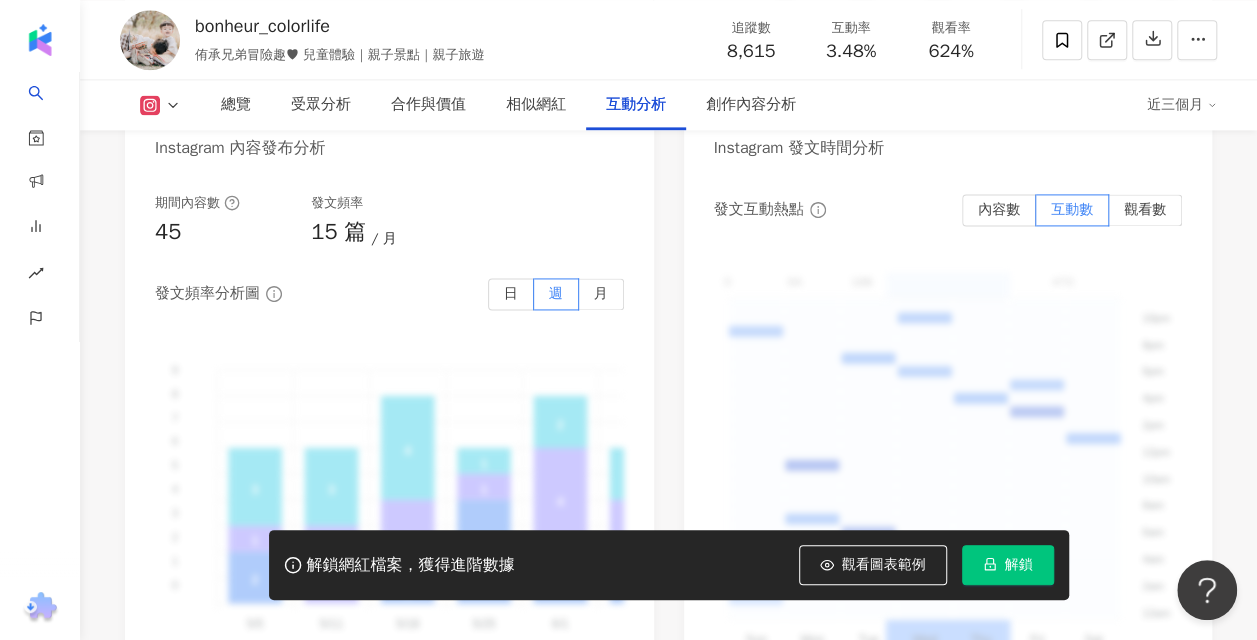 click on "Instagram 互動分析 互動率   3.48% 良好 按讚評論比   5:100 一般 平均互動數    300 平均按讚數   159 平均留言數   141 Reels 互動數據 Reels 互動率   18% 一般 Reels 平均互動數   1,235 Reels 平均按讚數   1,213 Reels 平均留言數   22 互動分析儀表板 日 週 月 2,200 2,200 1,467 1,467 733 733 0 0 253 958 631 361 736 369 807 1,066 569 575 153 1,032 171 580 5/5 5/5 253 958 631 361 736 369 807 1,066 569 575 153 1,032 171 580 5/5 5/5 5/11 5/11 5/18 5/18 5/25 5/25 6/1 6/1 6/8 6/8 6/15 6/15 6/22 6/22 6/29 6/29 7/6 7/6 7/13 7/13 7/20 7/20 7/27 7/27 8/3 8/3   按讚數     留言數   Instagram 觀看分析 Reels 觀看率   624% 優秀 Reels 平均觀看數   53,775 影音觀看分析儀表板 日 週 月 990 990 660 660 330 330 0 0 30 107 66 379 462 828 357 193 827 49 135 218 153 412 5/5 5/5 30 107 66 379 462 828 357 193 827 49 135 218 153 412 5/5 5/5 5/11 5/11 5/18 5/18 5/25 5/25 6/1 6/1 6/8 6/8 6/15 6/15 6/22 6/22 6/29 6/29 7/6 7/6 7/13 7/13 7/20 7/20 7/27 7/27" at bounding box center (668, -137) 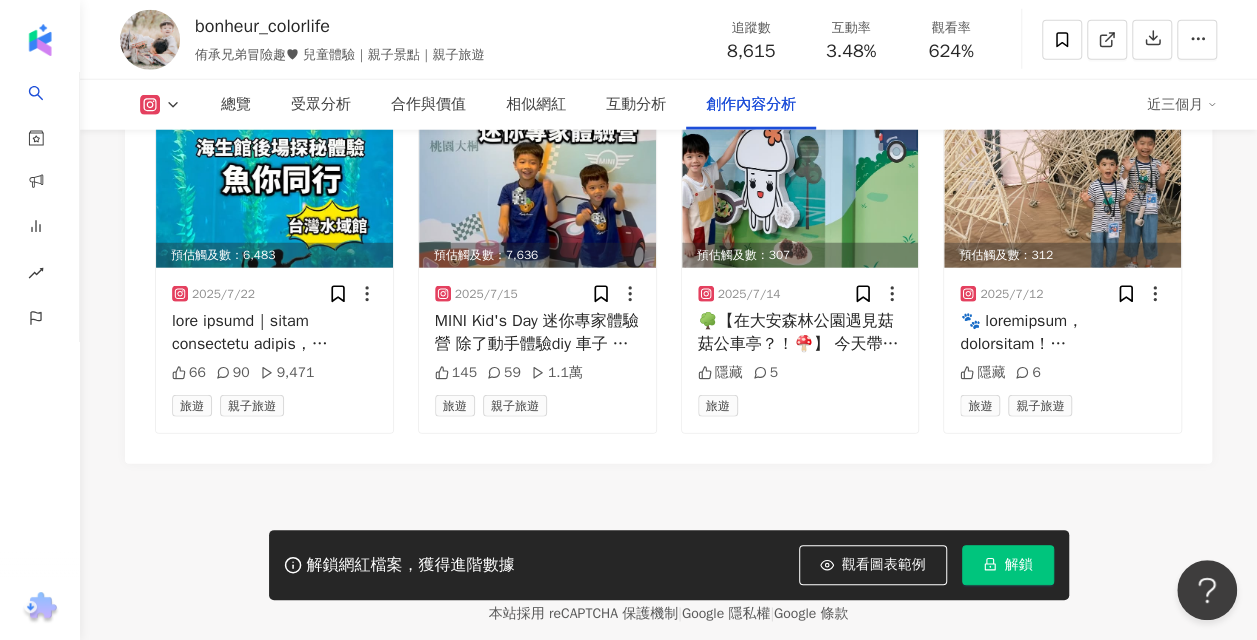 scroll, scrollTop: 6394, scrollLeft: 0, axis: vertical 